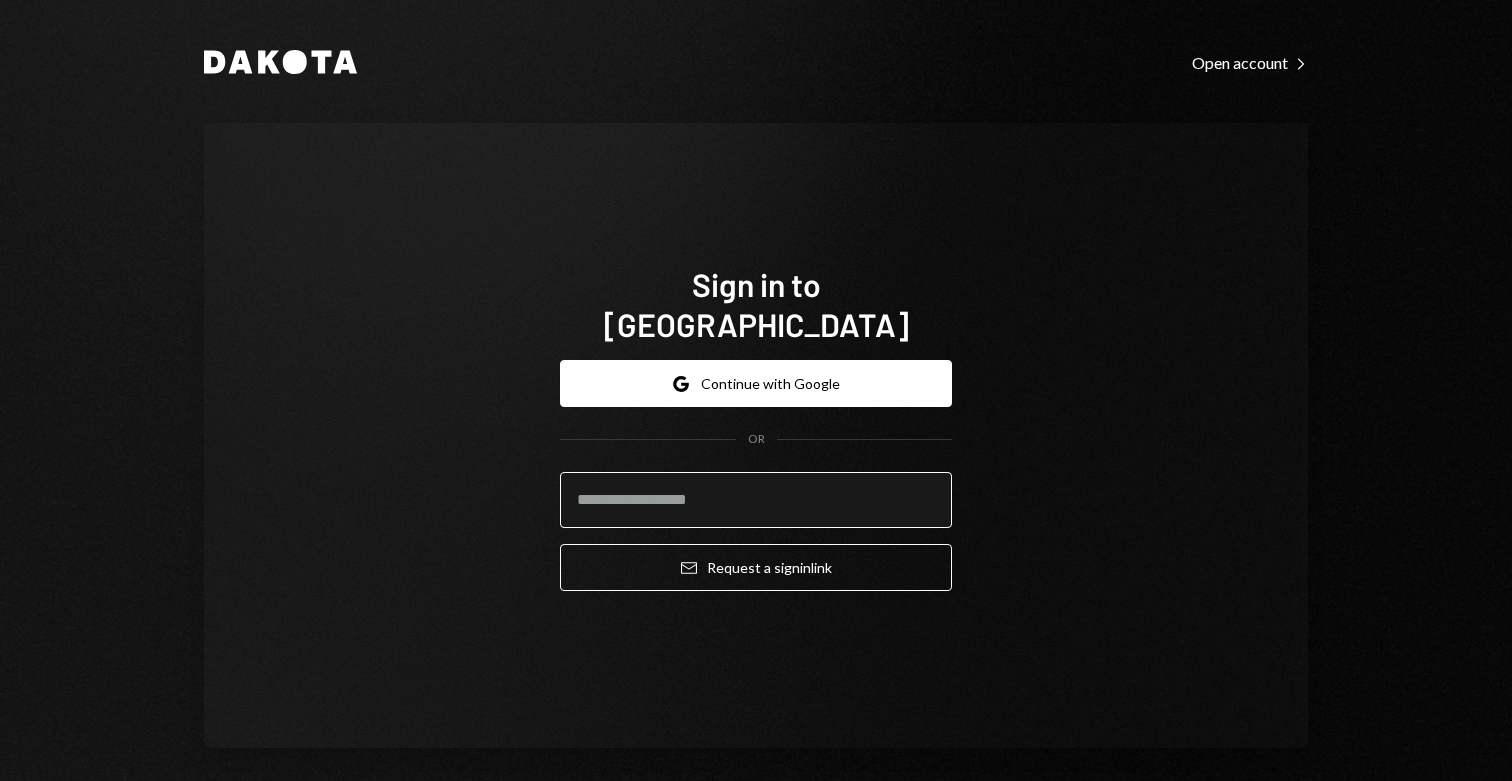 scroll, scrollTop: 0, scrollLeft: 0, axis: both 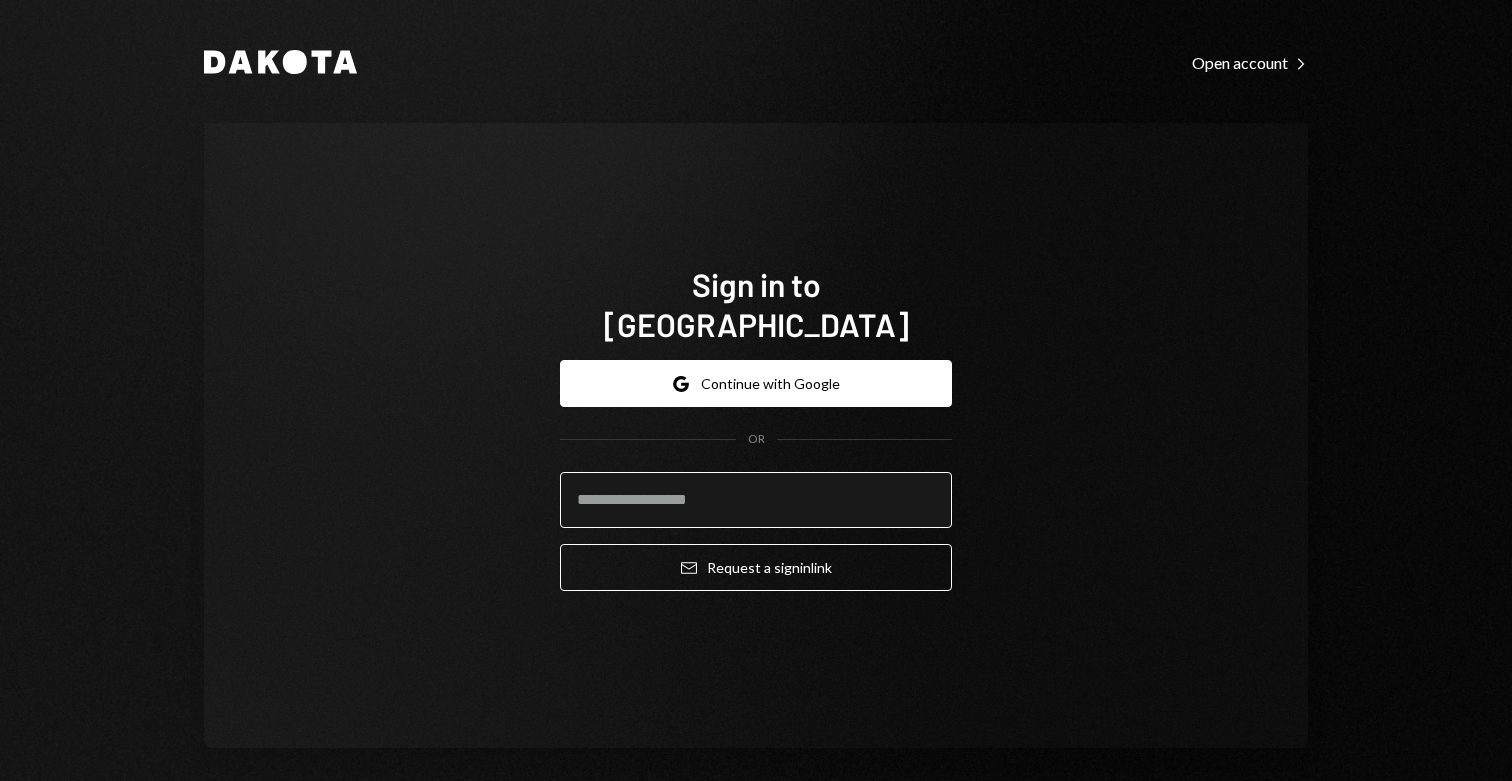 type on "**********" 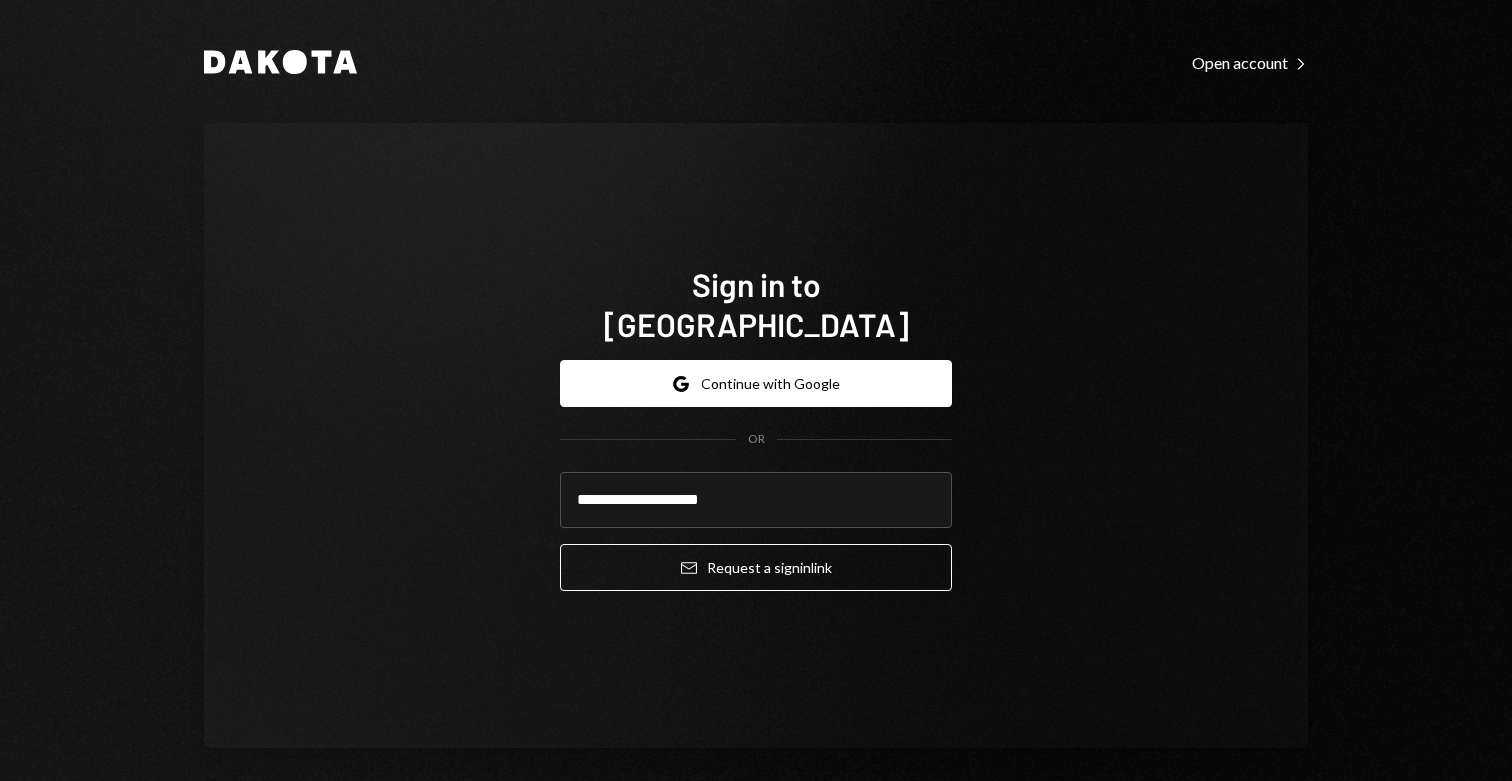 click on "**********" at bounding box center [756, 475] 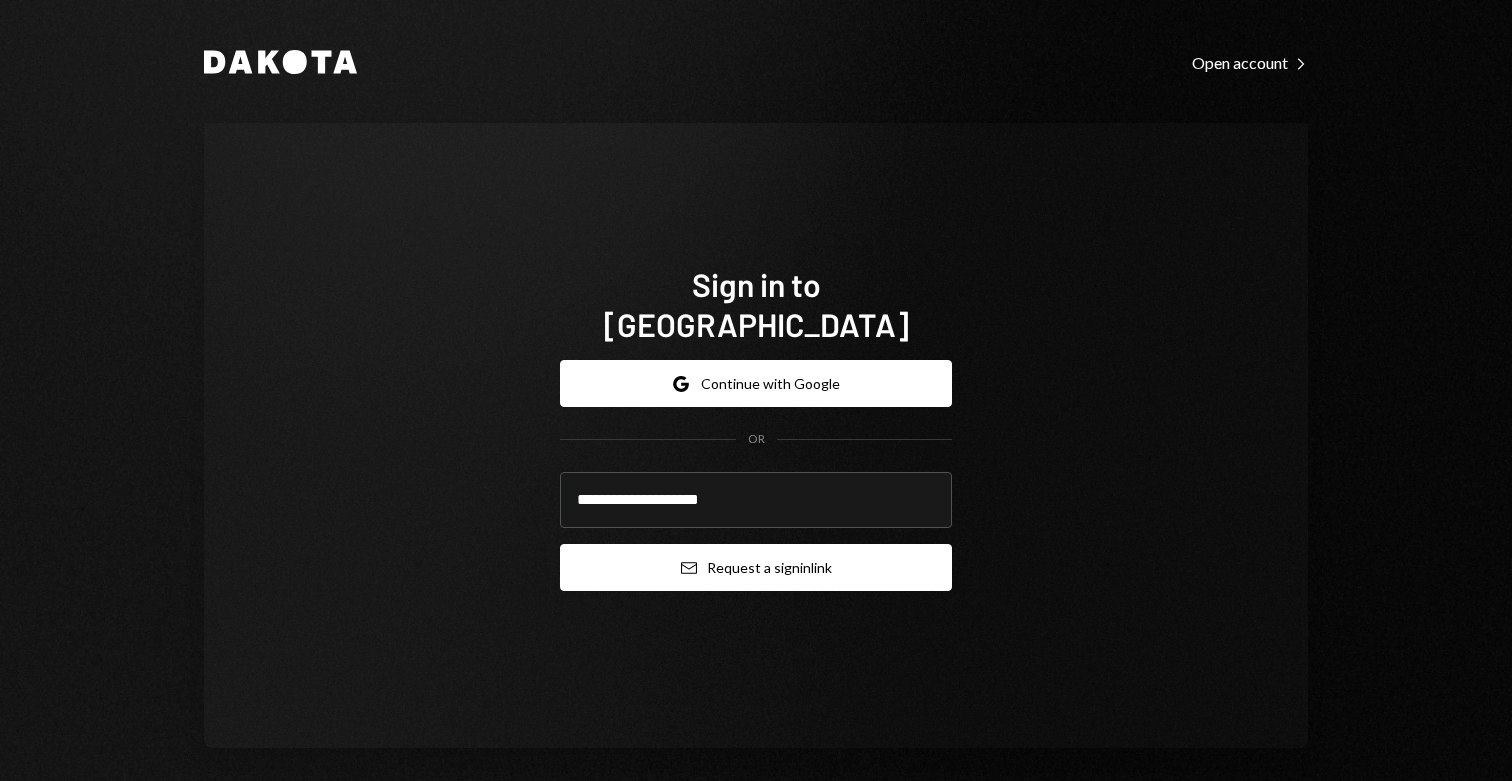 click on "Email Request a sign  in  link" at bounding box center (756, 567) 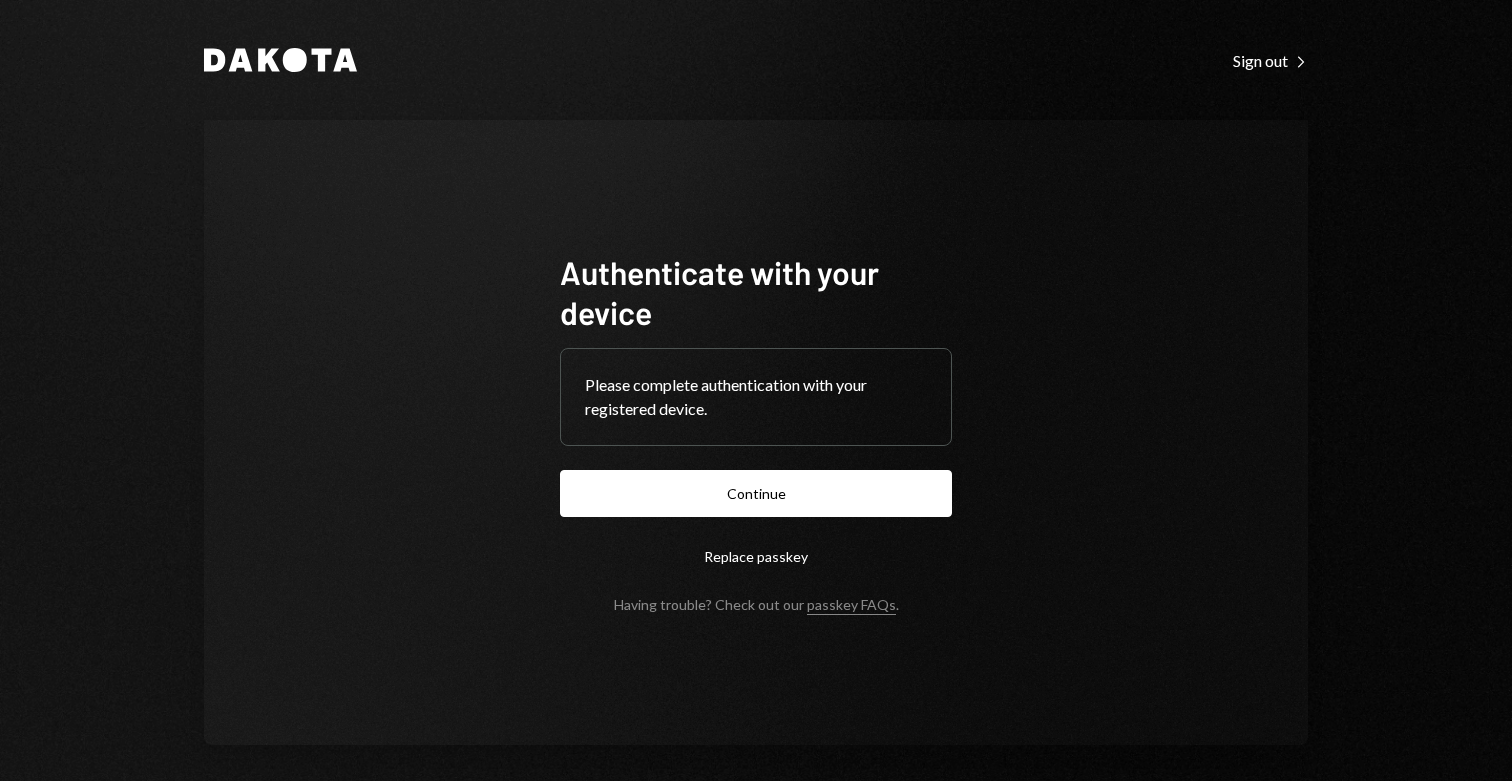 scroll, scrollTop: 0, scrollLeft: 0, axis: both 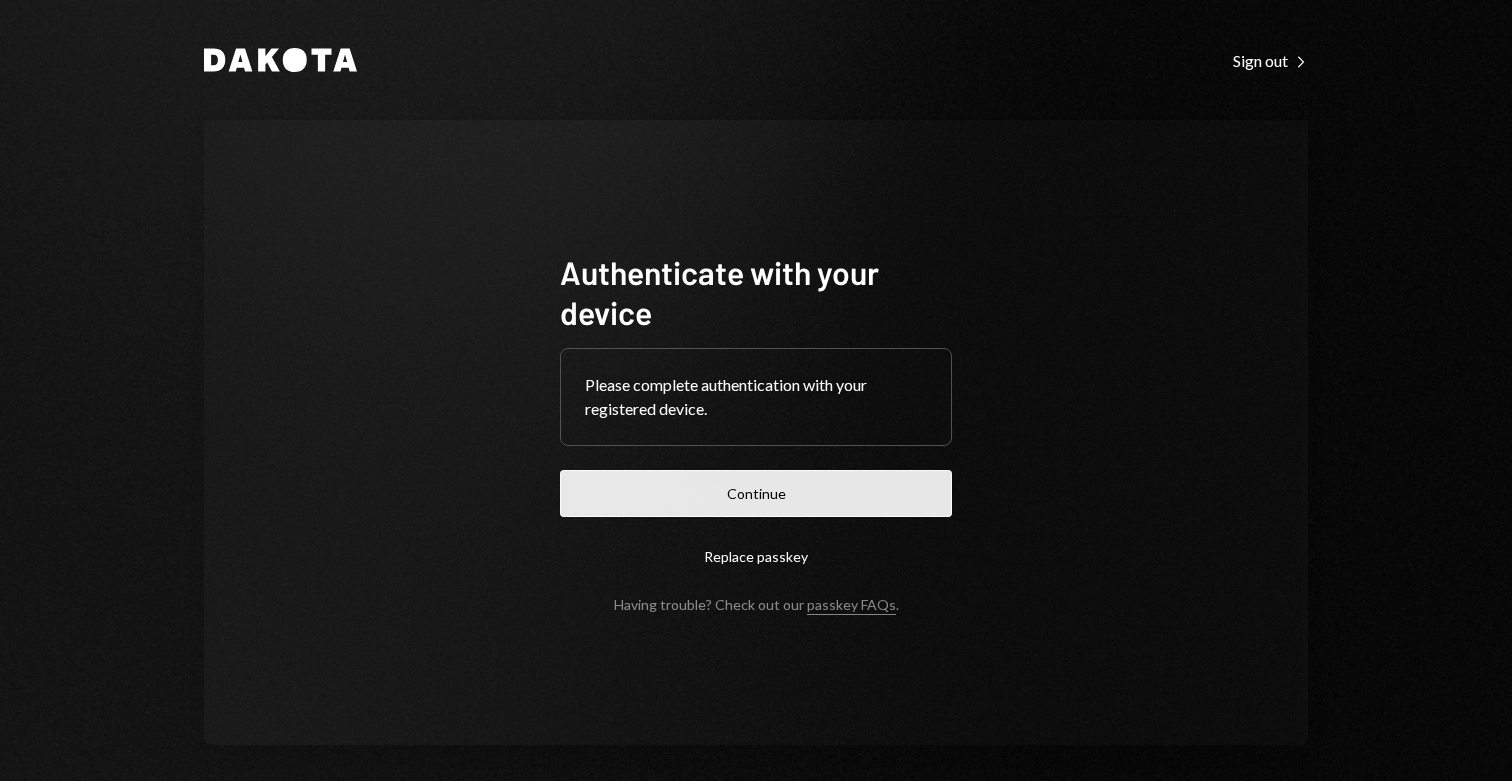 click on "Continue" at bounding box center (756, 493) 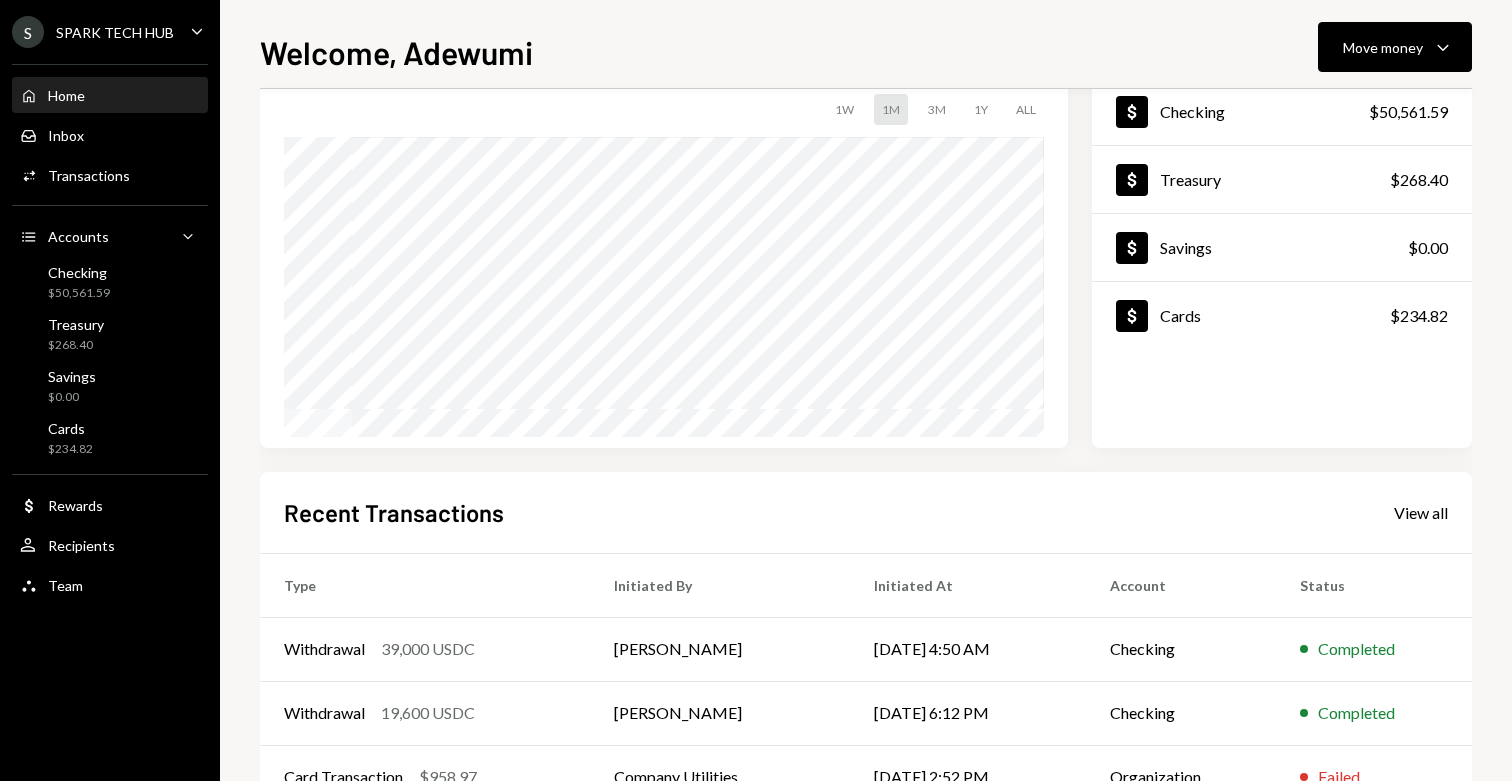 scroll, scrollTop: 0, scrollLeft: 0, axis: both 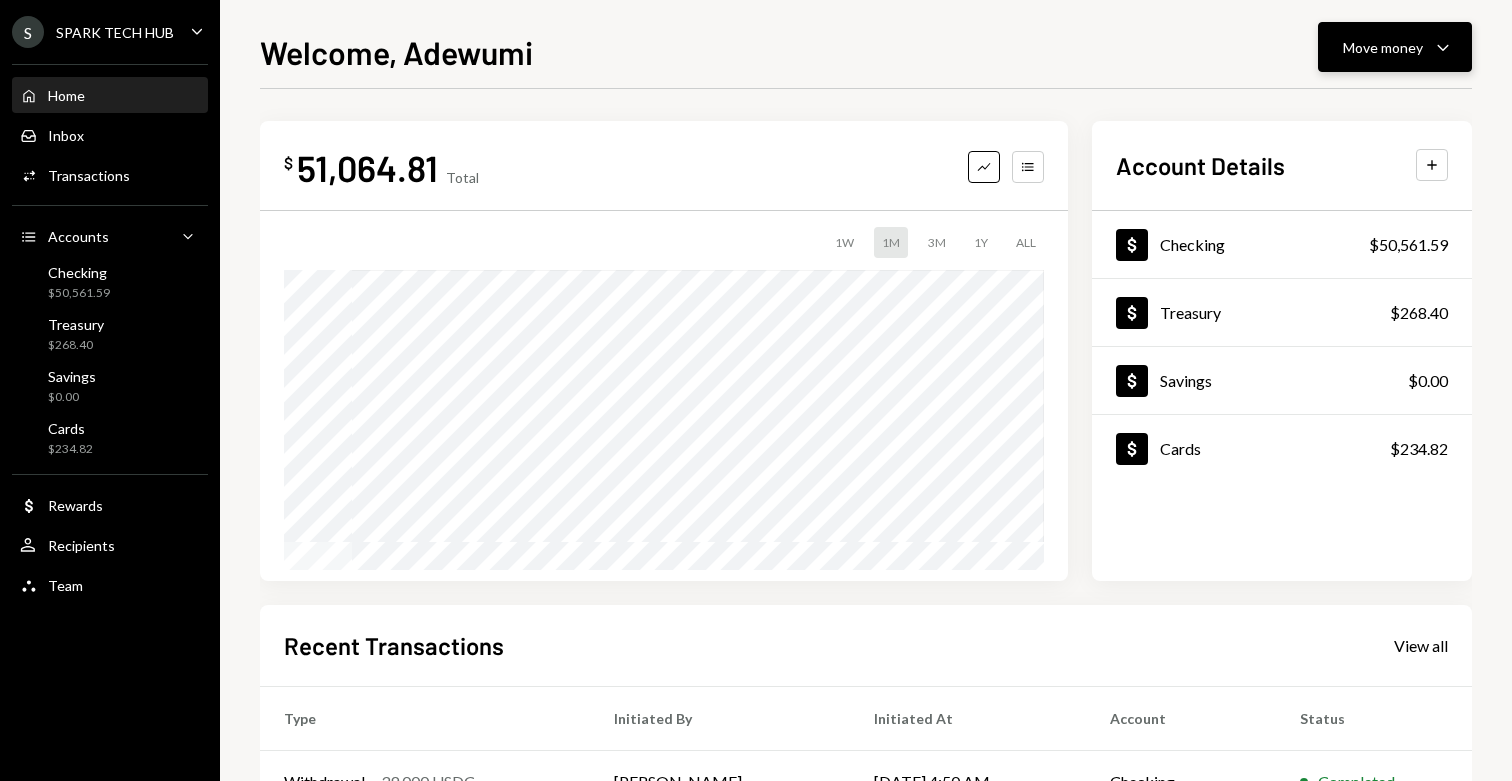click on "Move money" at bounding box center (1383, 47) 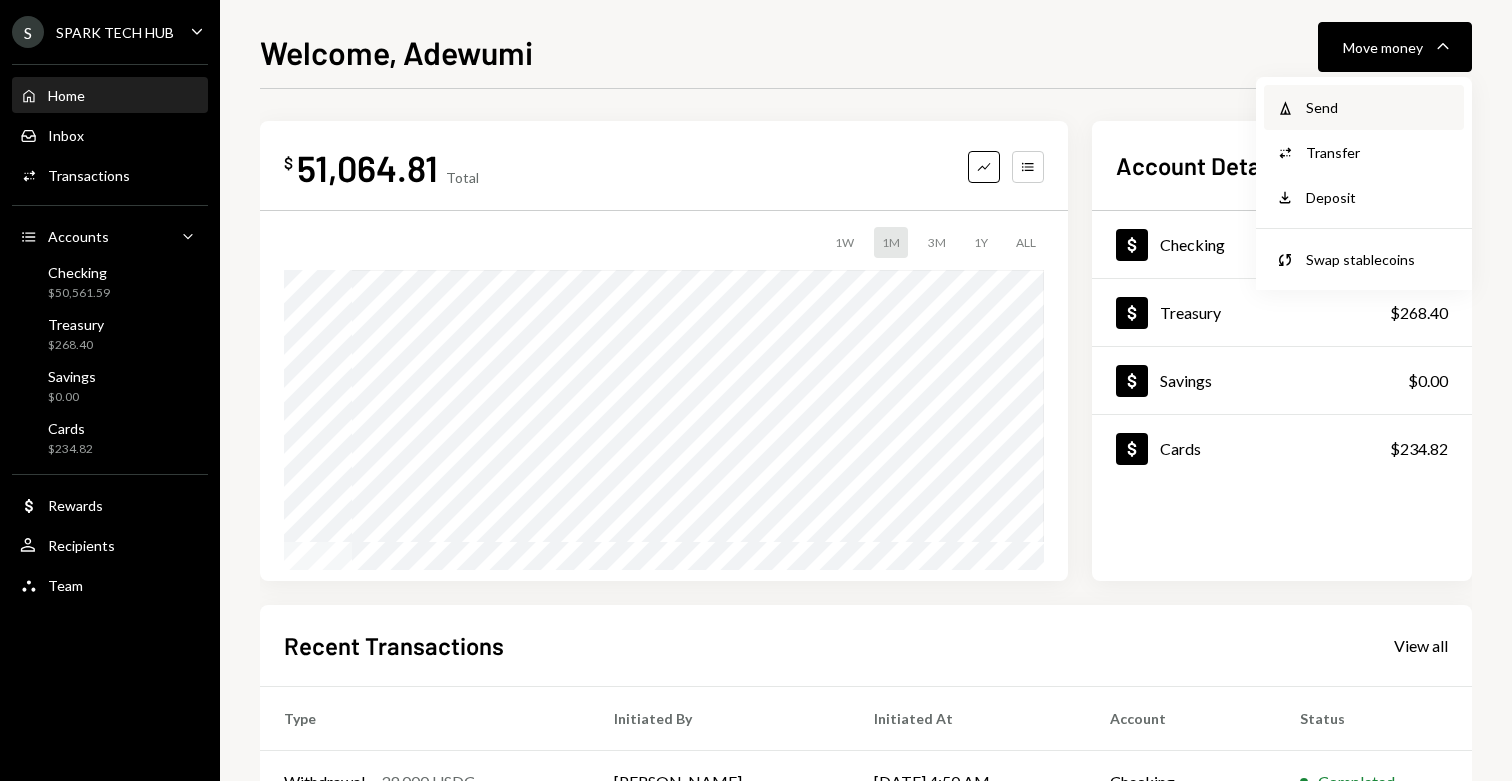 click on "Send" at bounding box center (1379, 107) 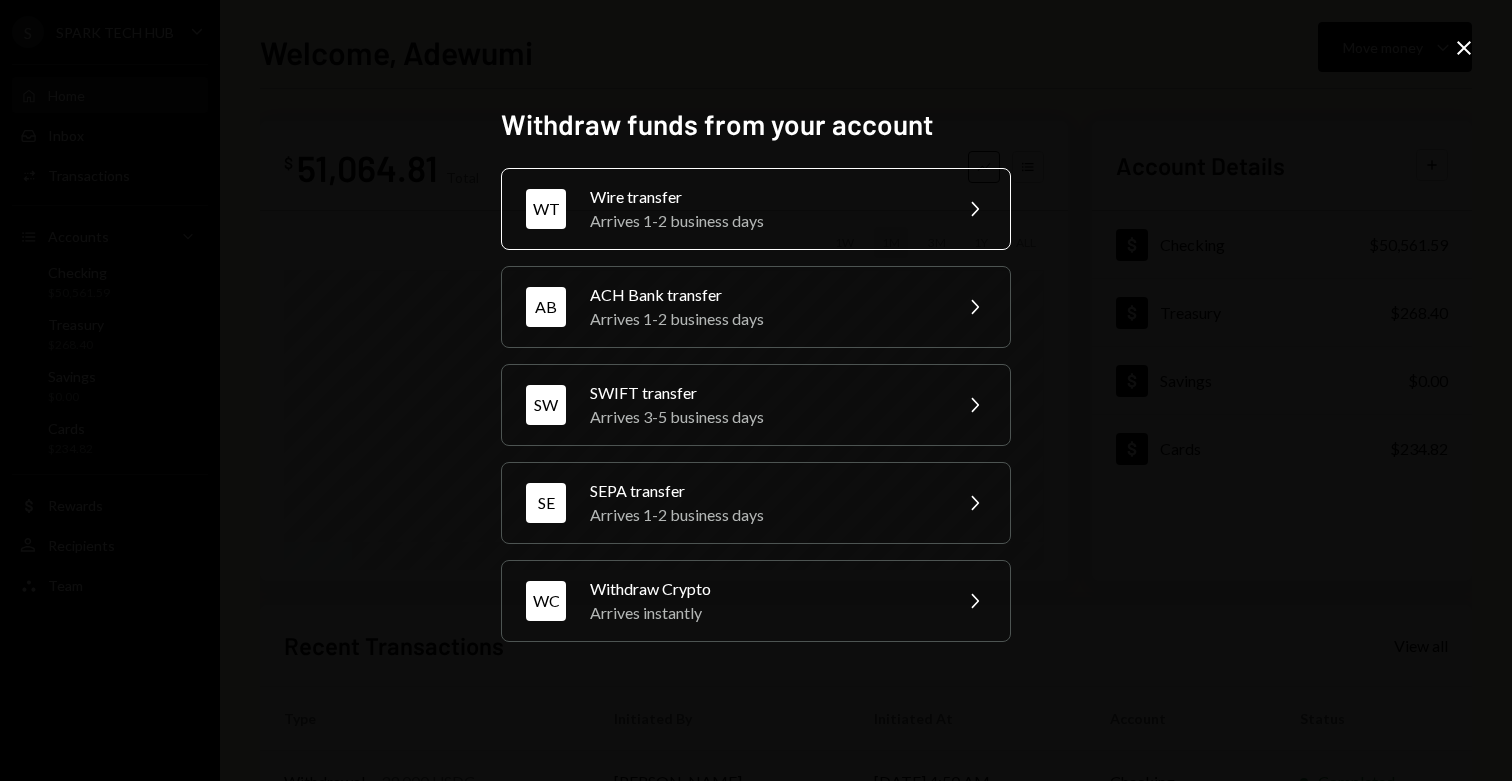click on "Wire transfer" at bounding box center [764, 197] 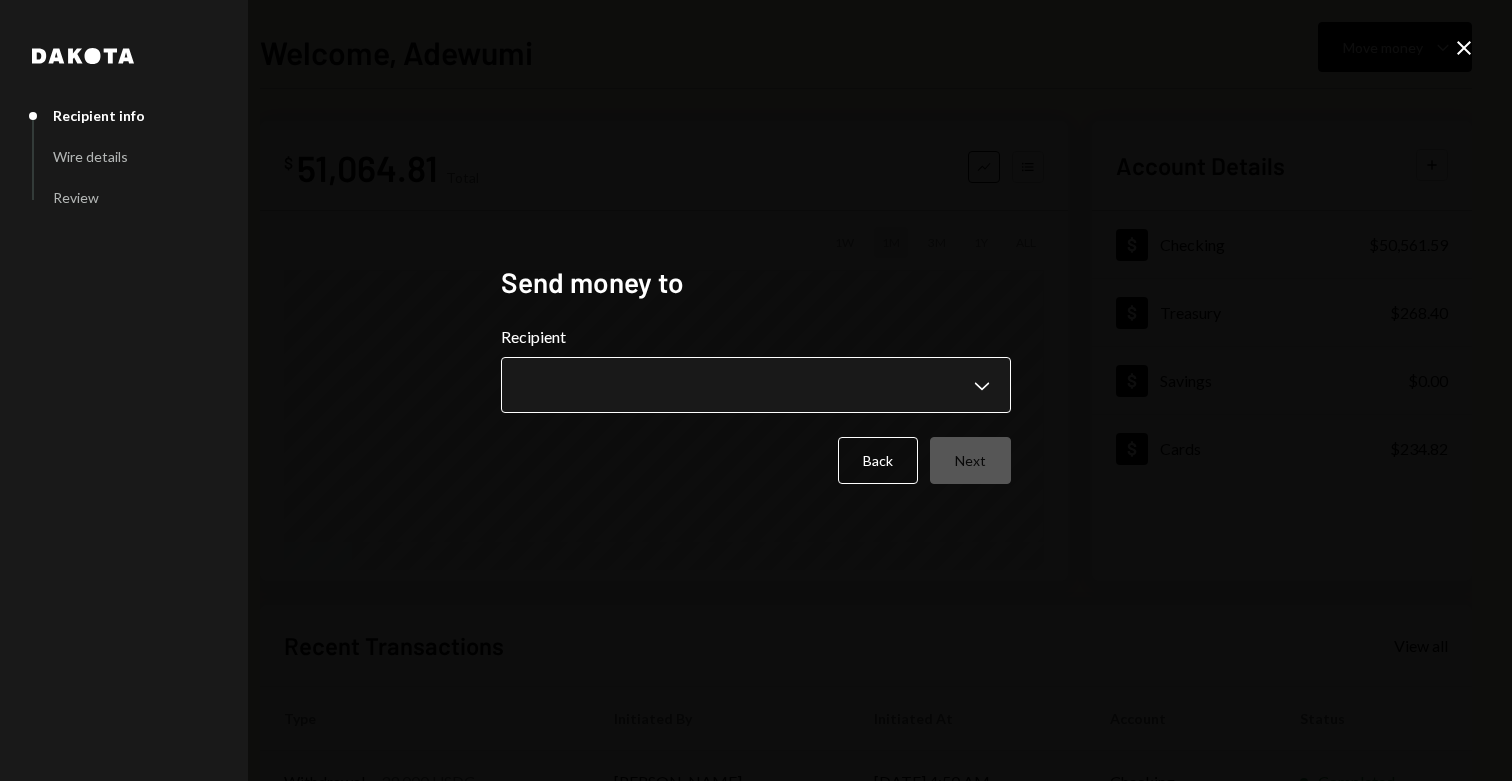 click on "**********" at bounding box center (756, 390) 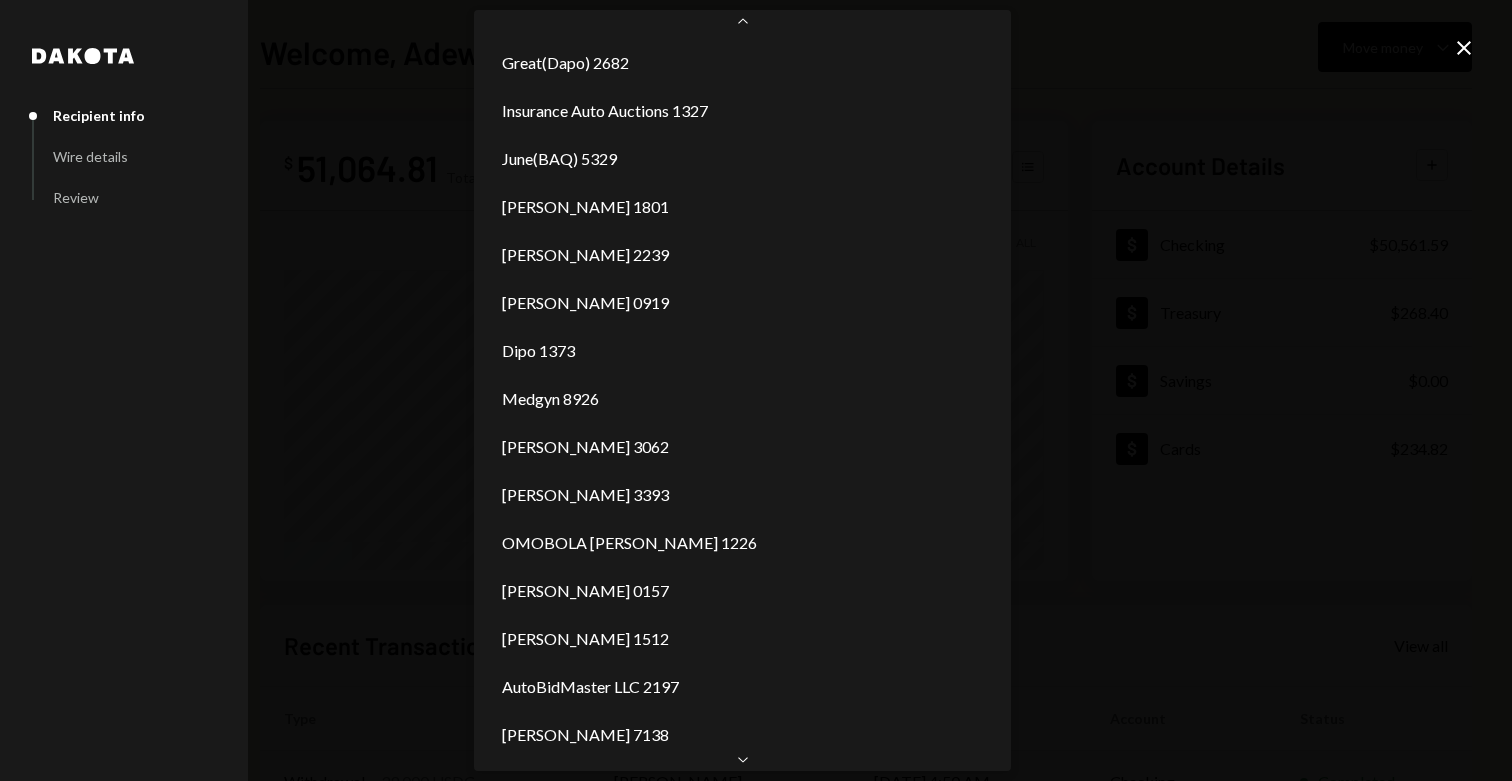 scroll, scrollTop: 1055, scrollLeft: 0, axis: vertical 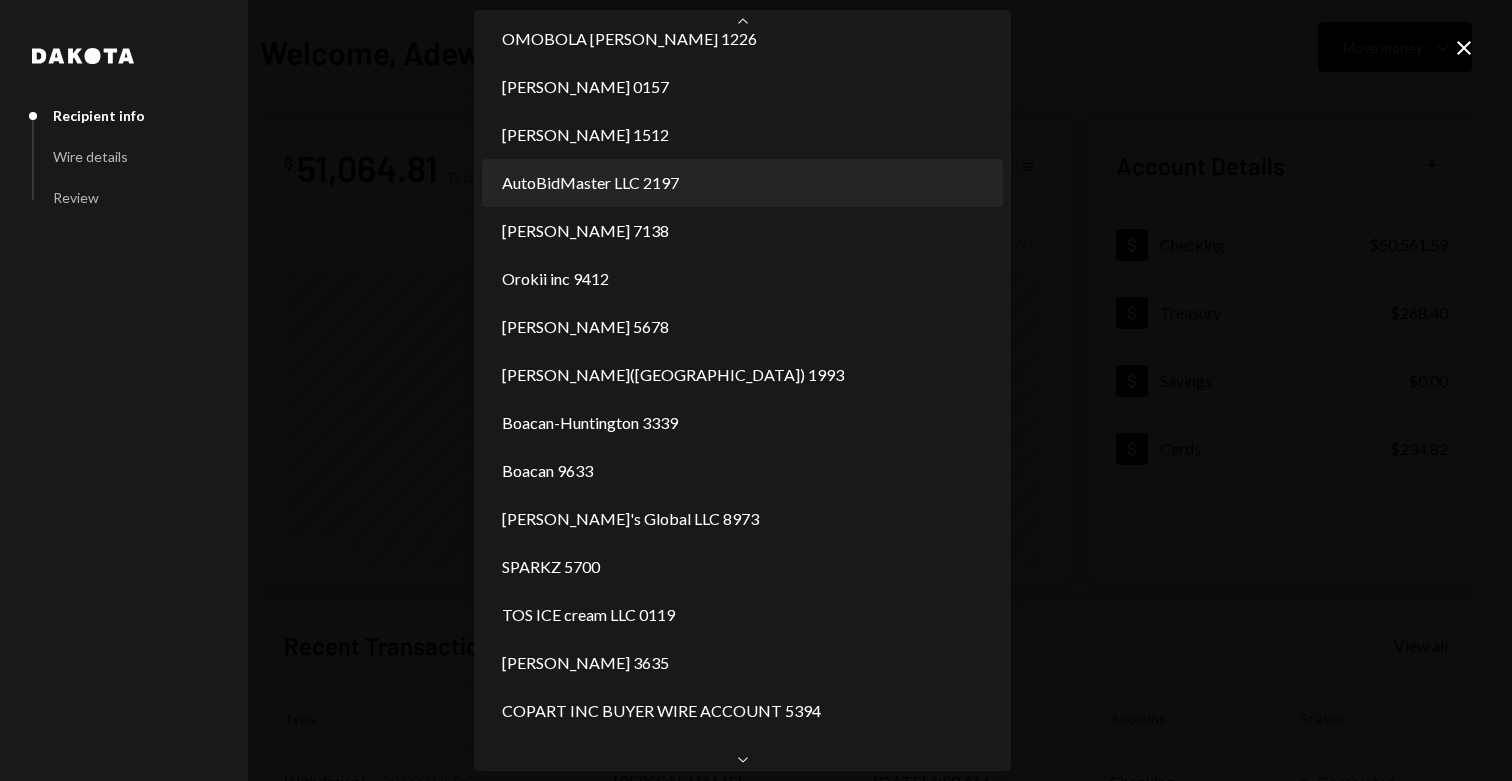 select on "**********" 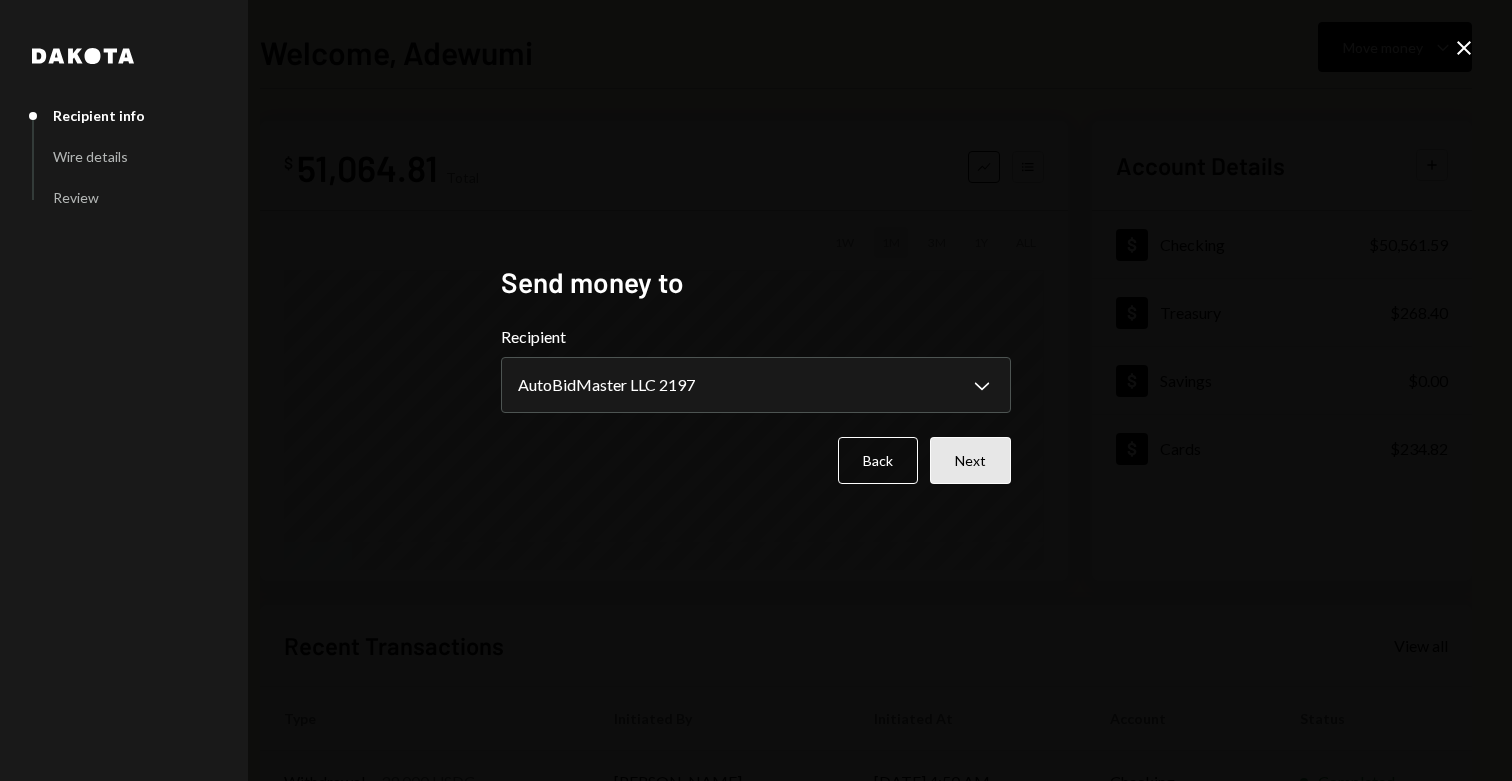 click on "Next" at bounding box center (970, 460) 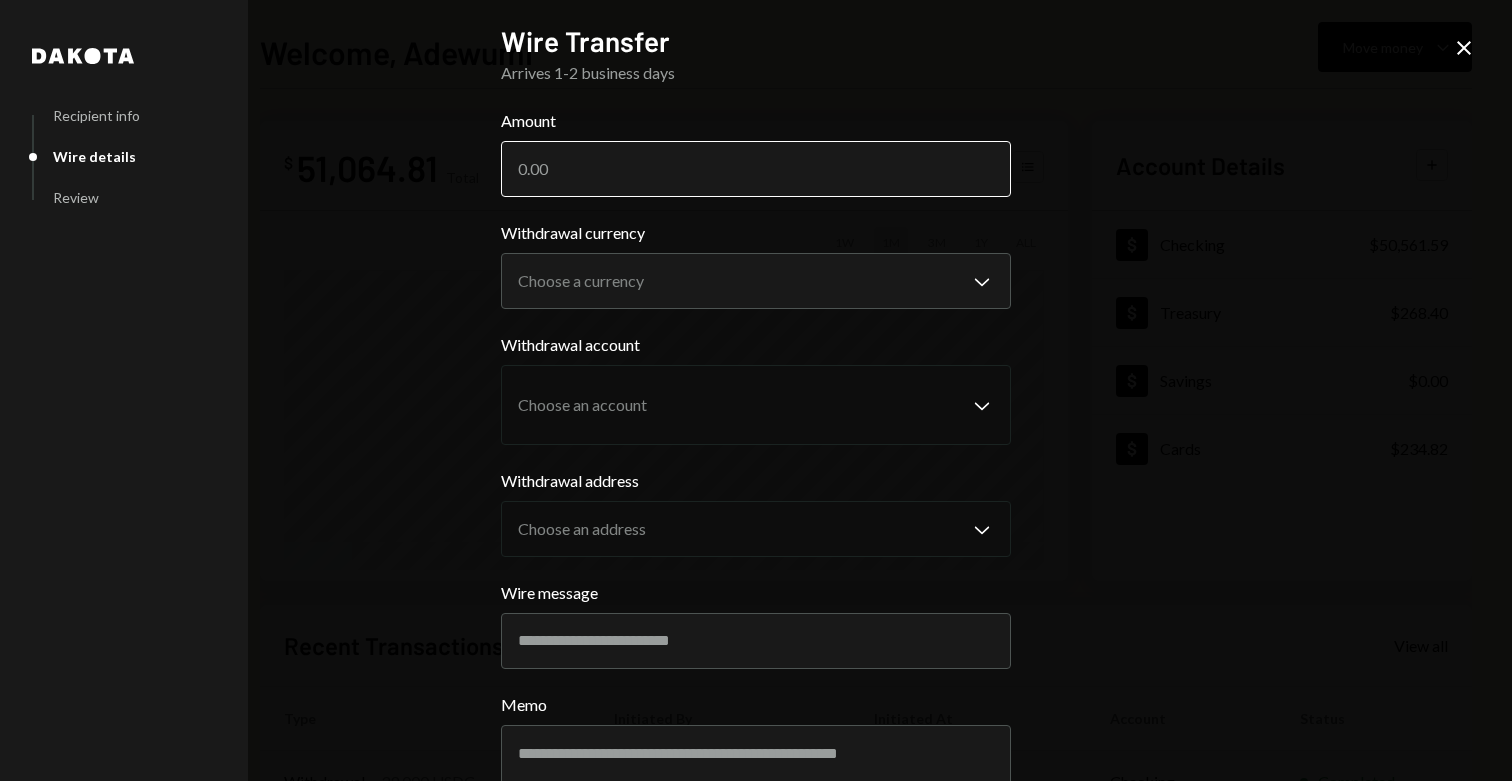 click on "Amount" at bounding box center [756, 169] 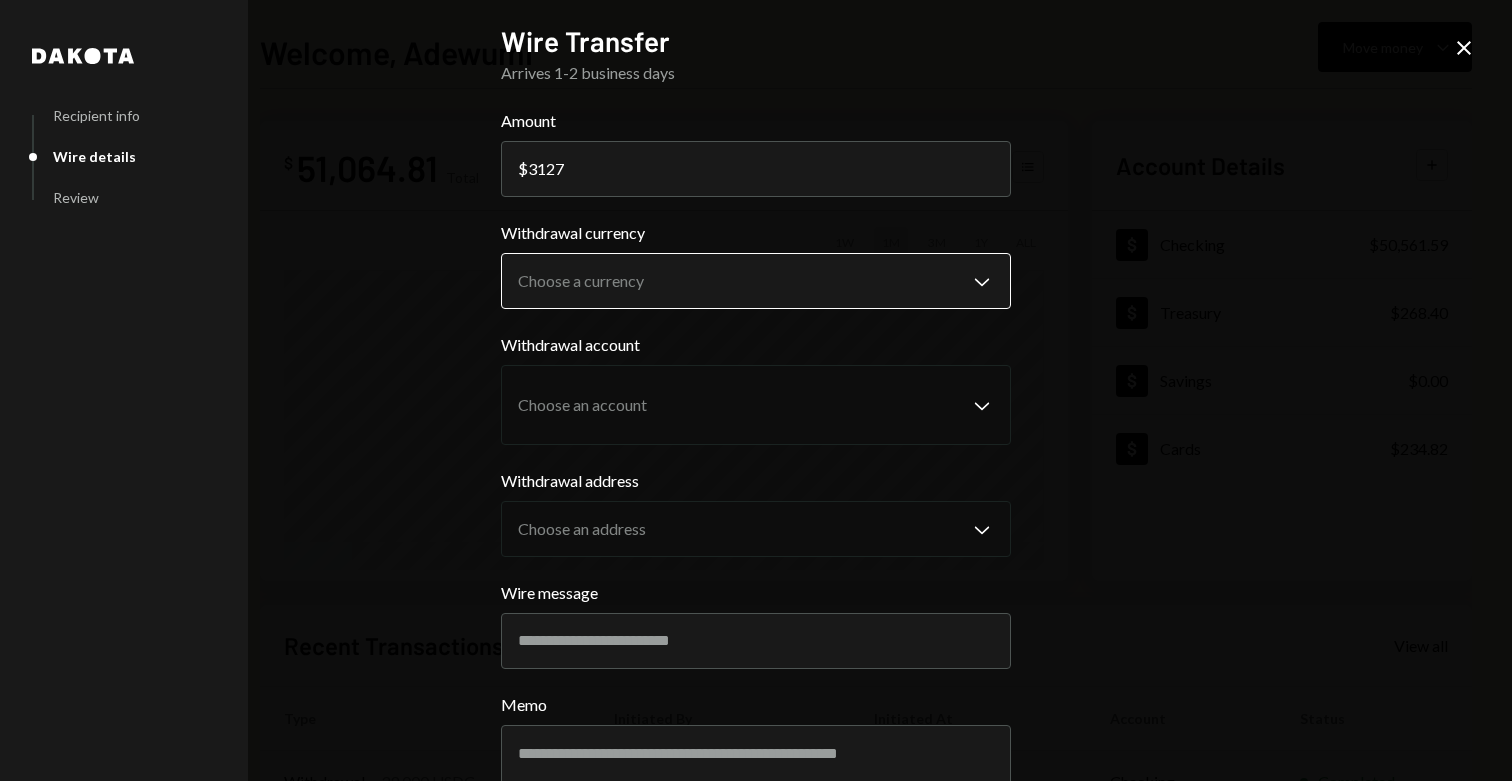 type on "3127" 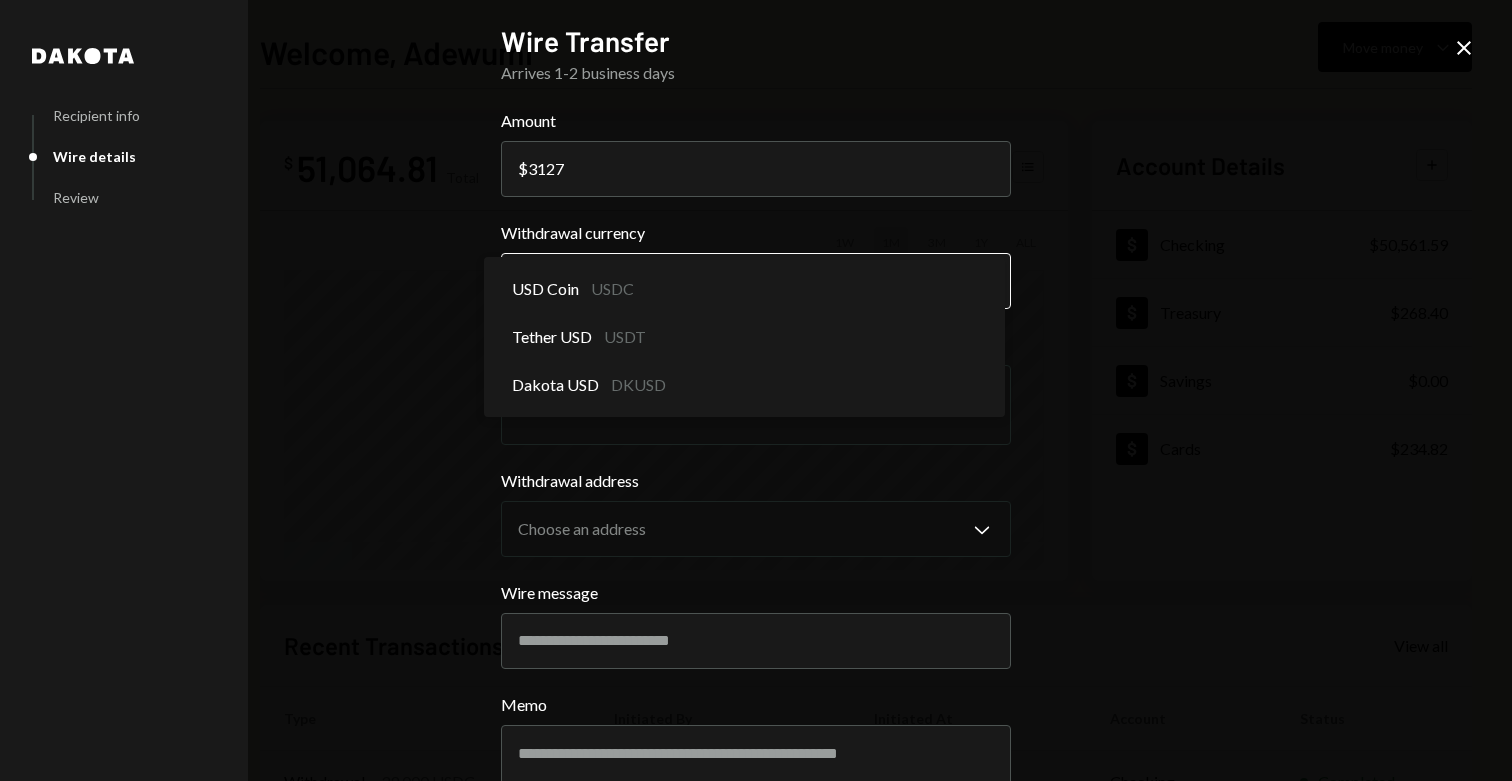 click on "S SPARK TECH HUB Caret Down Home Home Inbox Inbox Activities Transactions Accounts Accounts Caret Down Checking $50,561.59 Treasury $268.40 Savings $0.00 Cards $234.82 Dollar Rewards User Recipients Team Team Welcome, Adewumi Move money Caret Down $ 51,064.81 Total Graph Accounts 1W 1M 3M 1Y ALL Account Details Plus Dollar Checking $50,561.59 Dollar Treasury $268.40 Dollar Savings $0.00 Dollar Cards $234.82 Recent Transactions View all Type Initiated By Initiated At Account Status Withdrawal 39,000  USDC Olusola Kolawole 07/24/25 4:50 AM Checking Completed Withdrawal 19,600  USDC Olusola Kolawole 07/23/25 6:12 PM Checking Completed Card Transaction $958.97 Company Utilities 07/23/25 2:52 PM Organization Failed Bank Payment $2,502.50 Adewumi Hammed 07/23/25 1:13 PM Checking Completed Deposit 100,000  USDC 0xAe4F...eF6Ab4 Copy 07/23/25 10:44 AM Checking Completed /dashboard Dakota Recipient info Wire details Review Wire Transfer Arrives 1-2 business days Amount $ 3127 Withdrawal currency Choose a currency Memo" at bounding box center (756, 390) 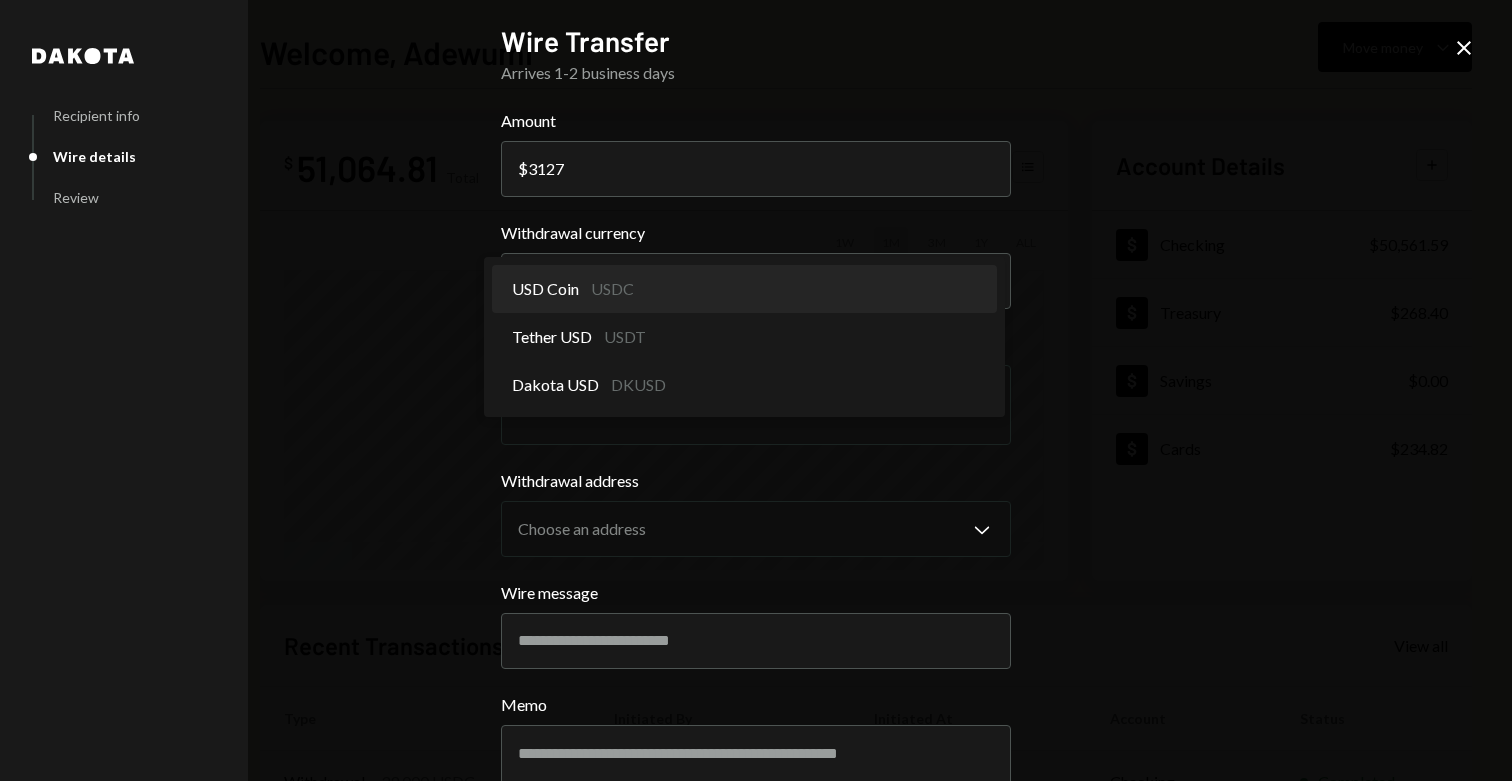 select on "****" 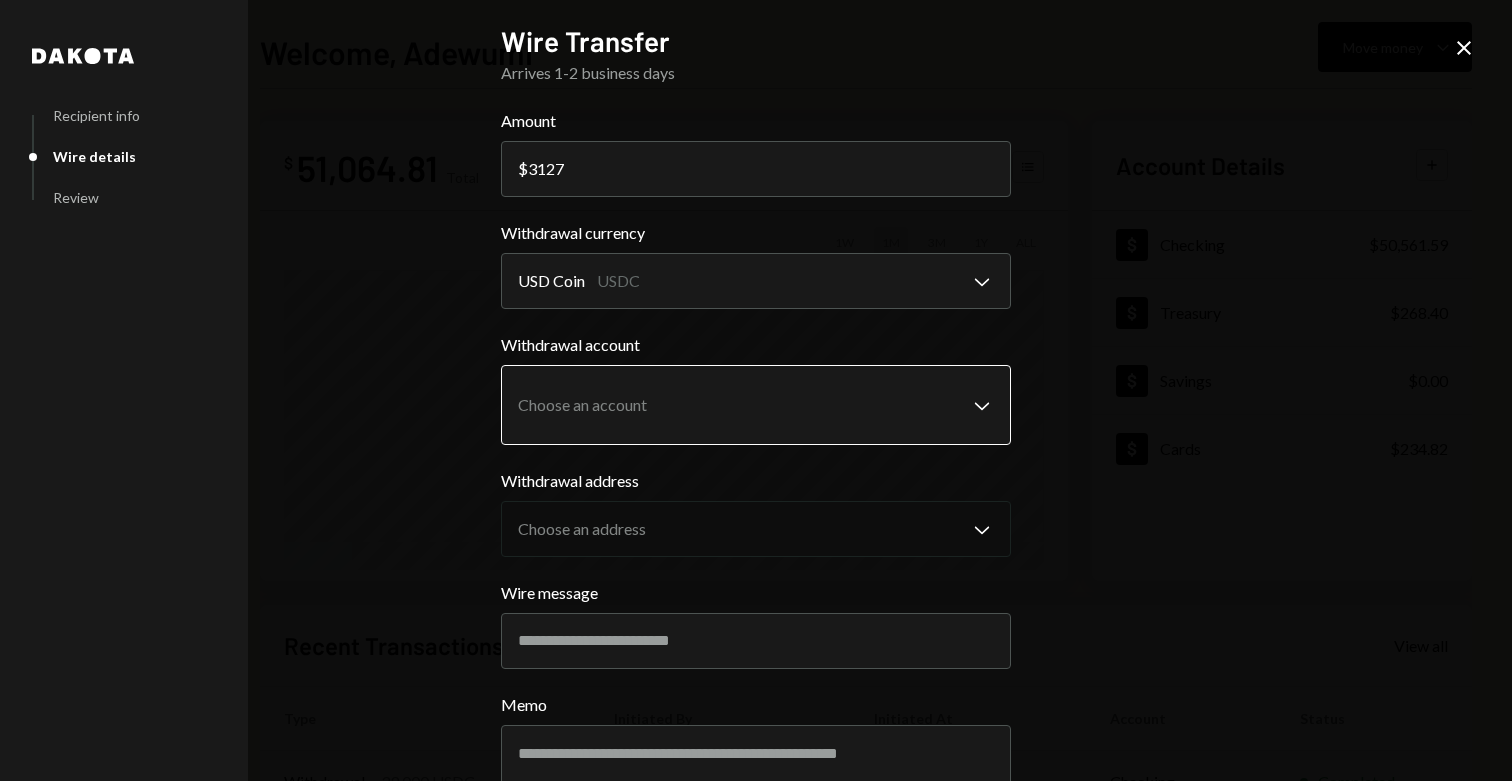 click on "S SPARK TECH HUB Caret Down Home Home Inbox Inbox Activities Transactions Accounts Accounts Caret Down Checking $50,561.59 Treasury $268.40 Savings $0.00 Cards $234.82 Dollar Rewards User Recipients Team Team Welcome, Adewumi Move money Caret Down $ 51,064.81 Total Graph Accounts 1W 1M 3M 1Y ALL Account Details Plus Dollar Checking $50,561.59 Dollar Treasury $268.40 Dollar Savings $0.00 Dollar Cards $234.82 Recent Transactions View all Type Initiated By Initiated At Account Status Withdrawal 39,000  USDC Olusola Kolawole 07/24/25 4:50 AM Checking Completed Withdrawal 19,600  USDC Olusola Kolawole 07/23/25 6:12 PM Checking Completed Card Transaction $958.97 Company Utilities 07/23/25 2:52 PM Organization Failed Bank Payment $2,502.50 Adewumi Hammed 07/23/25 1:13 PM Checking Completed Deposit 100,000  USDC 0xAe4F...eF6Ab4 Copy 07/23/25 10:44 AM Checking Completed /dashboard Dakota Recipient info Wire details Review Wire Transfer Arrives 1-2 business days Amount $ 3127 Withdrawal currency USD Coin USDC ********" at bounding box center [756, 390] 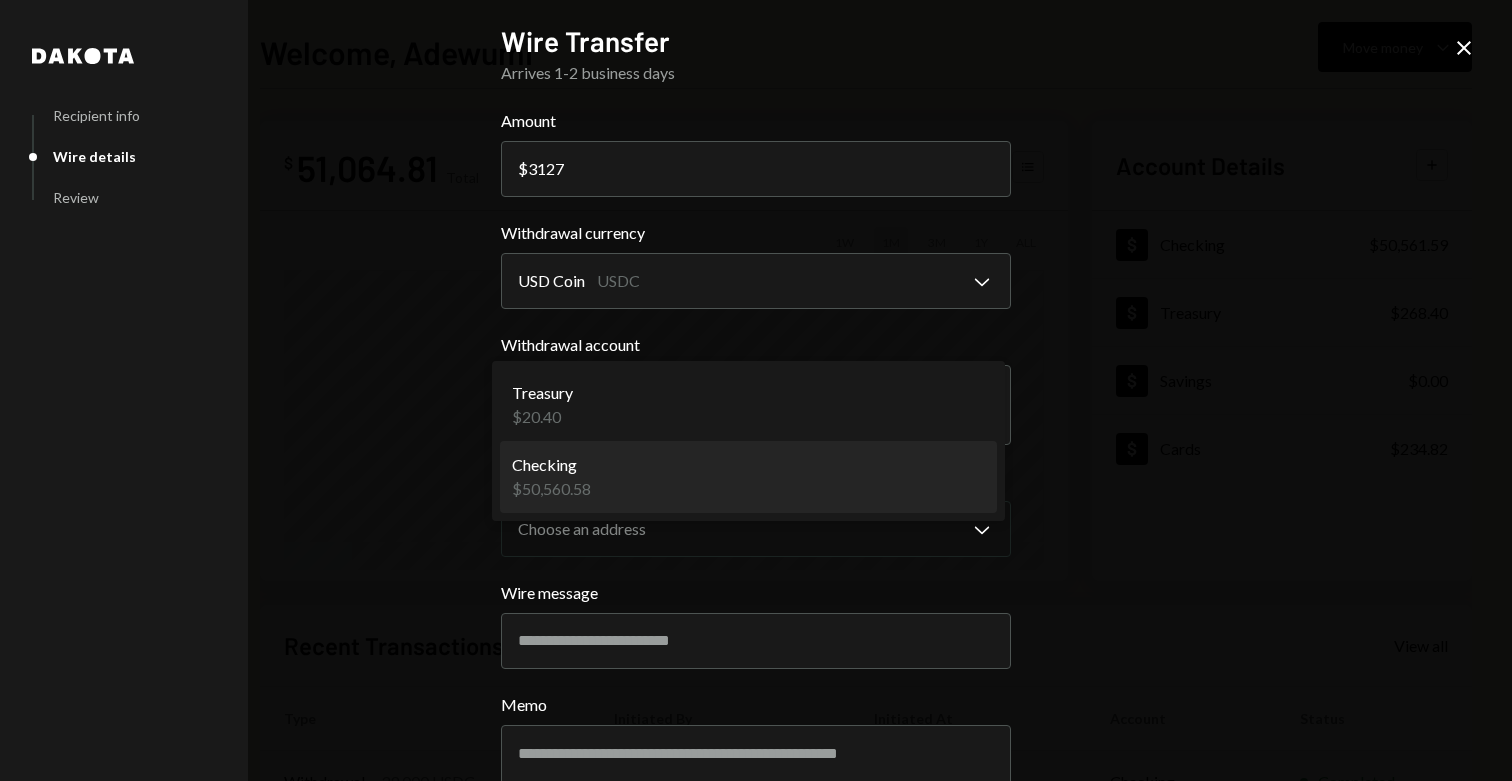 select on "**********" 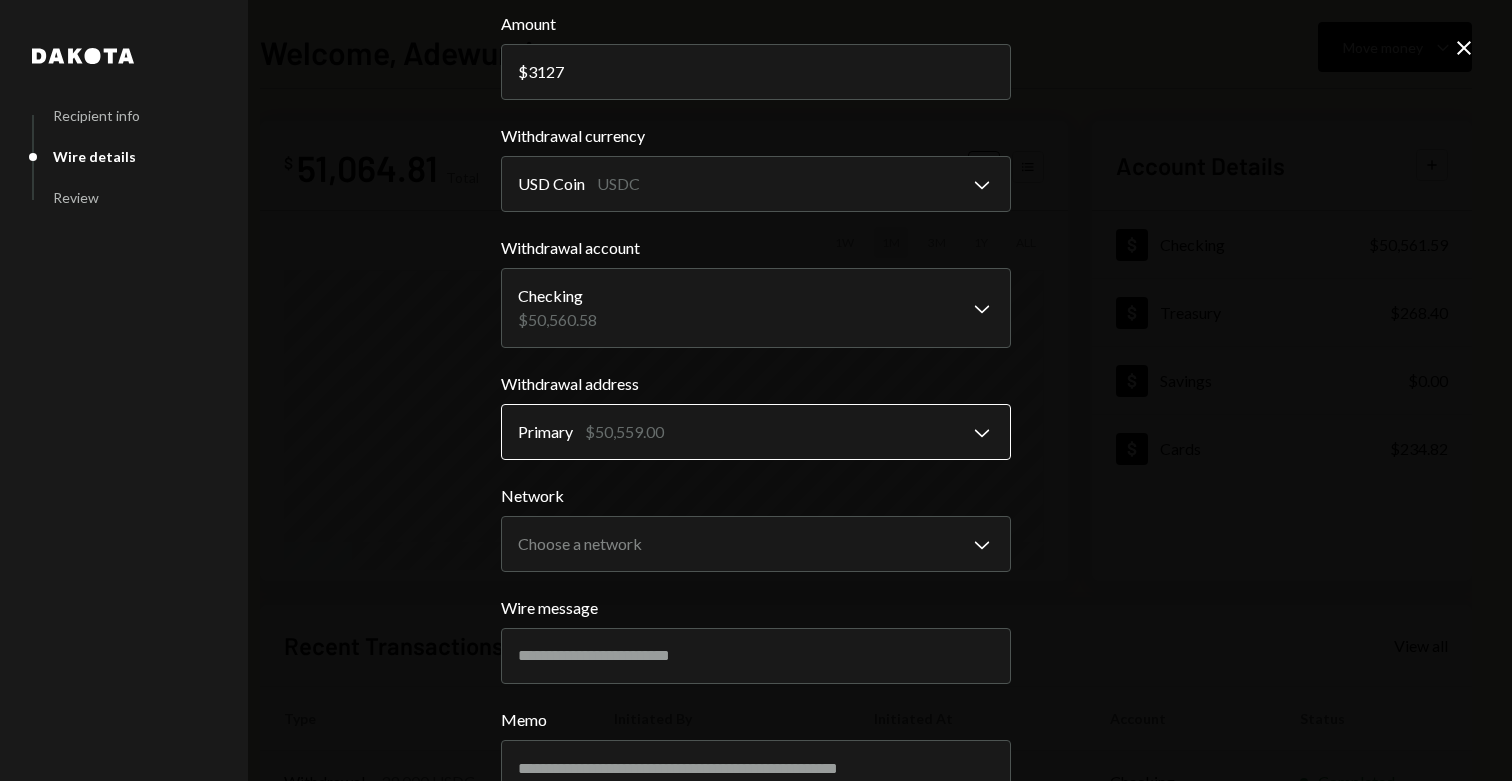 scroll, scrollTop: 121, scrollLeft: 0, axis: vertical 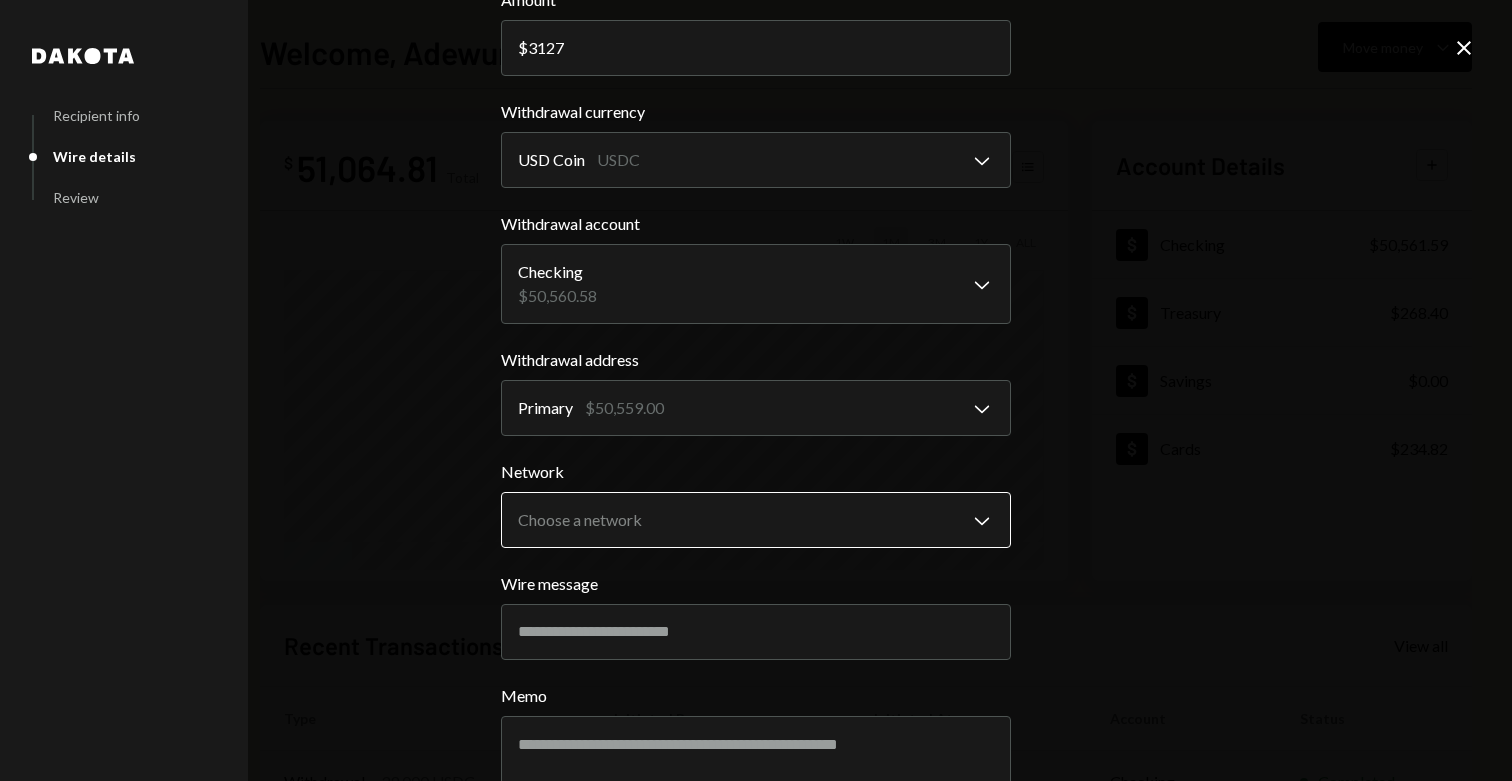 click on "S SPARK TECH HUB Caret Down Home Home Inbox Inbox Activities Transactions Accounts Accounts Caret Down Checking $50,561.59 Treasury $268.40 Savings $0.00 Cards $234.82 Dollar Rewards User Recipients Team Team Welcome, Adewumi Move money Caret Down $ 51,064.81 Total Graph Accounts 1W 1M 3M 1Y ALL Account Details Plus Dollar Checking $50,561.59 Dollar Treasury $268.40 Dollar Savings $0.00 Dollar Cards $234.82 Recent Transactions View all Type Initiated By Initiated At Account Status Withdrawal 39,000  USDC Olusola Kolawole 07/24/25 4:50 AM Checking Completed Withdrawal 19,600  USDC Olusola Kolawole 07/23/25 6:12 PM Checking Completed Card Transaction $958.97 Company Utilities 07/23/25 2:52 PM Organization Failed Bank Payment $2,502.50 Adewumi Hammed 07/23/25 1:13 PM Checking Completed Deposit 100,000  USDC 0xAe4F...eF6Ab4 Copy 07/23/25 10:44 AM Checking Completed /dashboard Dakota Recipient info Wire details Review Wire Transfer Arrives 1-2 business days Amount $ 3127 Withdrawal currency USD Coin USDC ********" at bounding box center [756, 390] 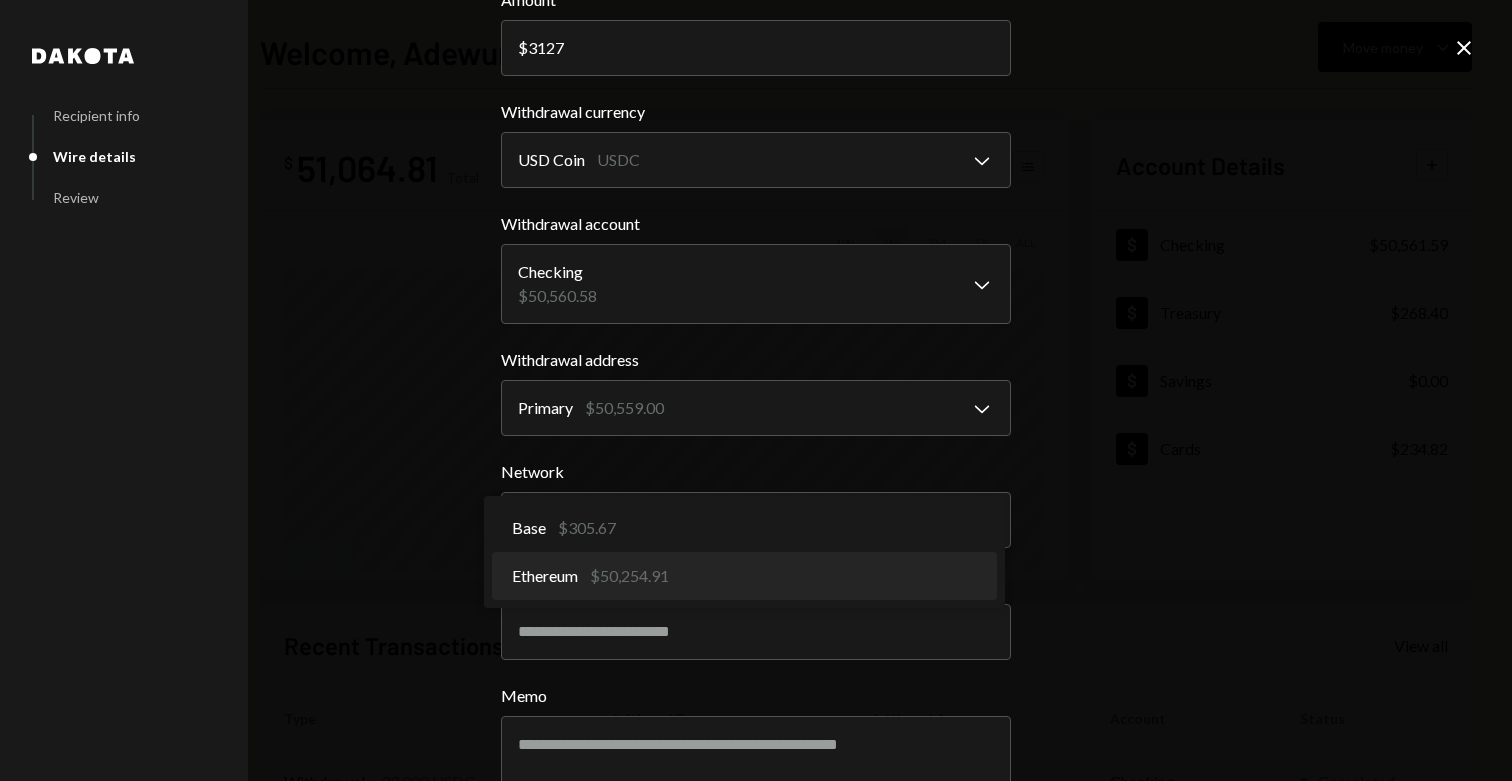 select on "**********" 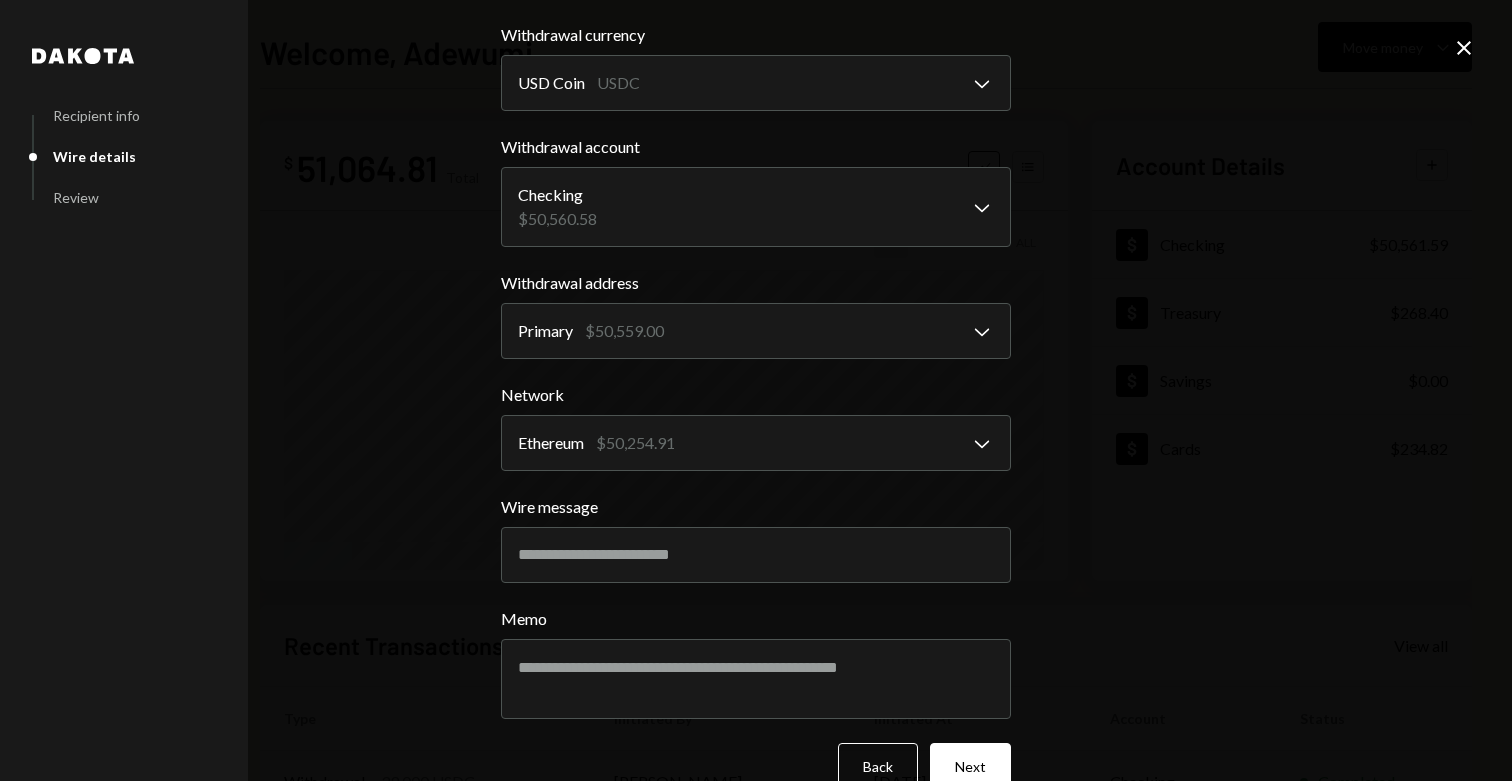 scroll, scrollTop: 238, scrollLeft: 0, axis: vertical 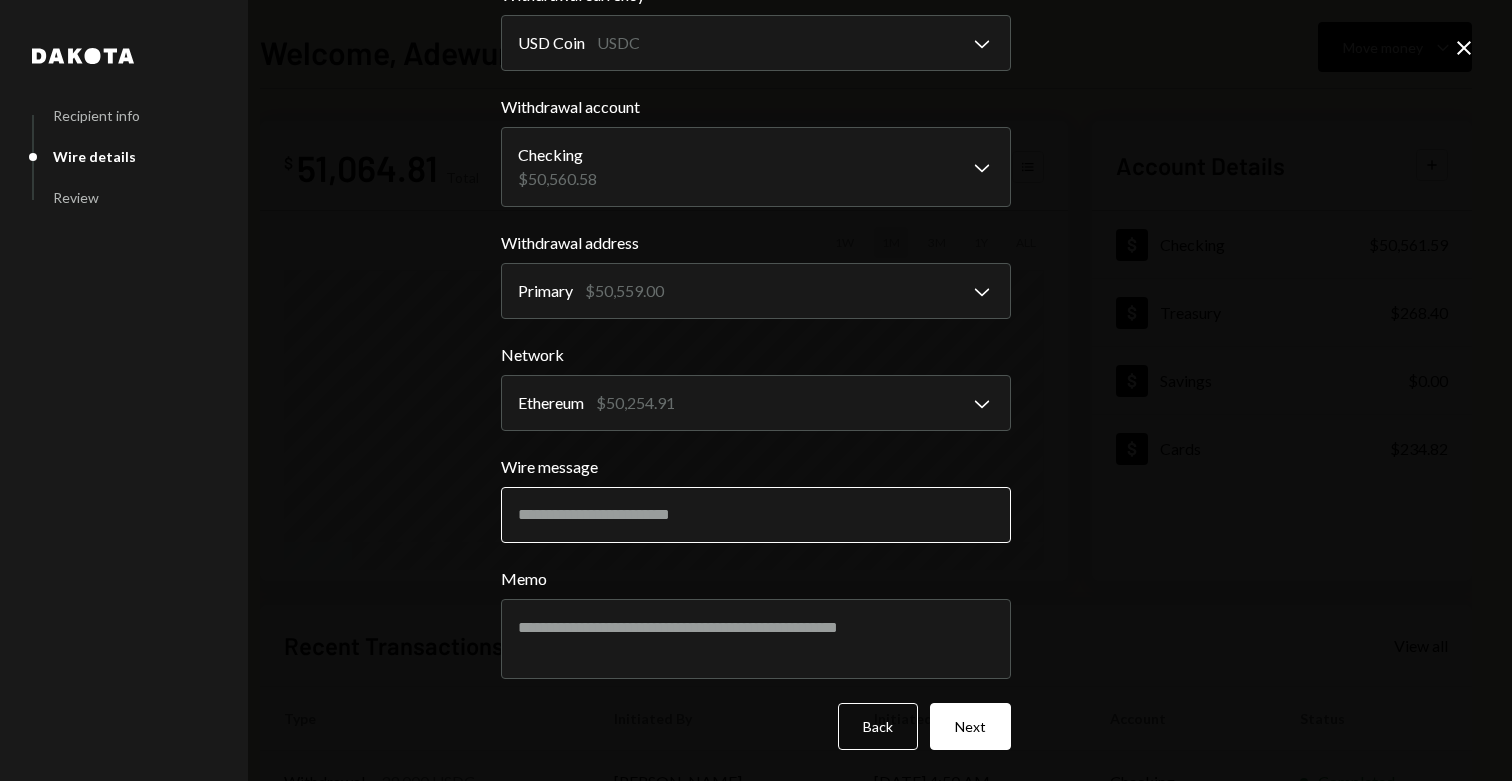 click on "Wire message" at bounding box center [756, 515] 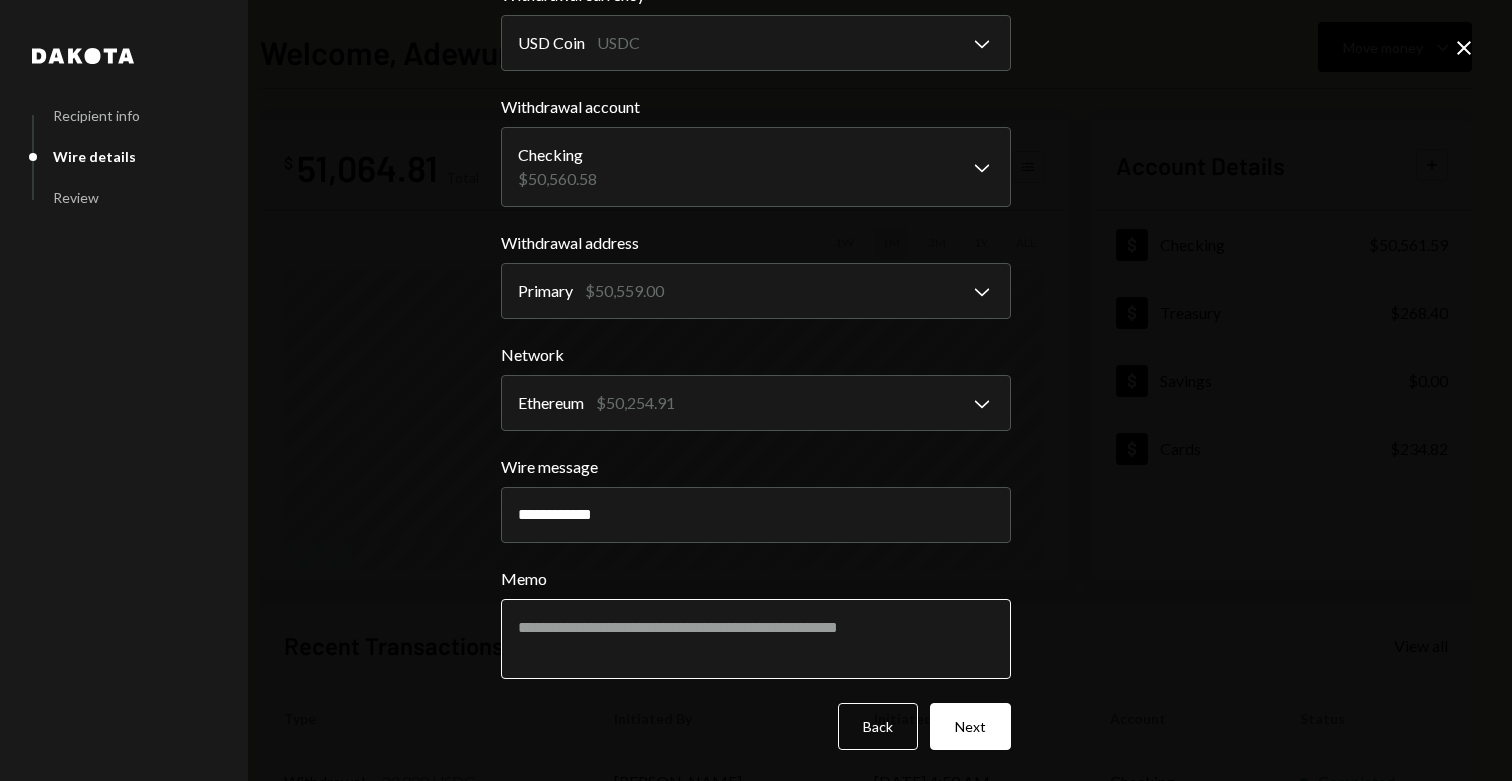 type on "**********" 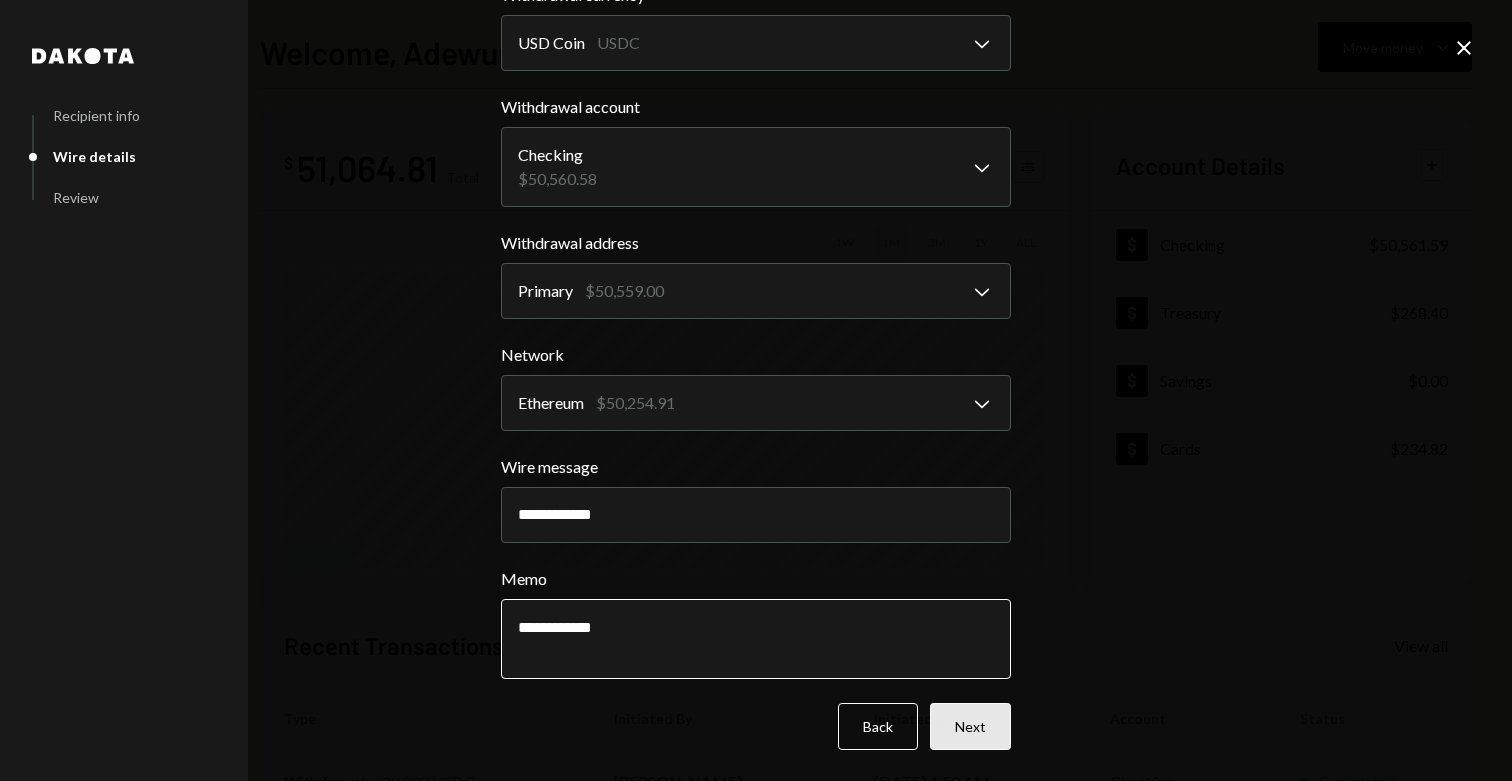 type on "**********" 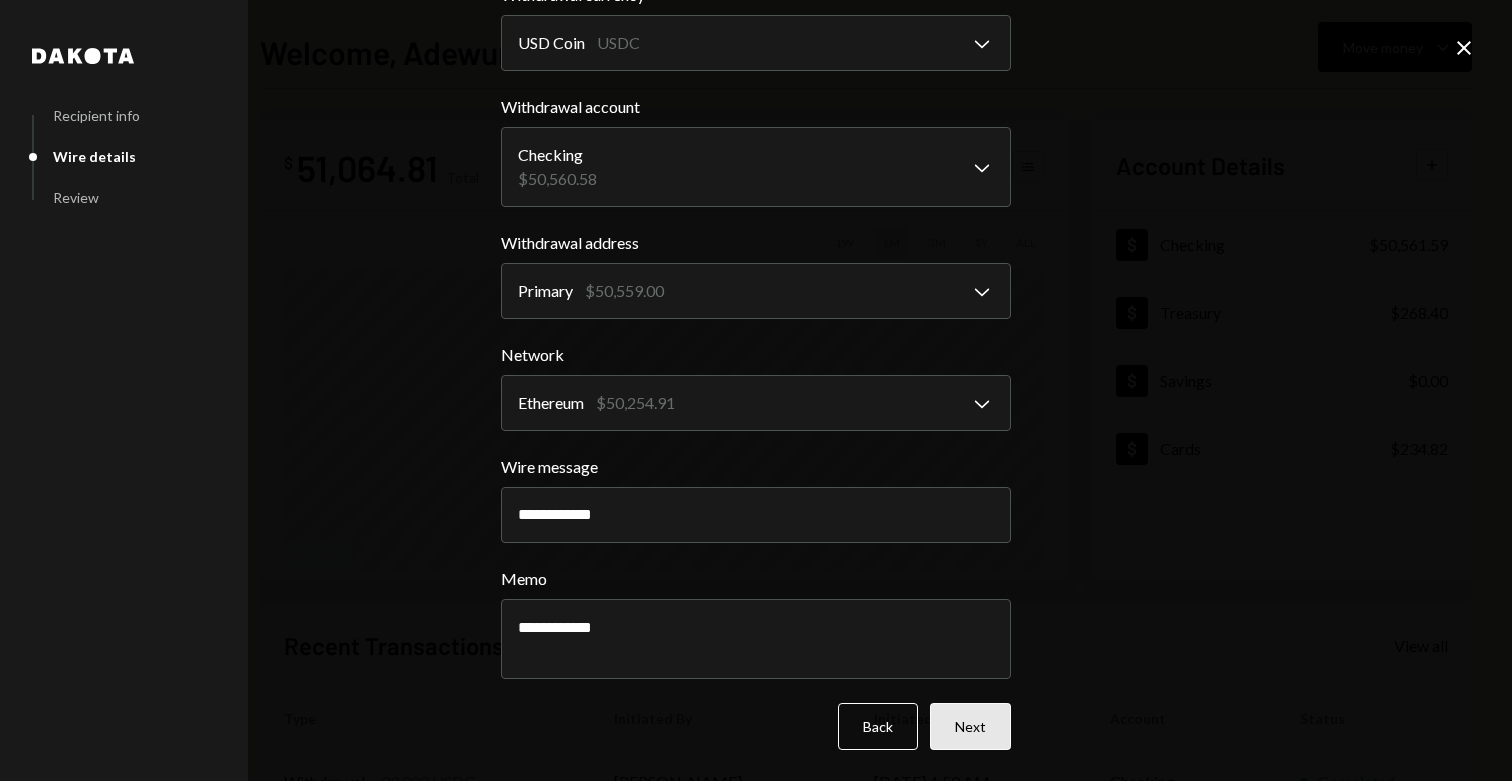 click on "Next" at bounding box center (970, 726) 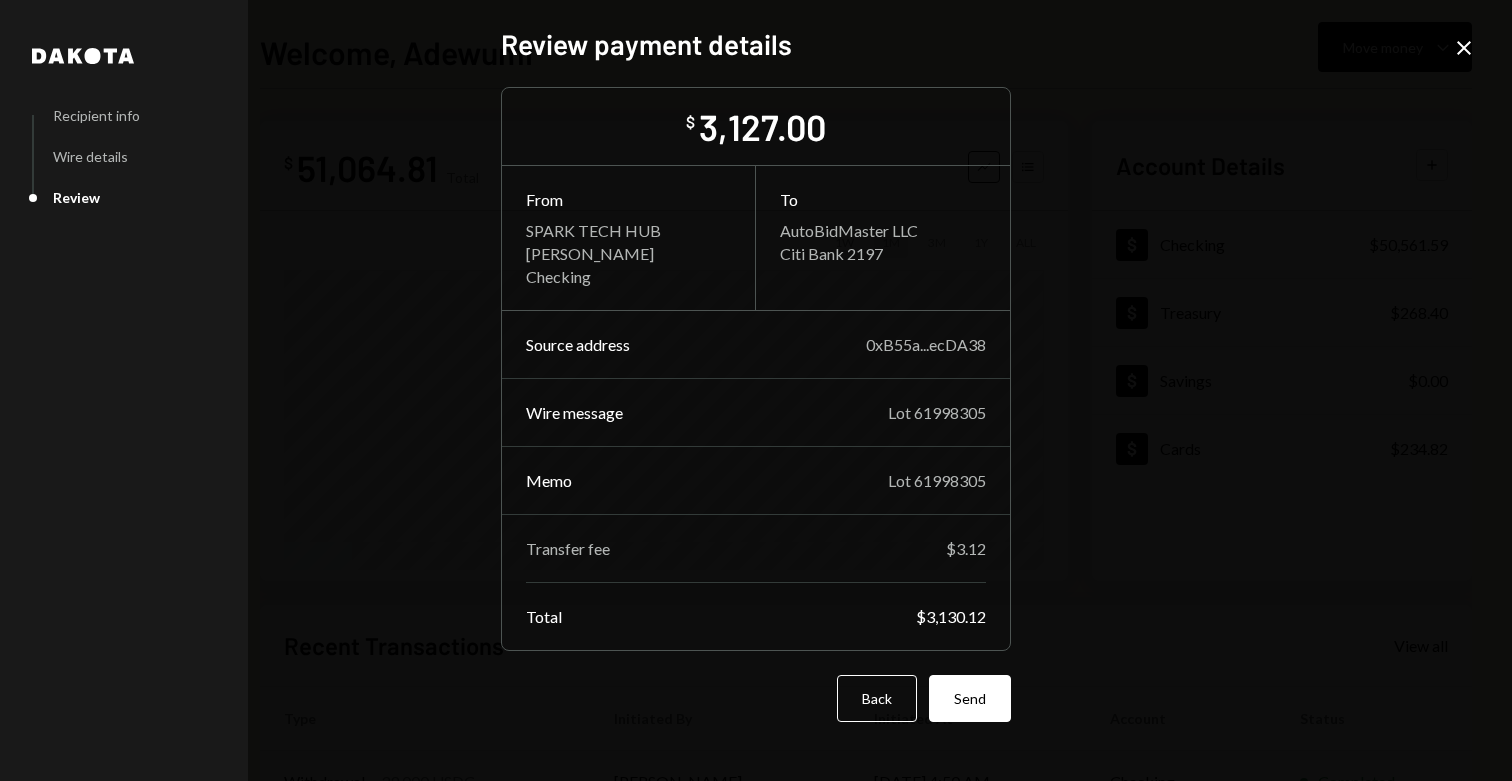scroll, scrollTop: 0, scrollLeft: 0, axis: both 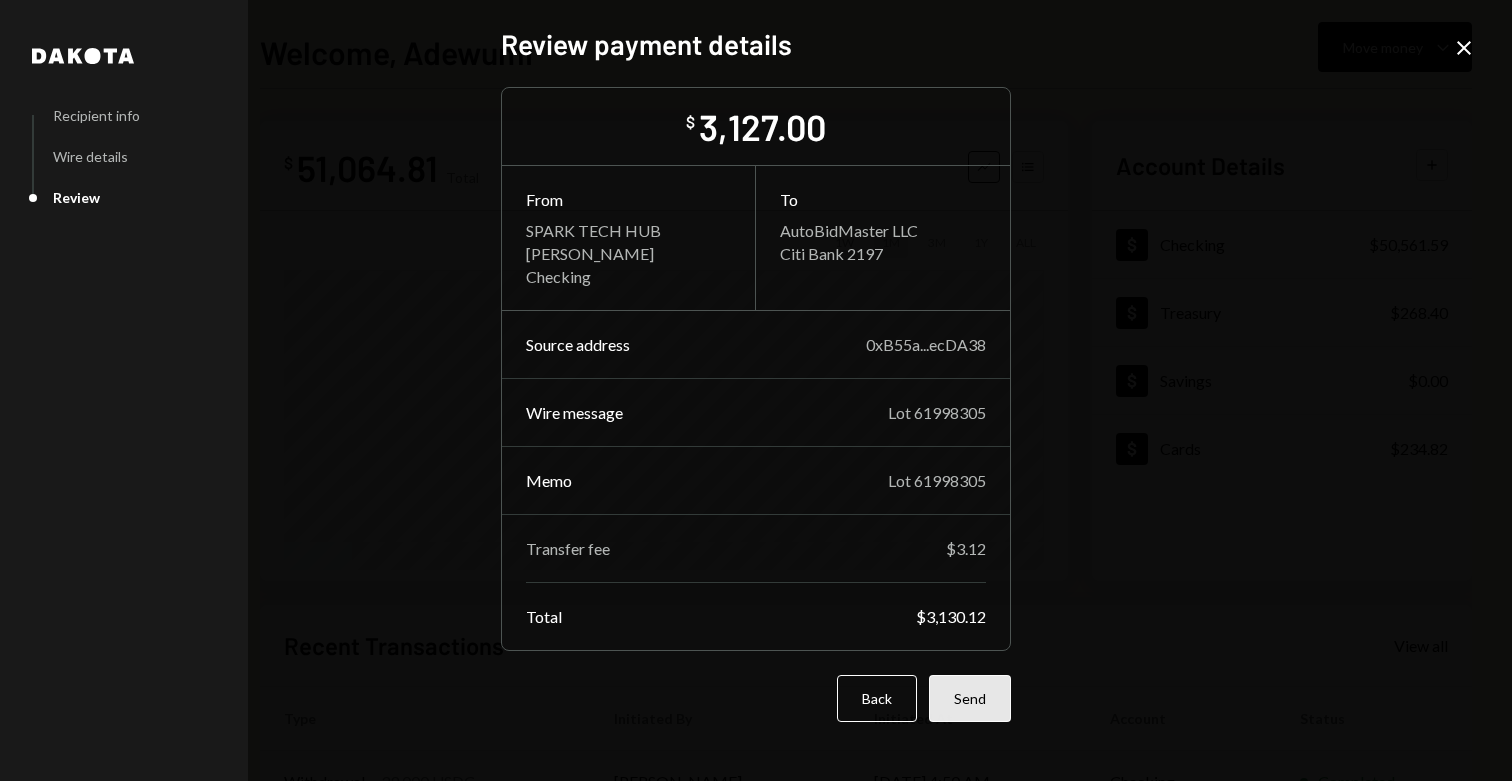 click on "Send" at bounding box center [970, 698] 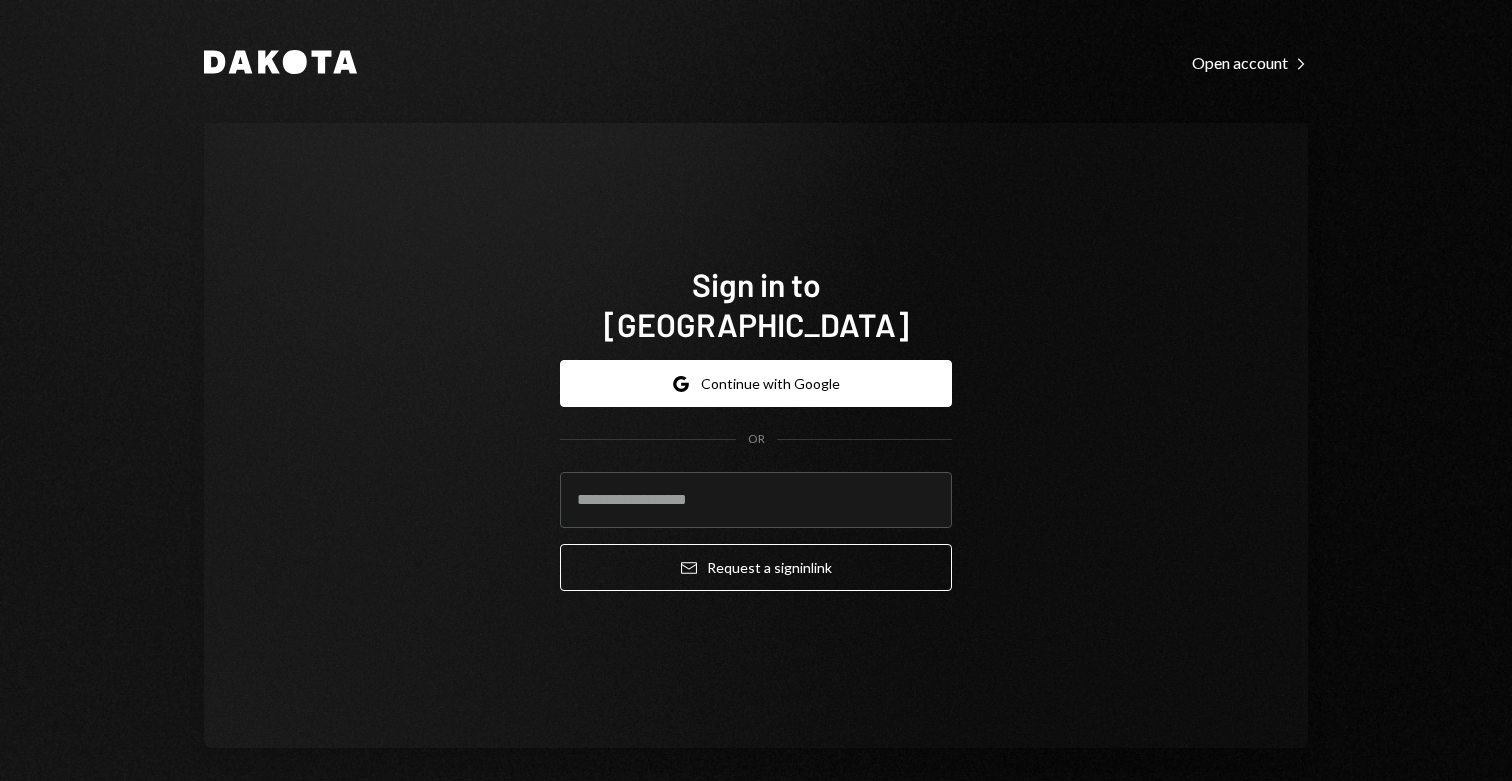 scroll, scrollTop: 0, scrollLeft: 0, axis: both 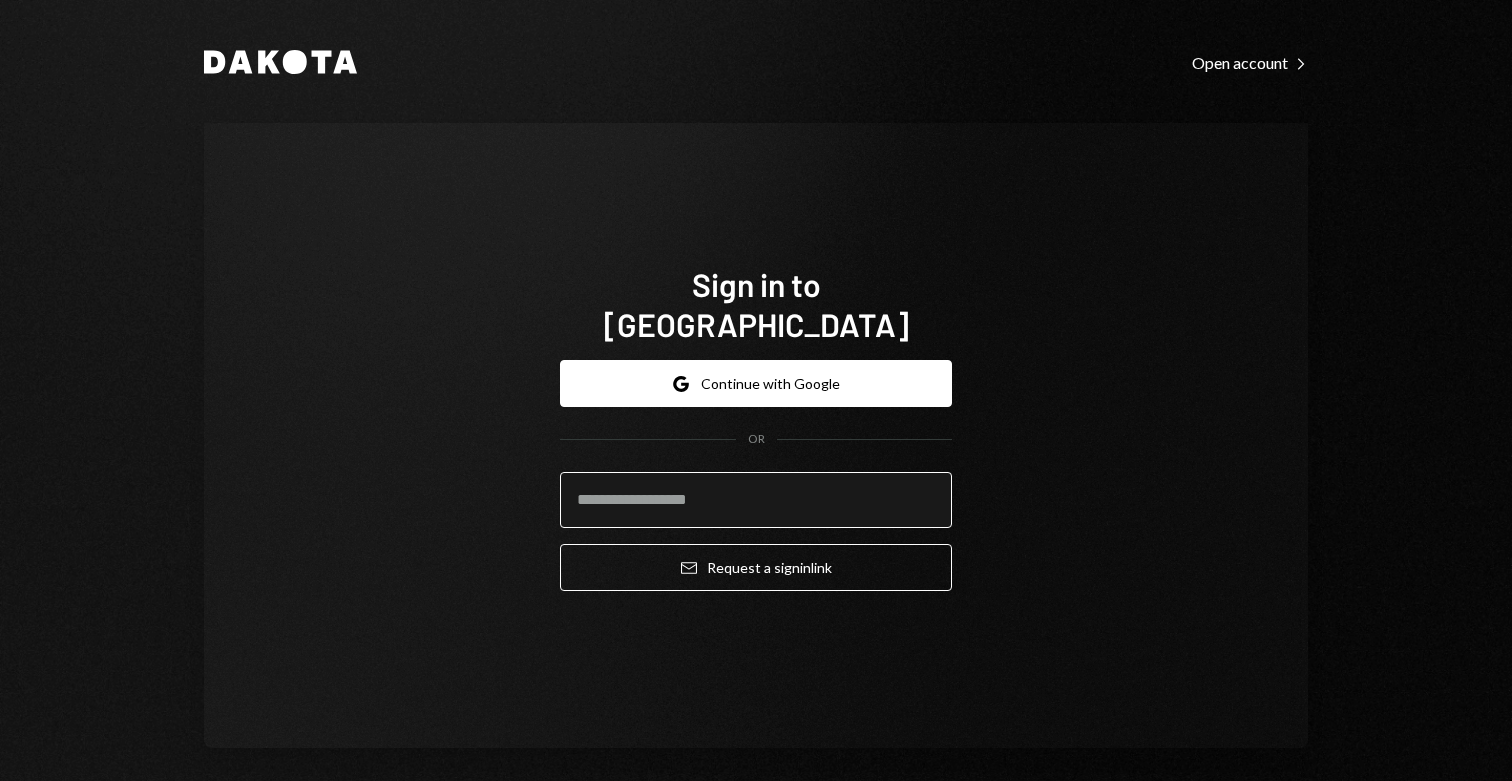 click at bounding box center (756, 500) 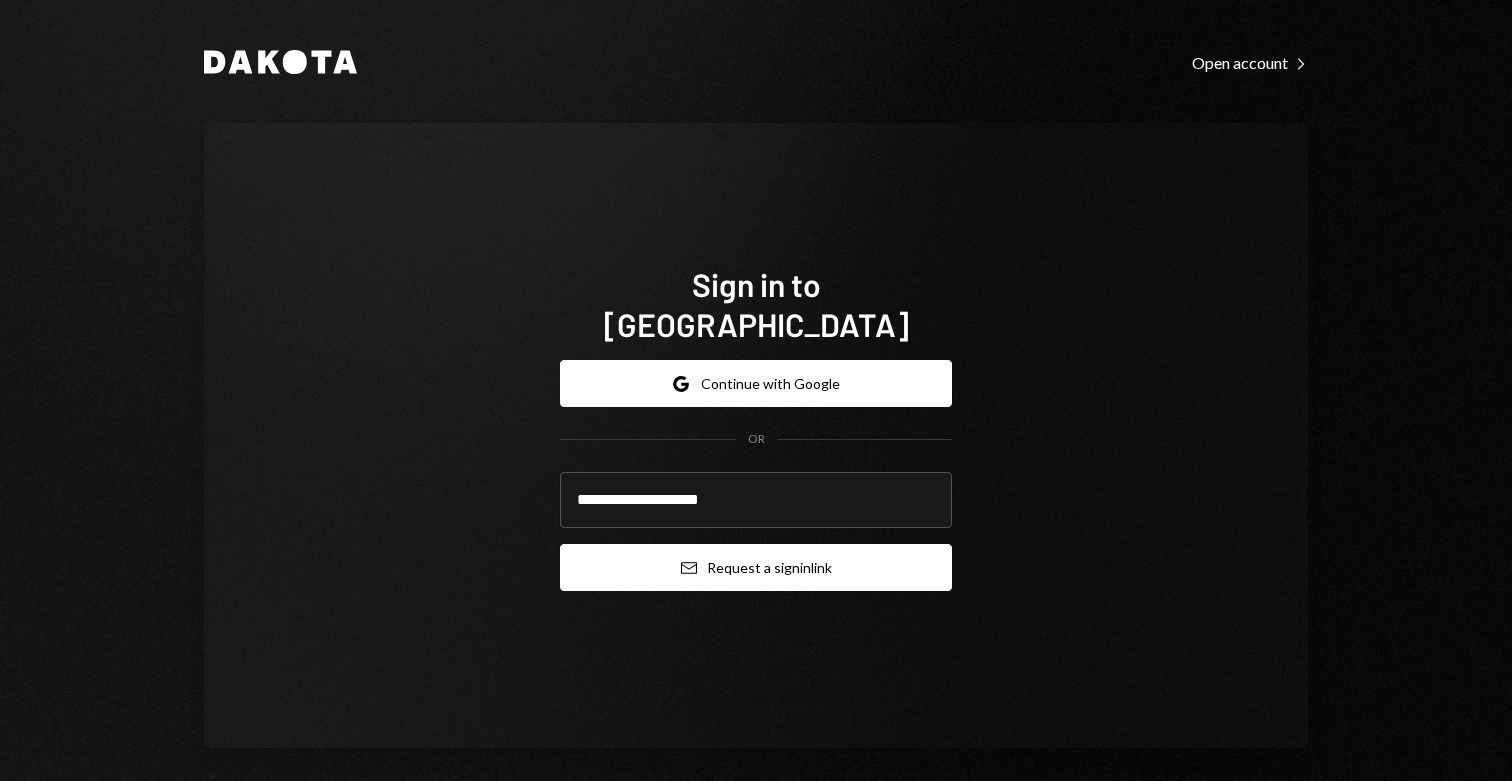 click on "Email Request a sign  in  link" at bounding box center [756, 567] 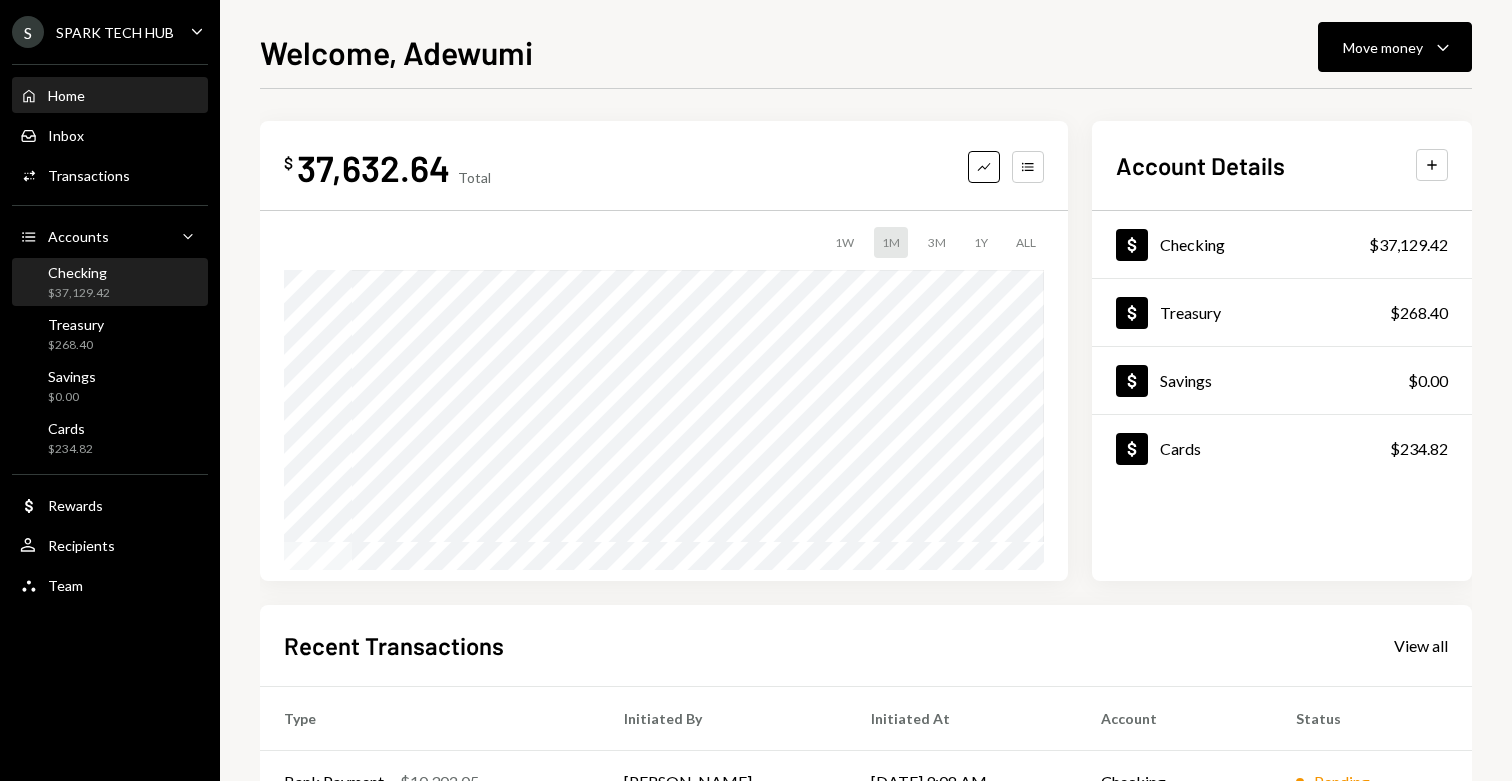 click on "Checking" at bounding box center (79, 272) 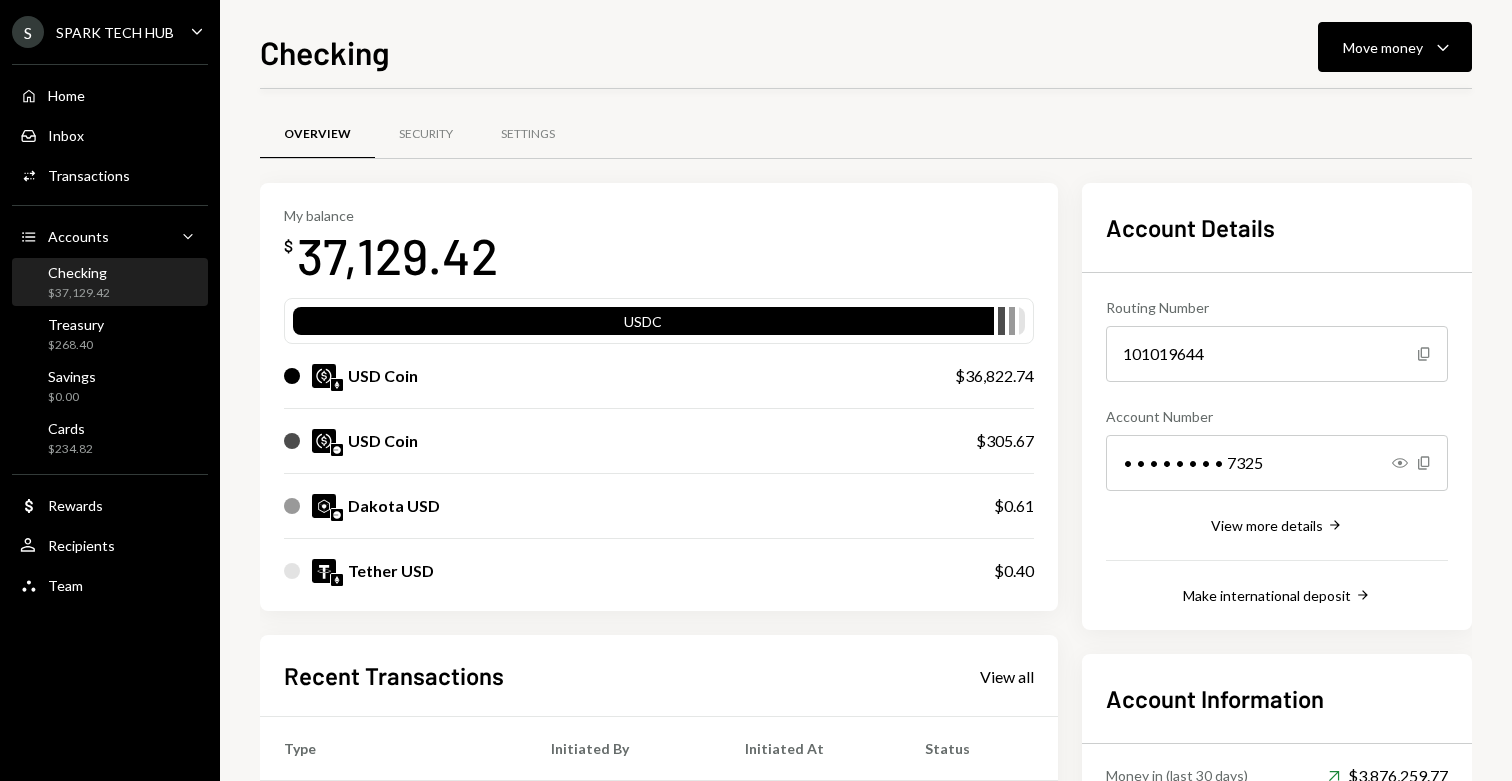 scroll, scrollTop: 360, scrollLeft: 0, axis: vertical 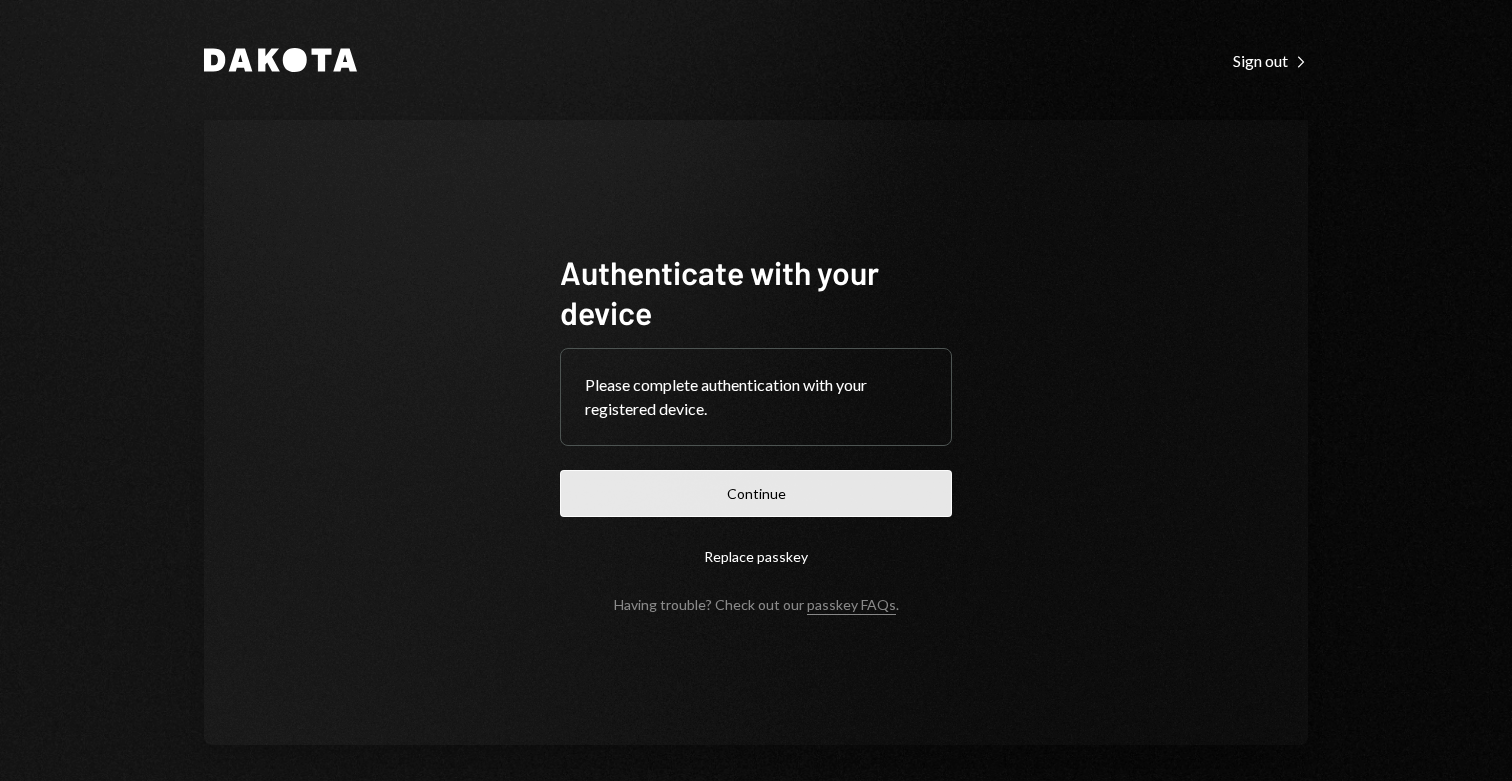 click on "Continue" at bounding box center (756, 493) 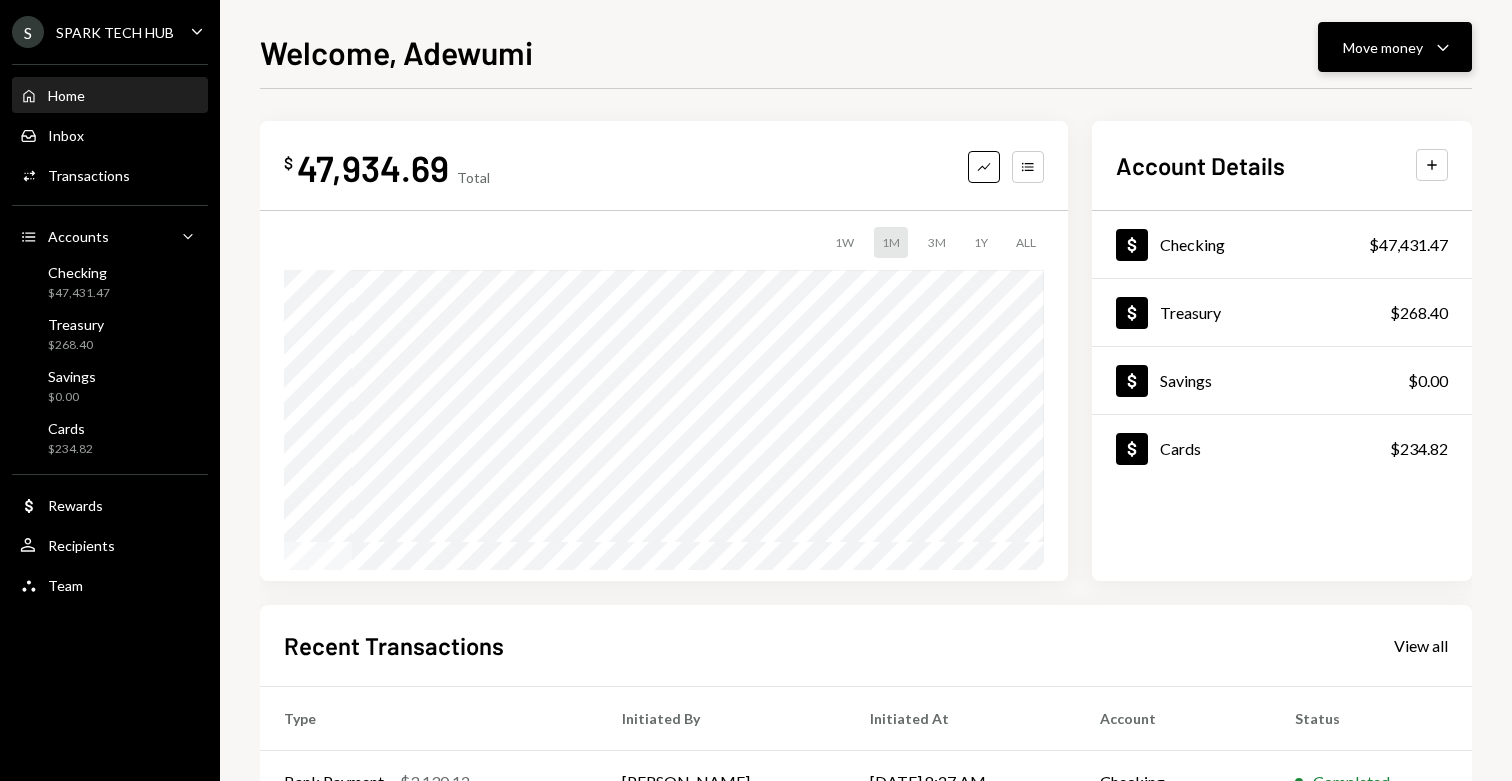 click on "Move money" at bounding box center (1383, 47) 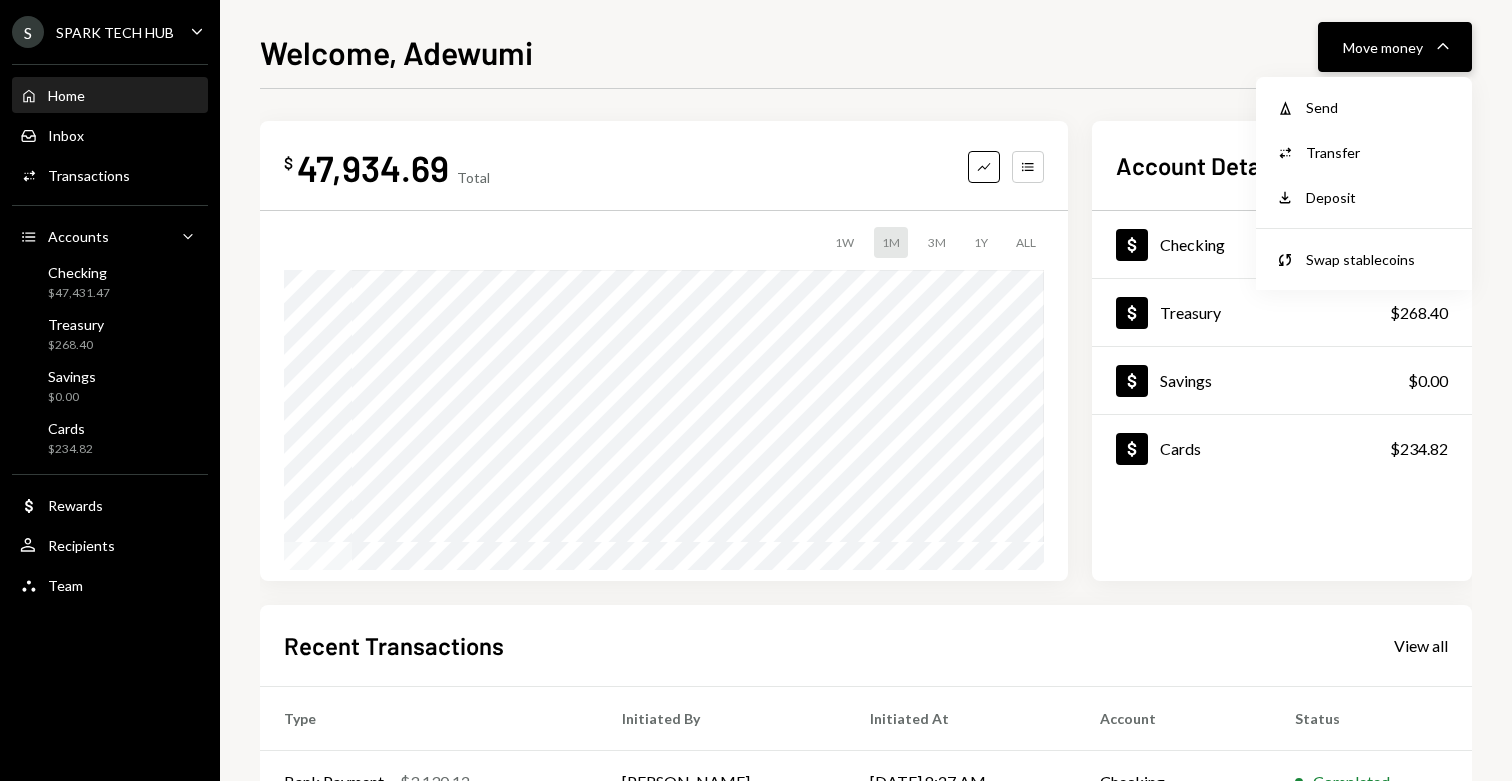 click on "Move money Caret Down" at bounding box center (1395, 47) 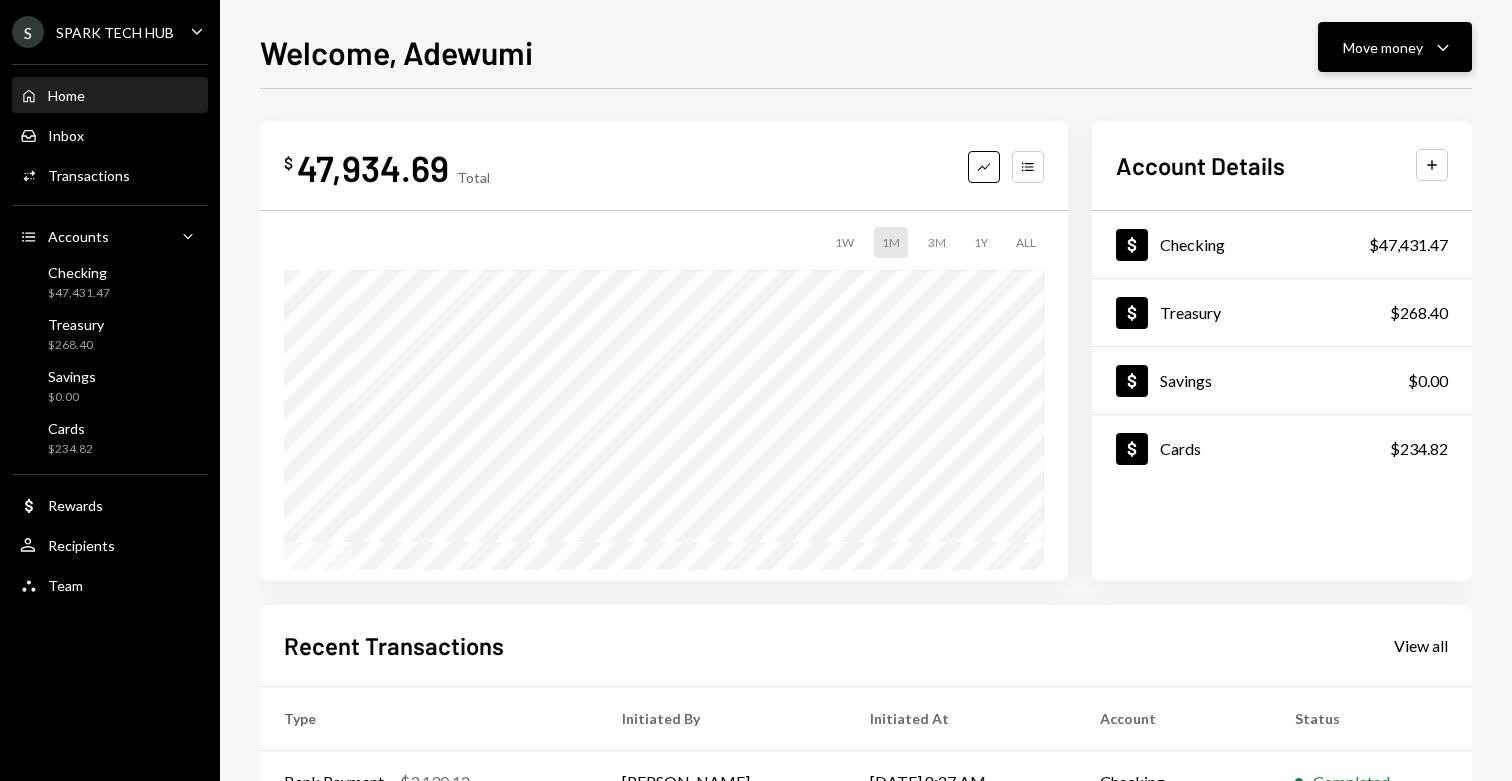 click on "Move money Caret Down" at bounding box center [1395, 47] 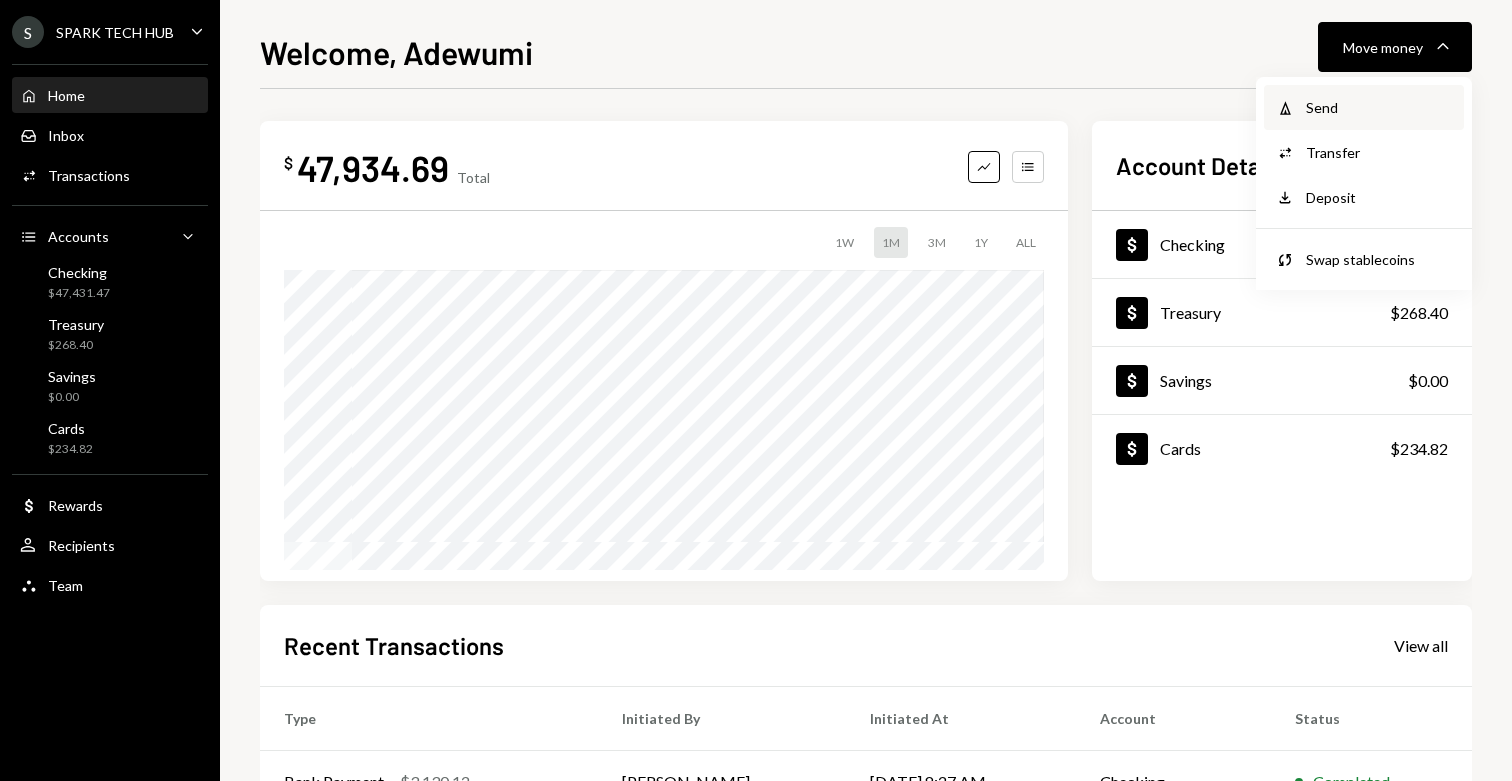 click on "Withdraw Send" at bounding box center (1364, 107) 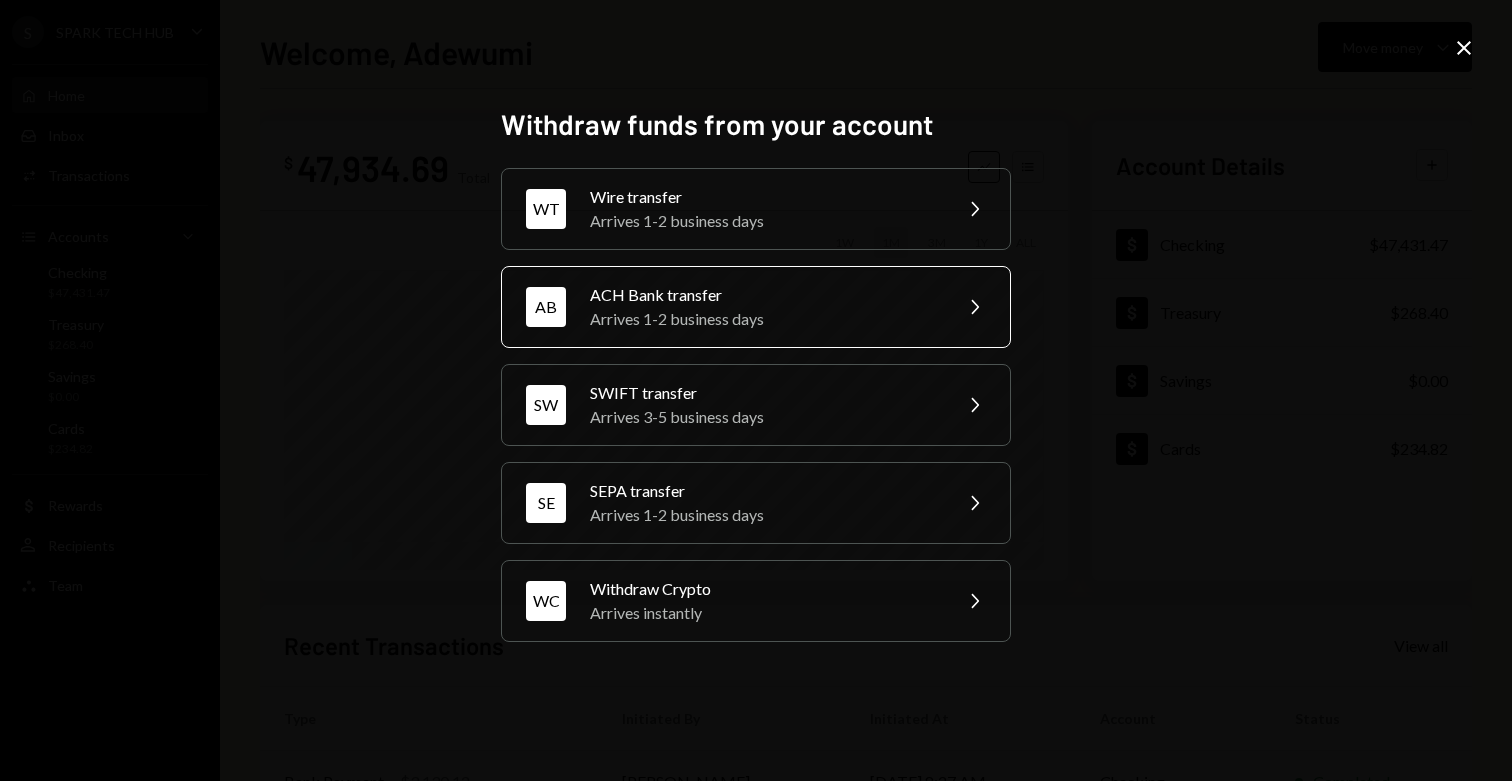 click on "ACH Bank transfer" at bounding box center [764, 295] 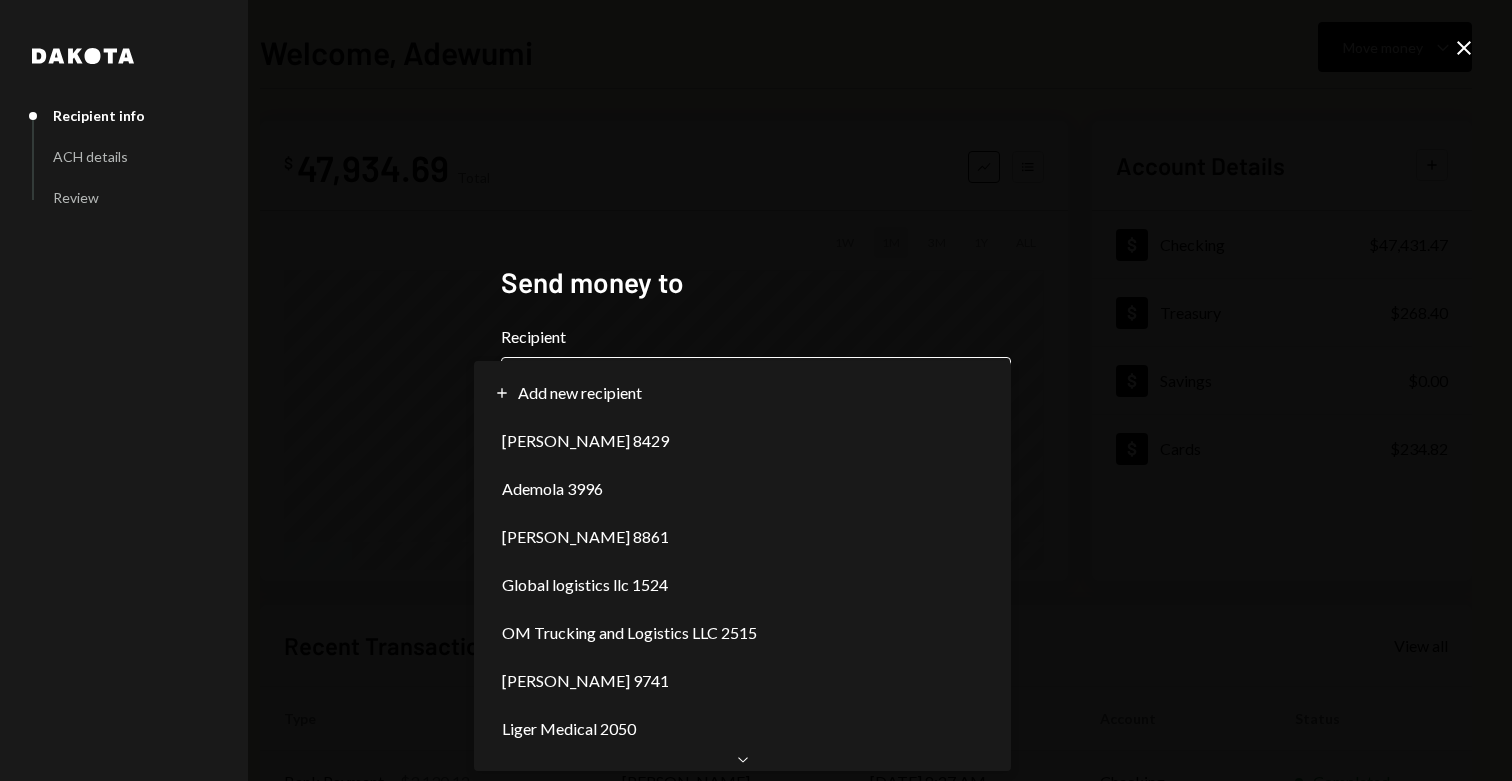 click on "**********" at bounding box center (756, 390) 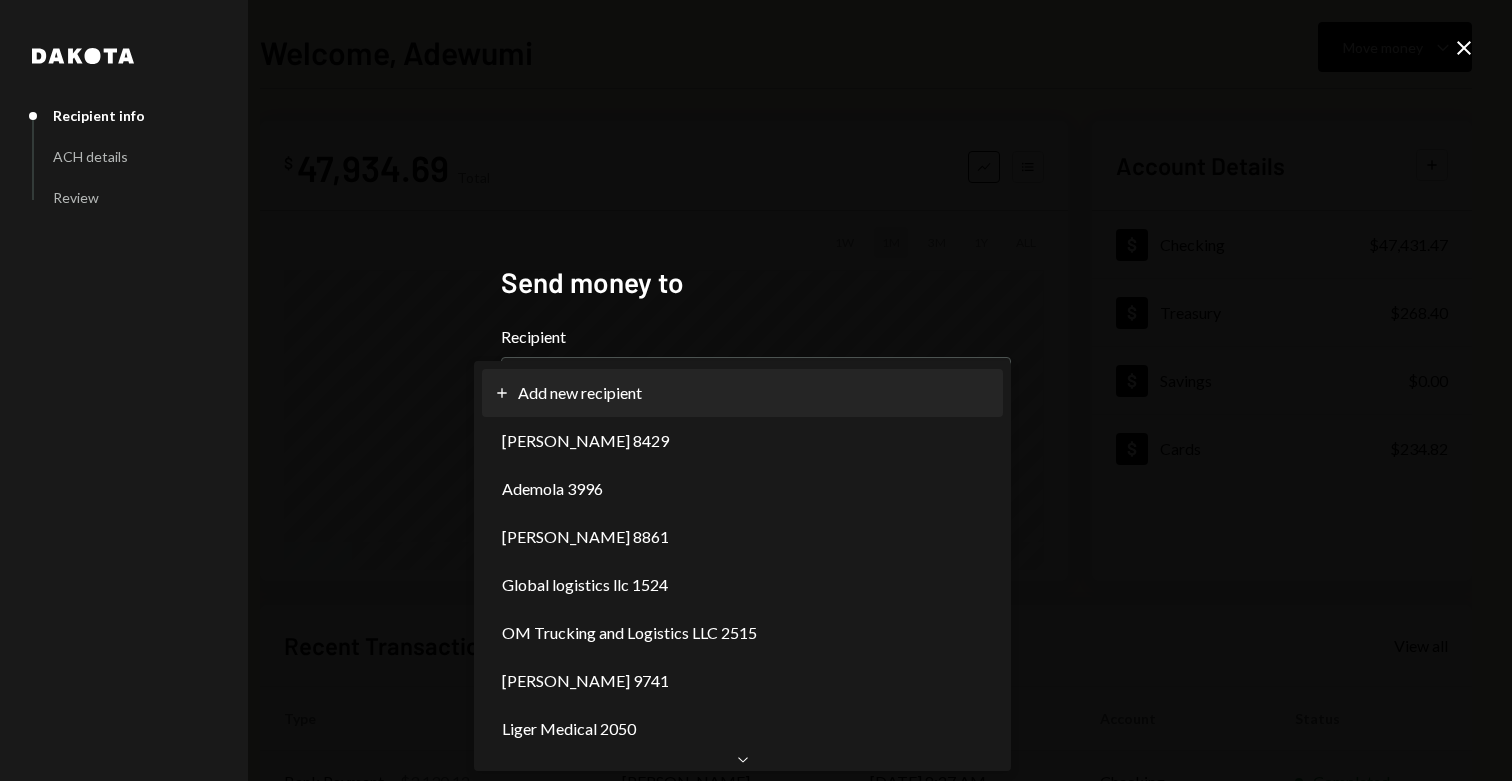 select on "**********" 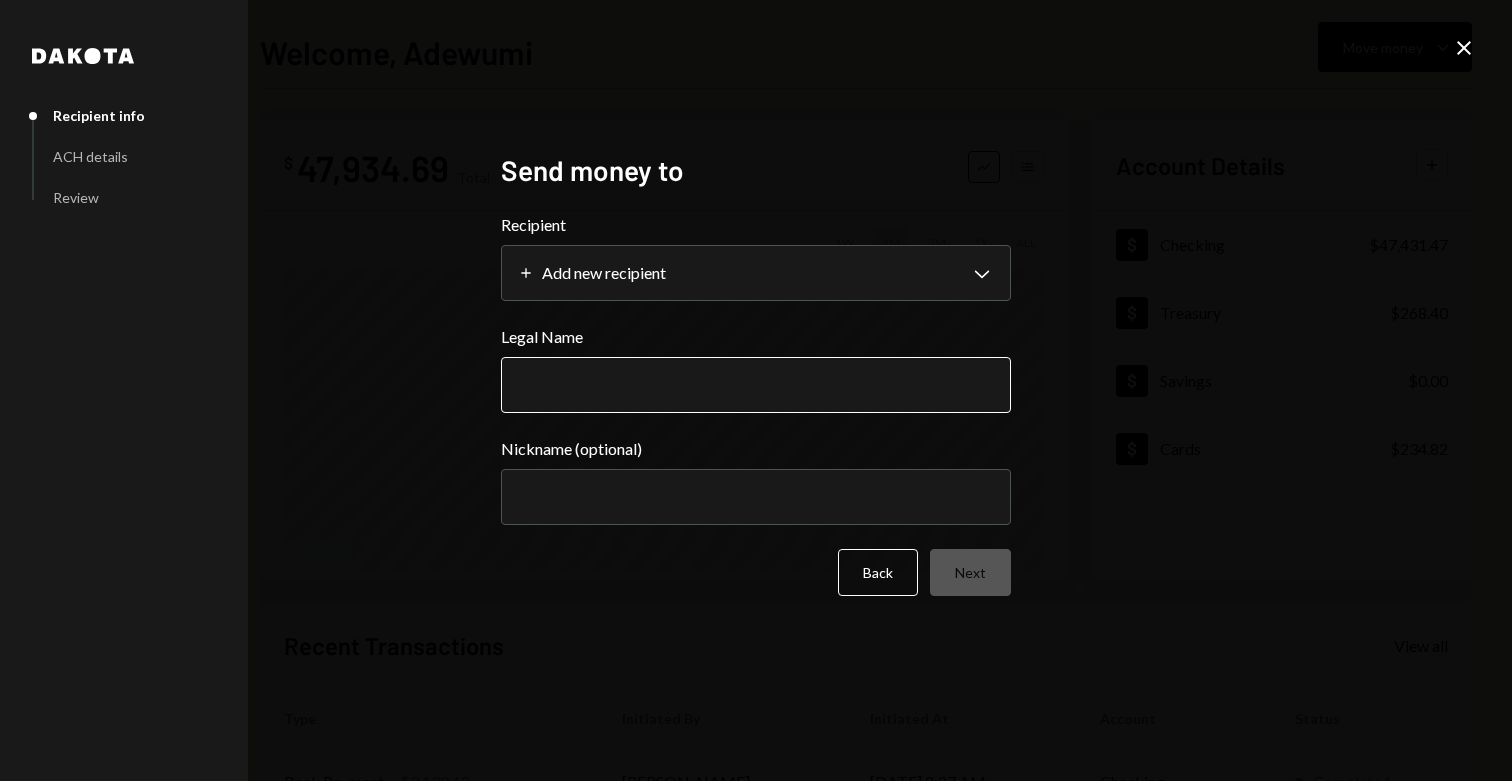 type 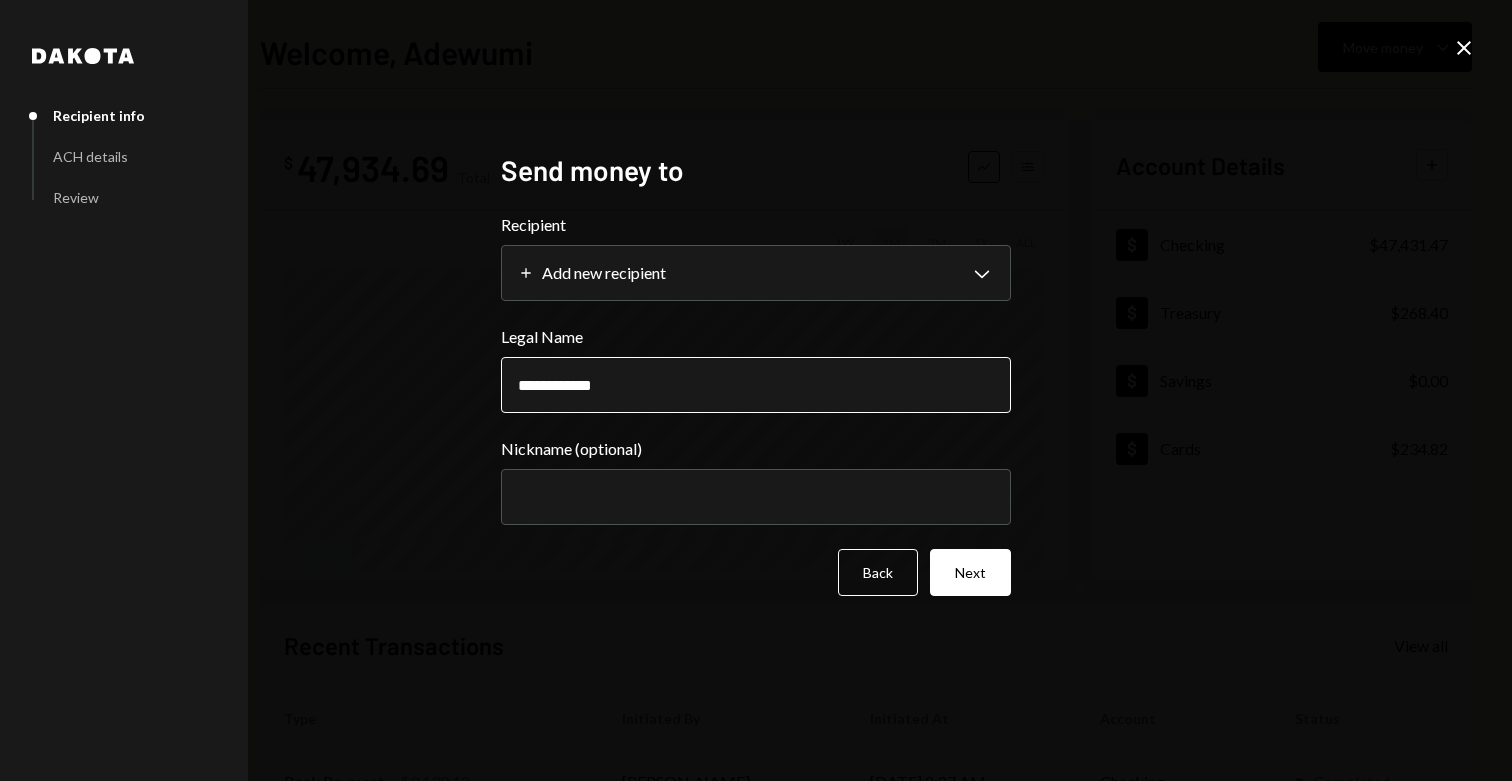 click on "**********" at bounding box center (756, 385) 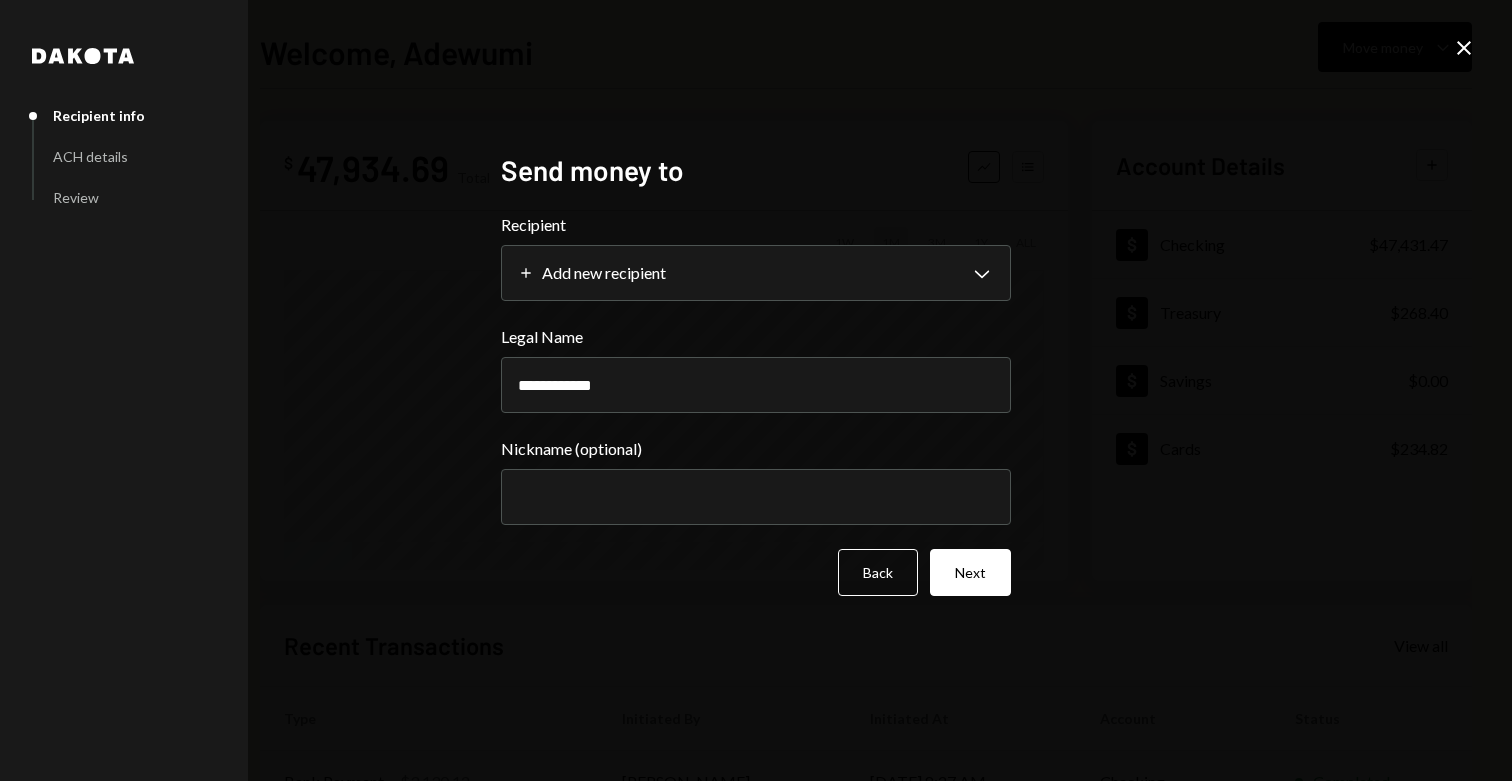 type on "**********" 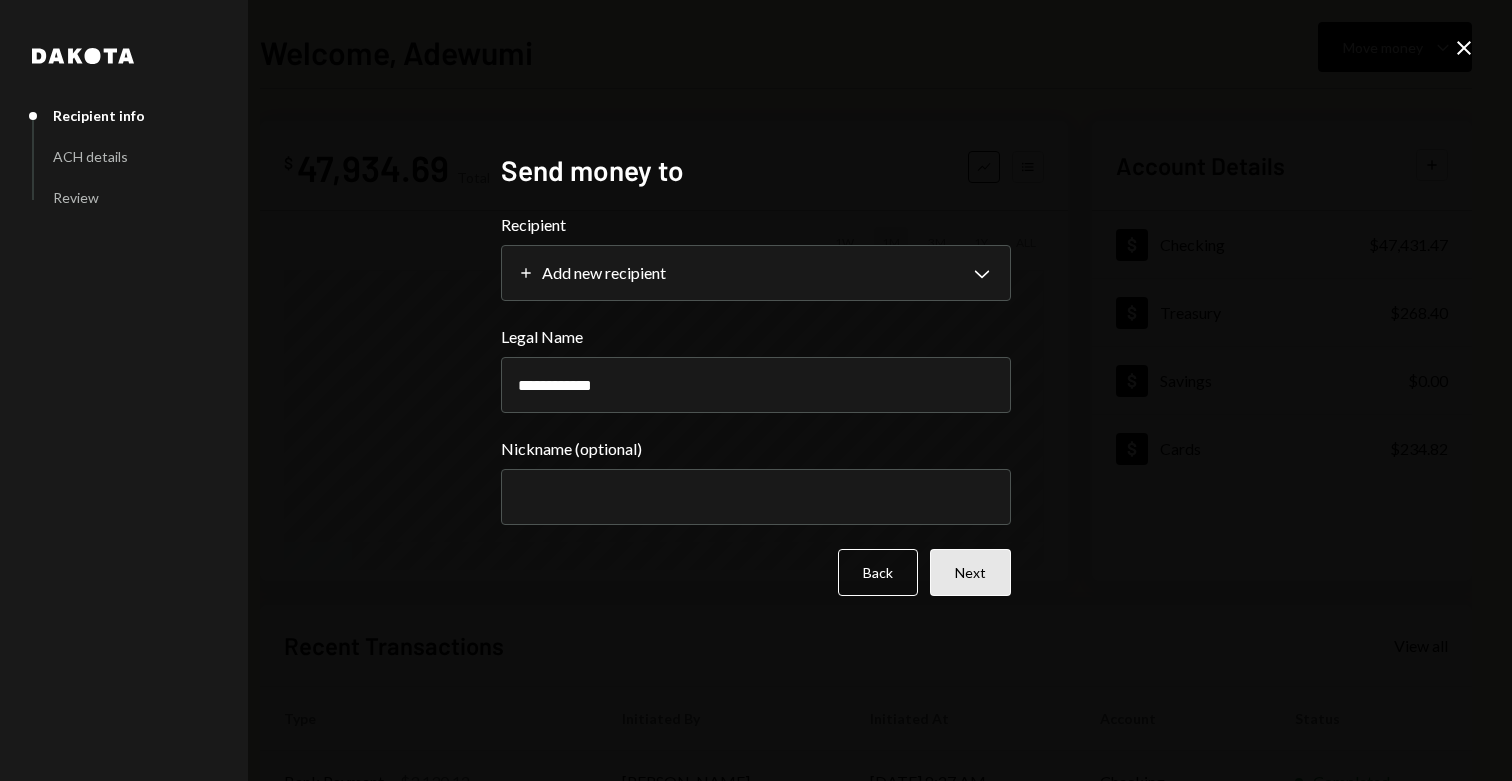 click on "Next" at bounding box center (970, 572) 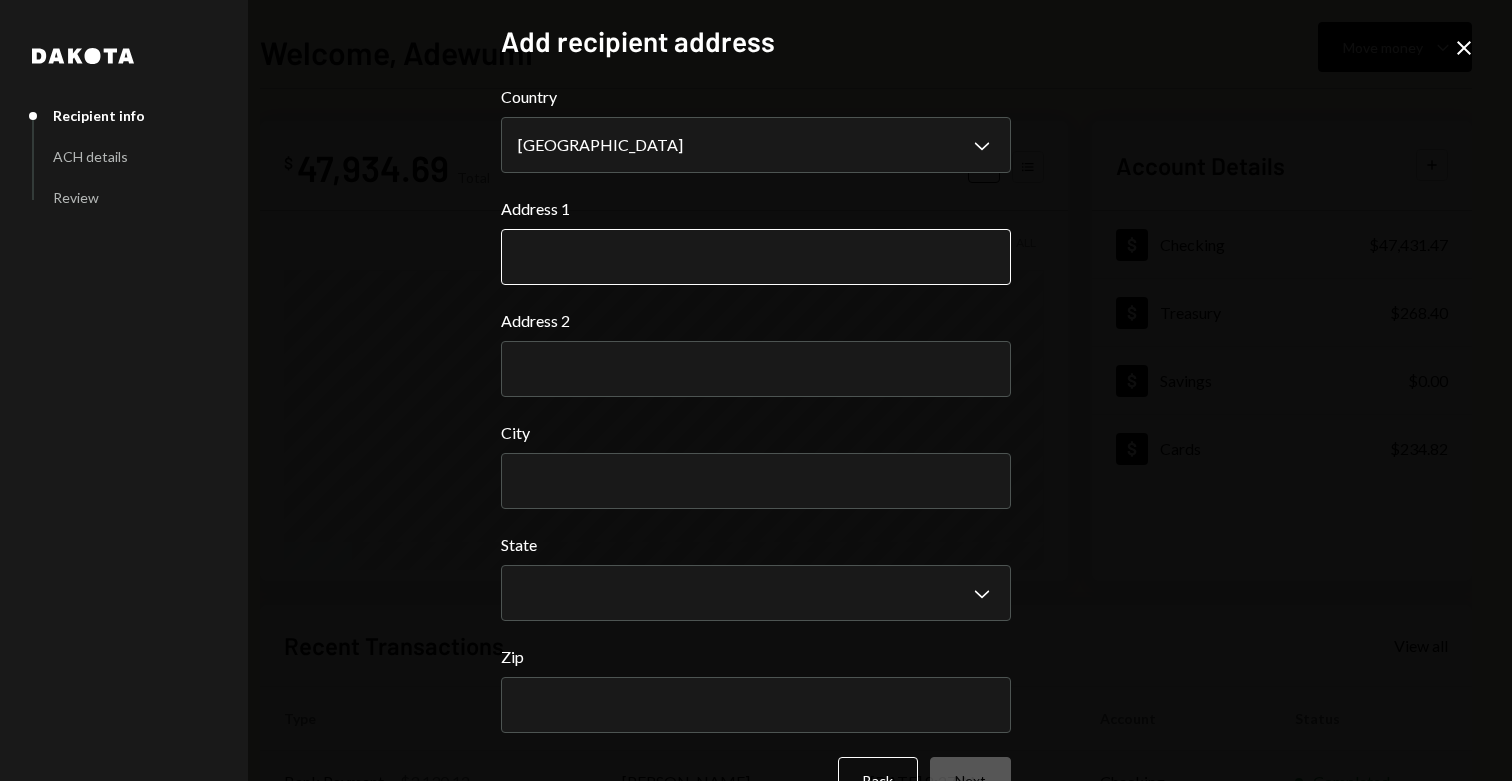 click on "Address 1" at bounding box center [756, 257] 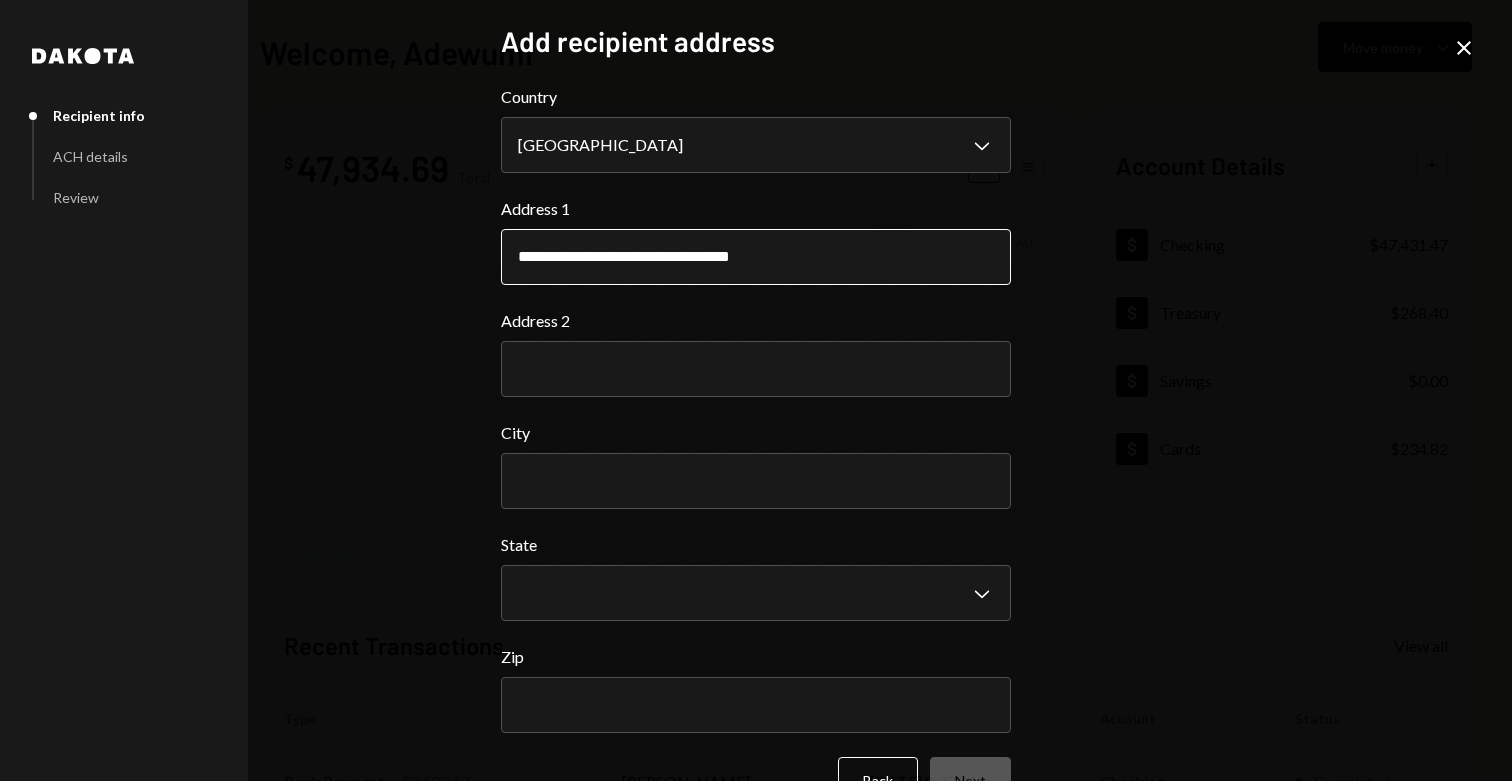 drag, startPoint x: 767, startPoint y: 255, endPoint x: 539, endPoint y: 260, distance: 228.05482 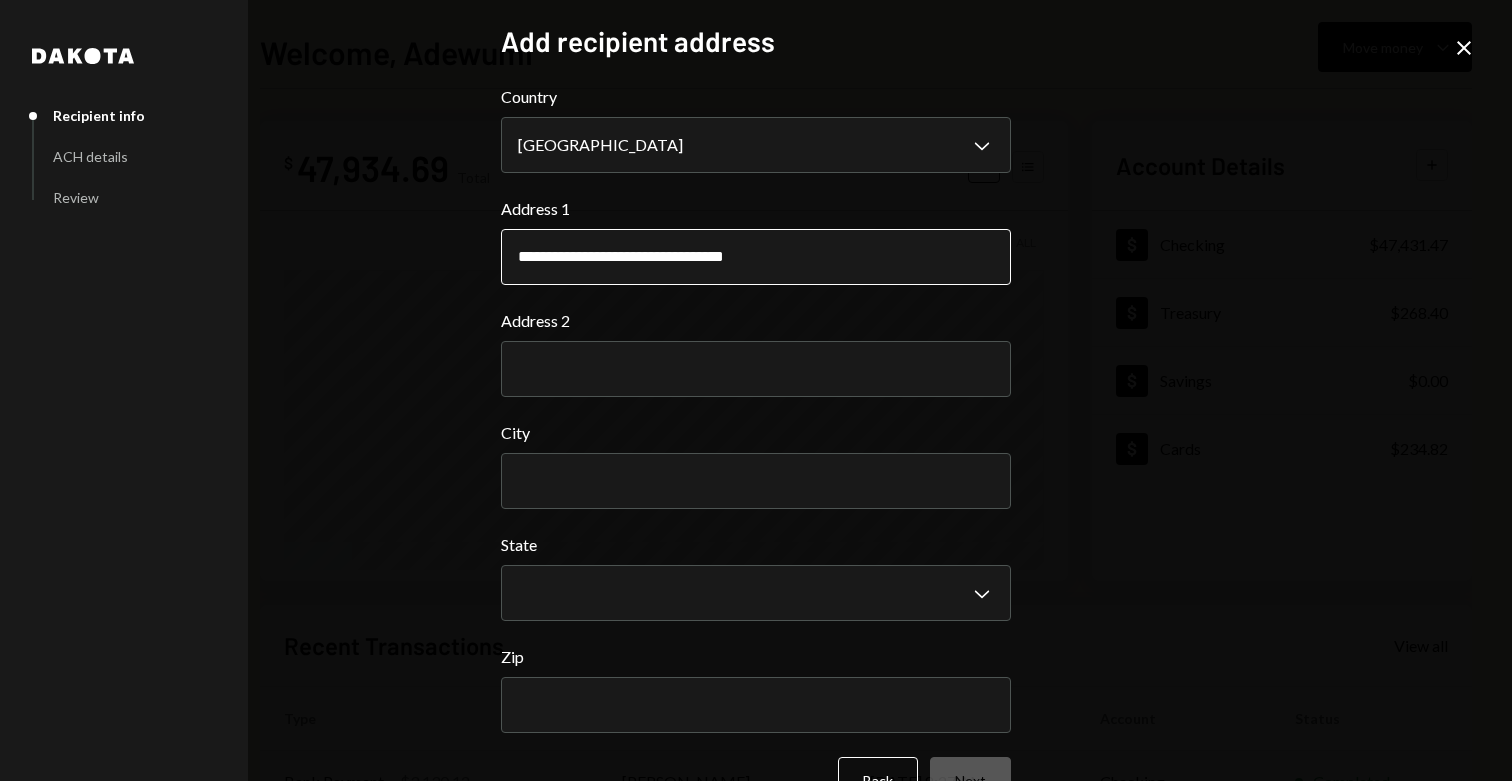 type on "**********" 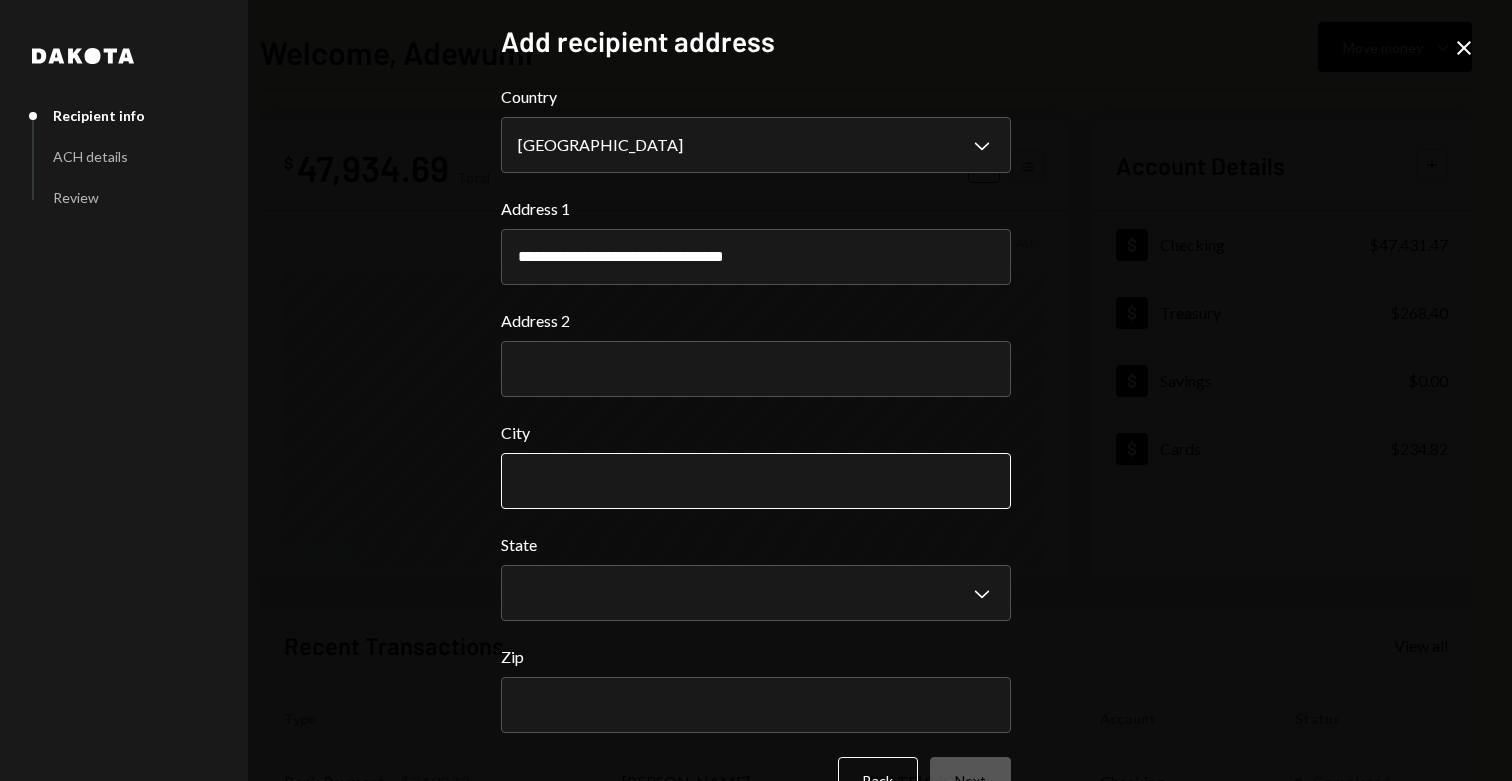 click on "City" at bounding box center [756, 481] 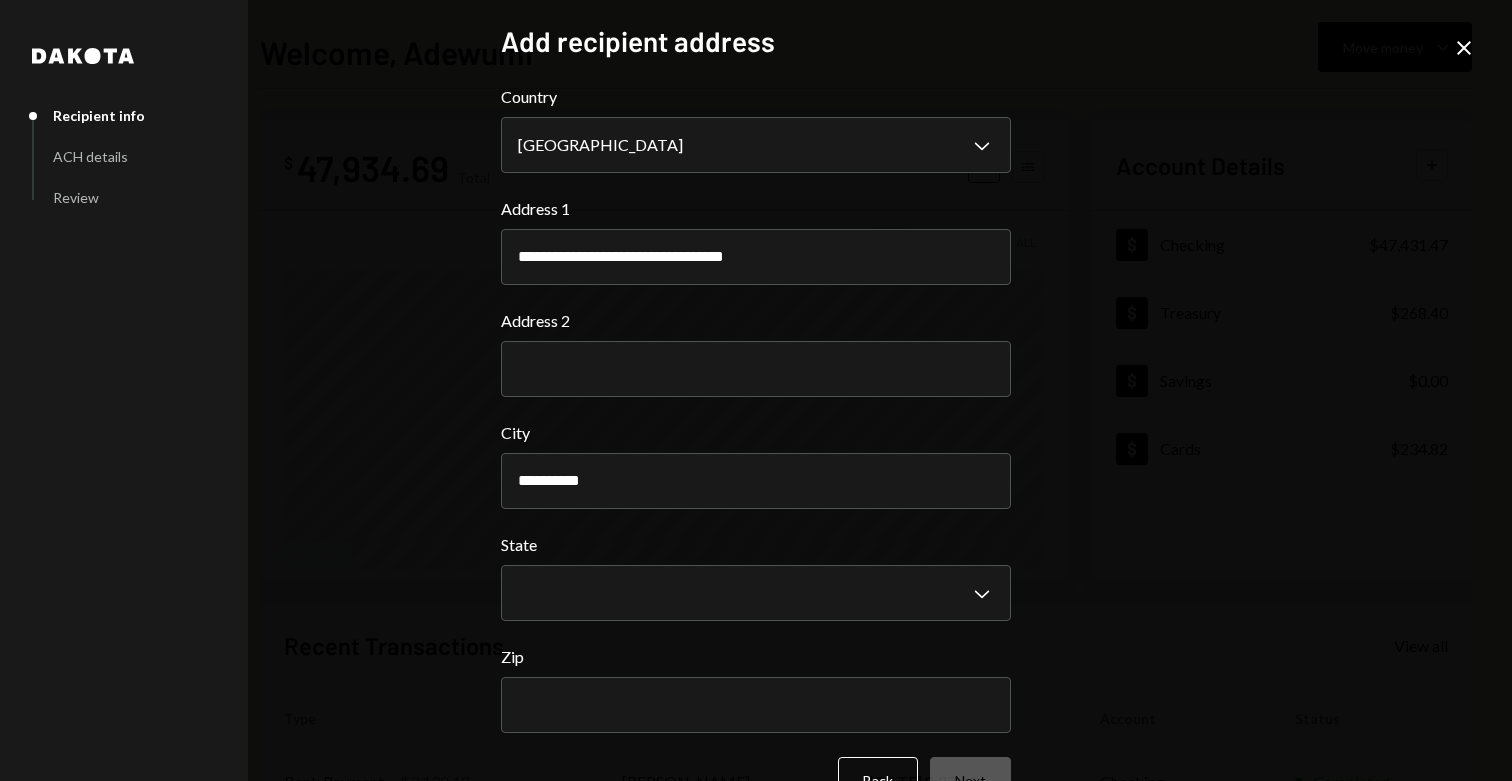 type on "**********" 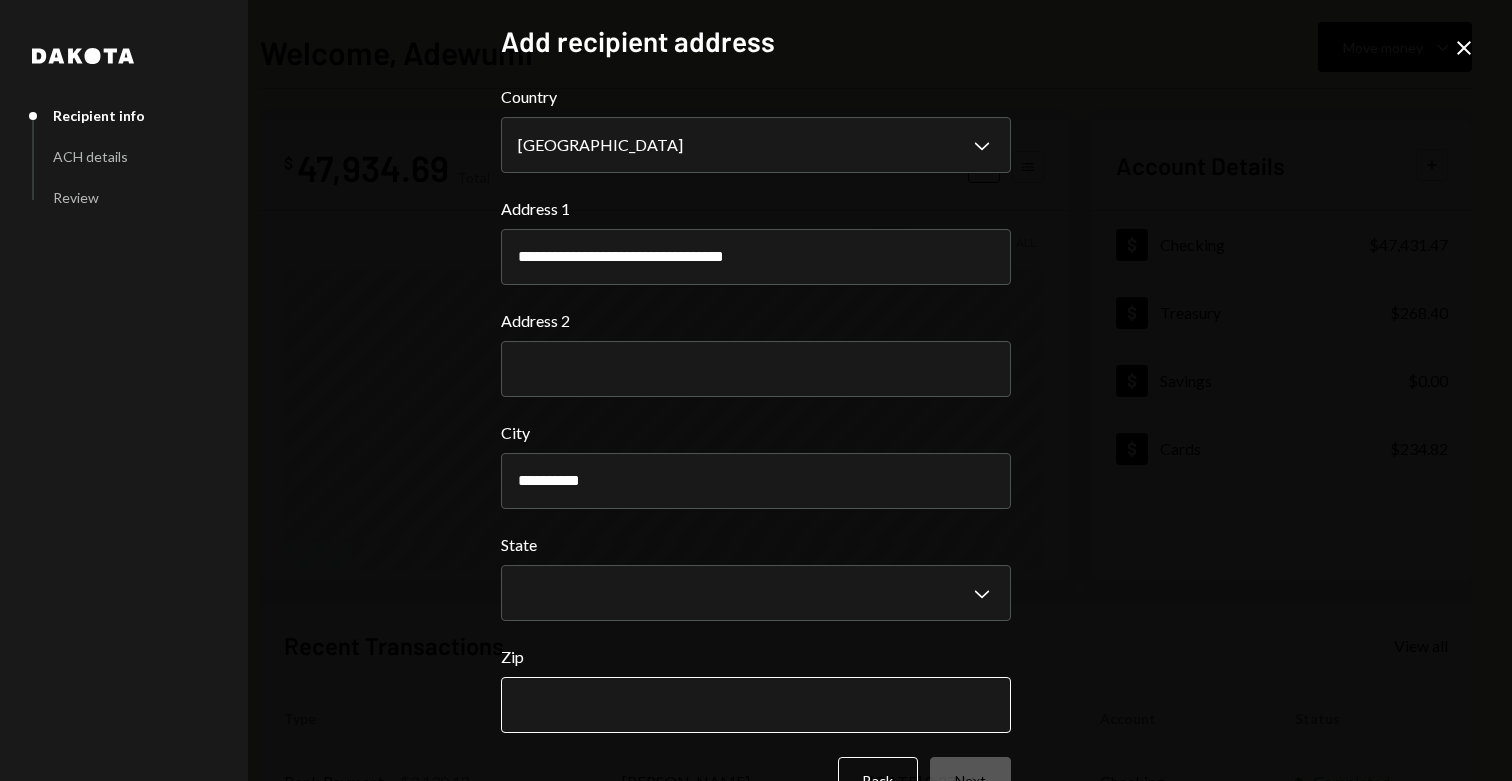 click on "Zip" at bounding box center (756, 705) 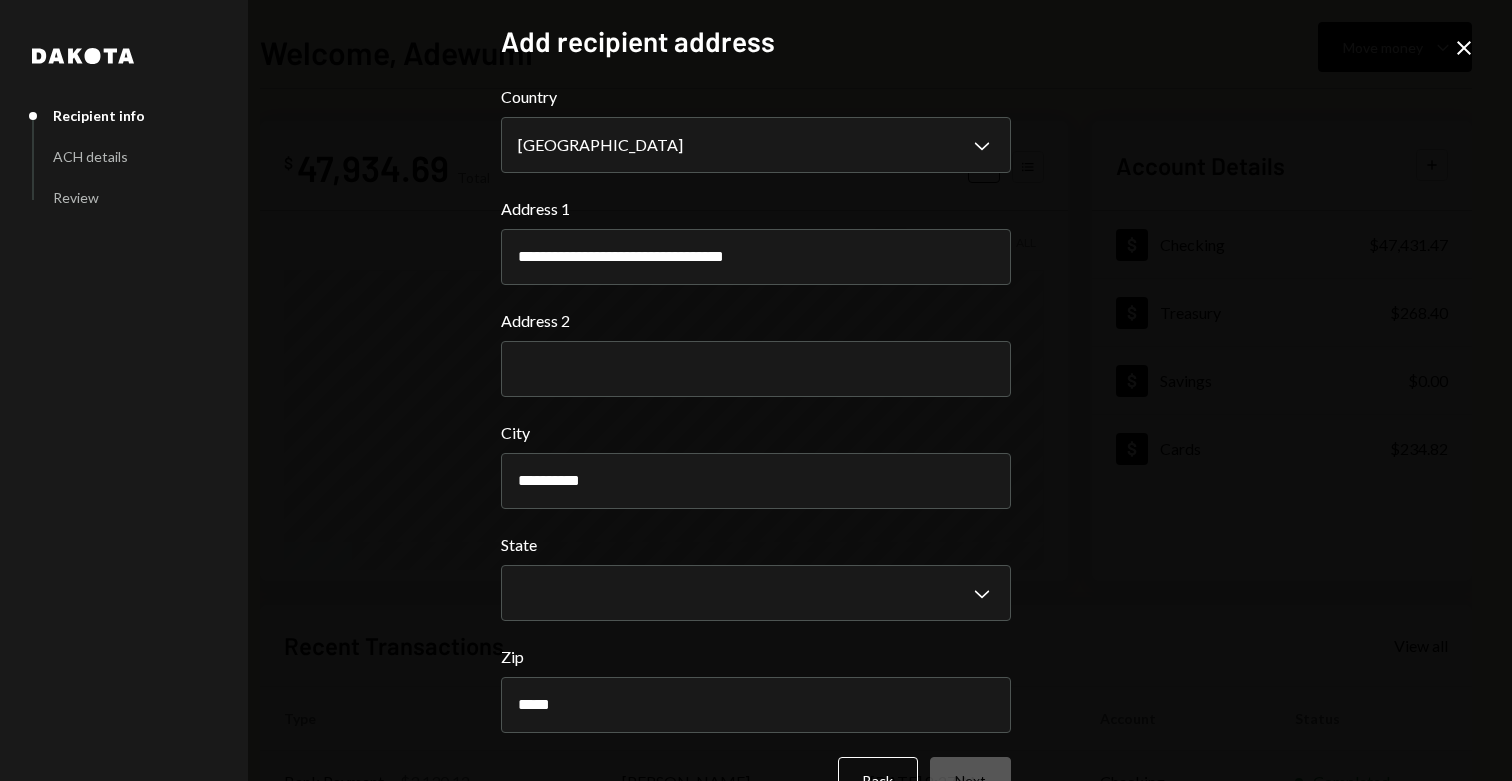 type on "*****" 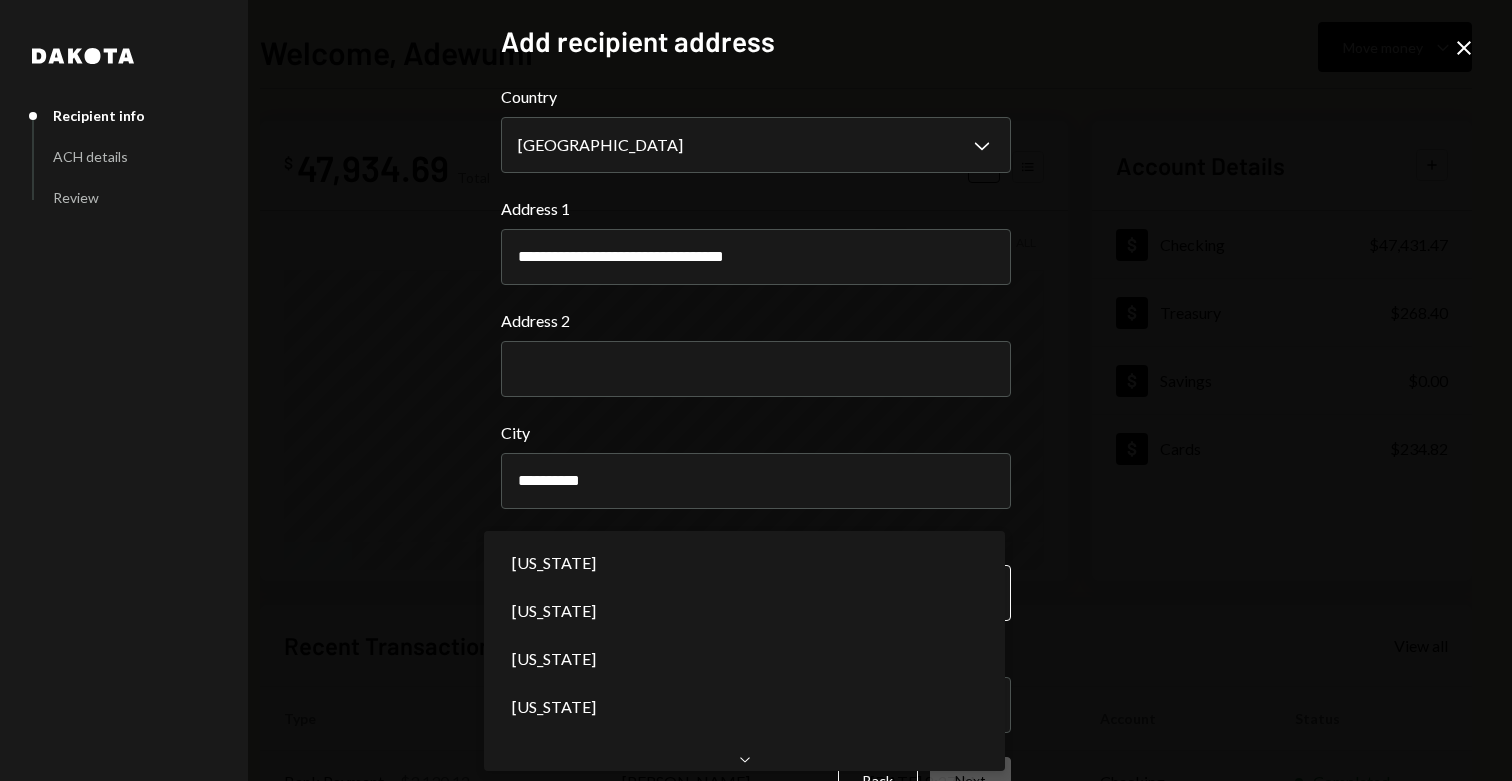 click on "**********" at bounding box center [756, 390] 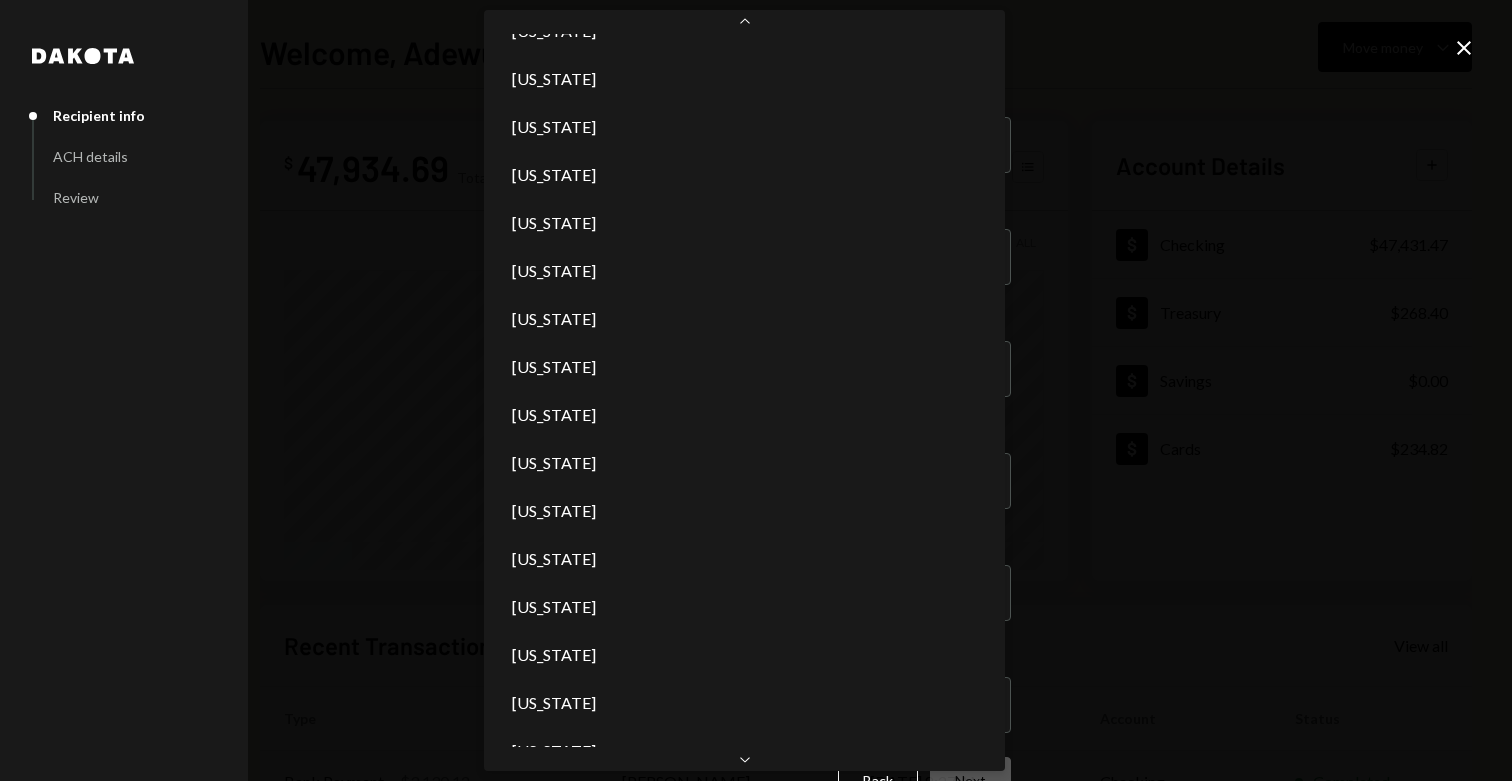 scroll, scrollTop: 698, scrollLeft: 0, axis: vertical 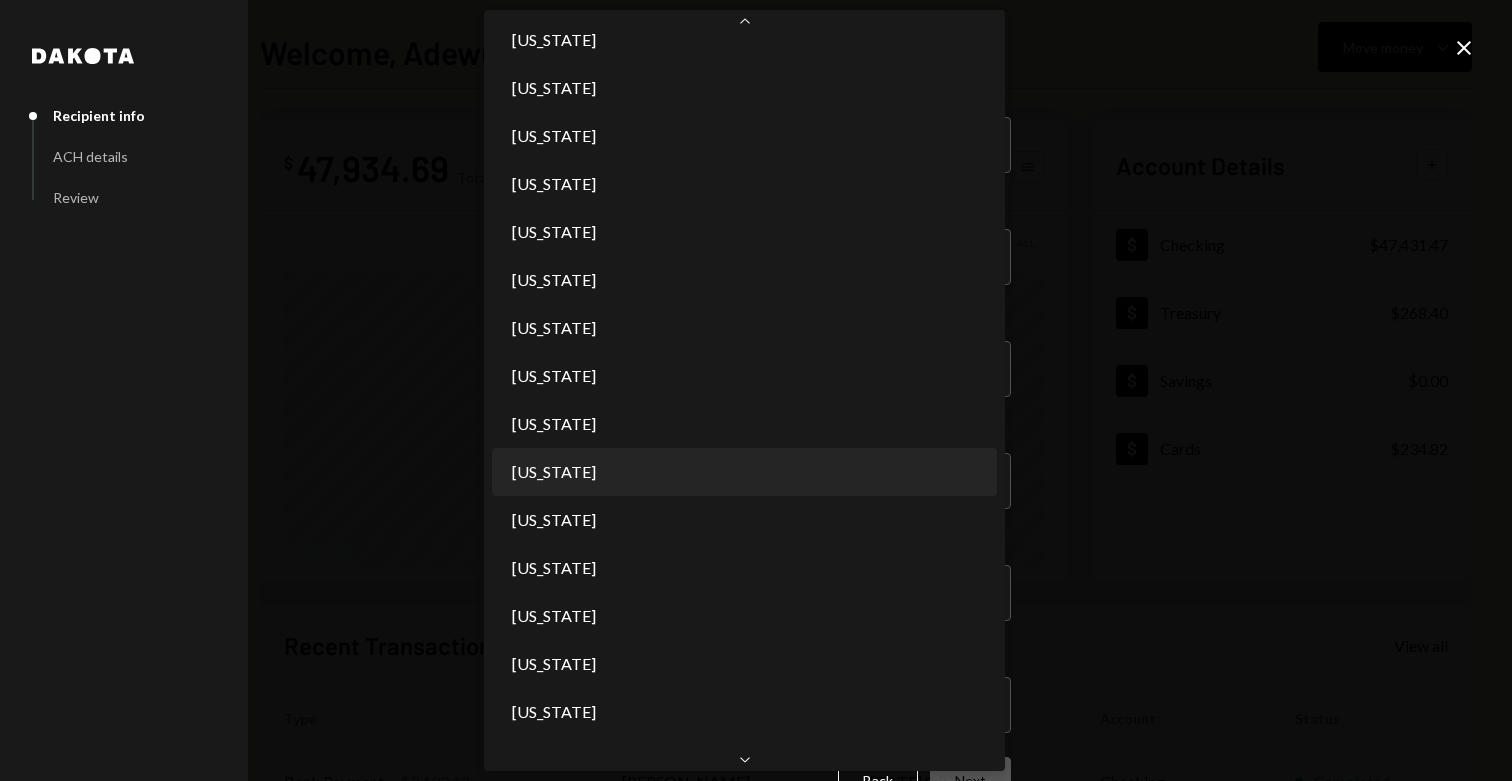 select on "**" 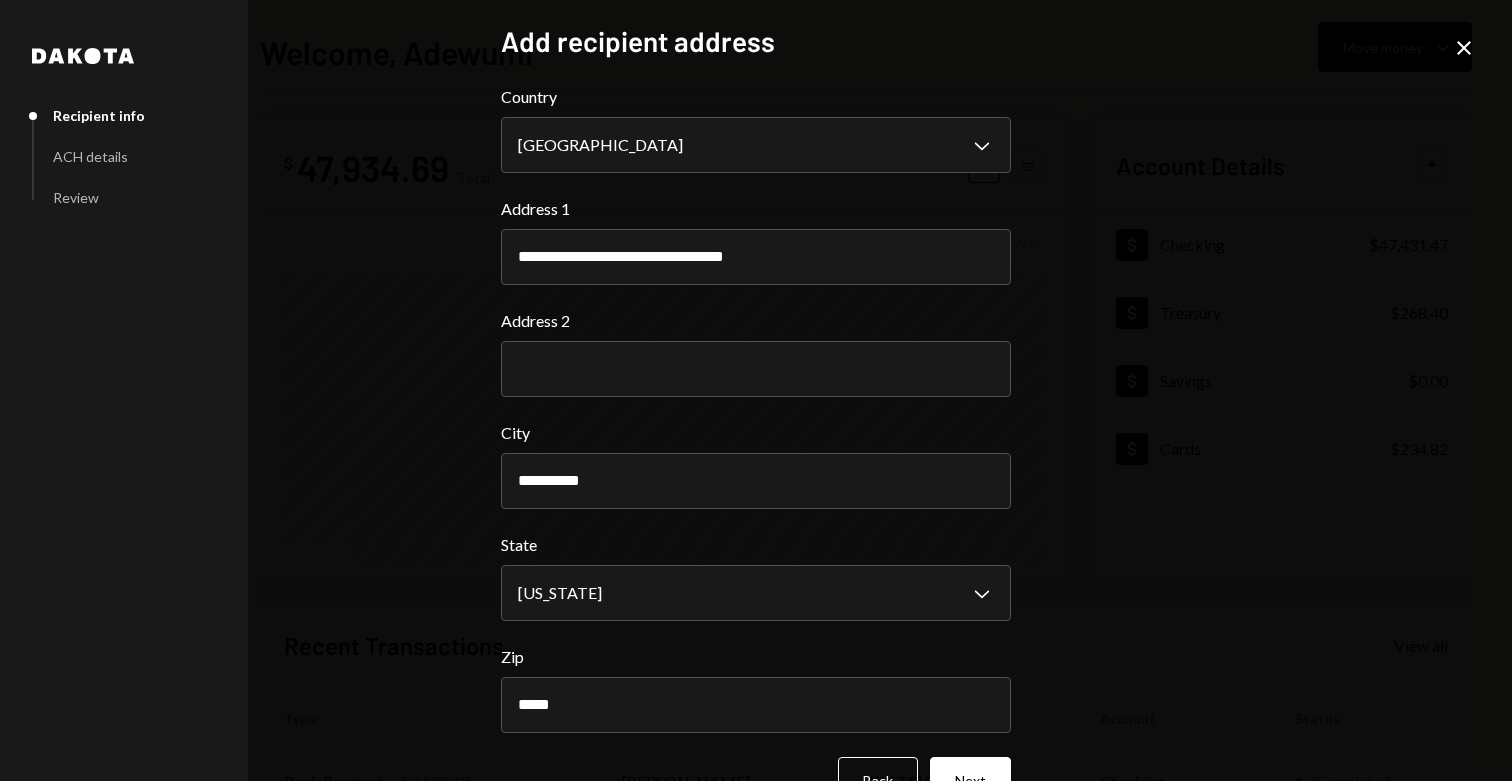 click on "**********" at bounding box center (756, 444) 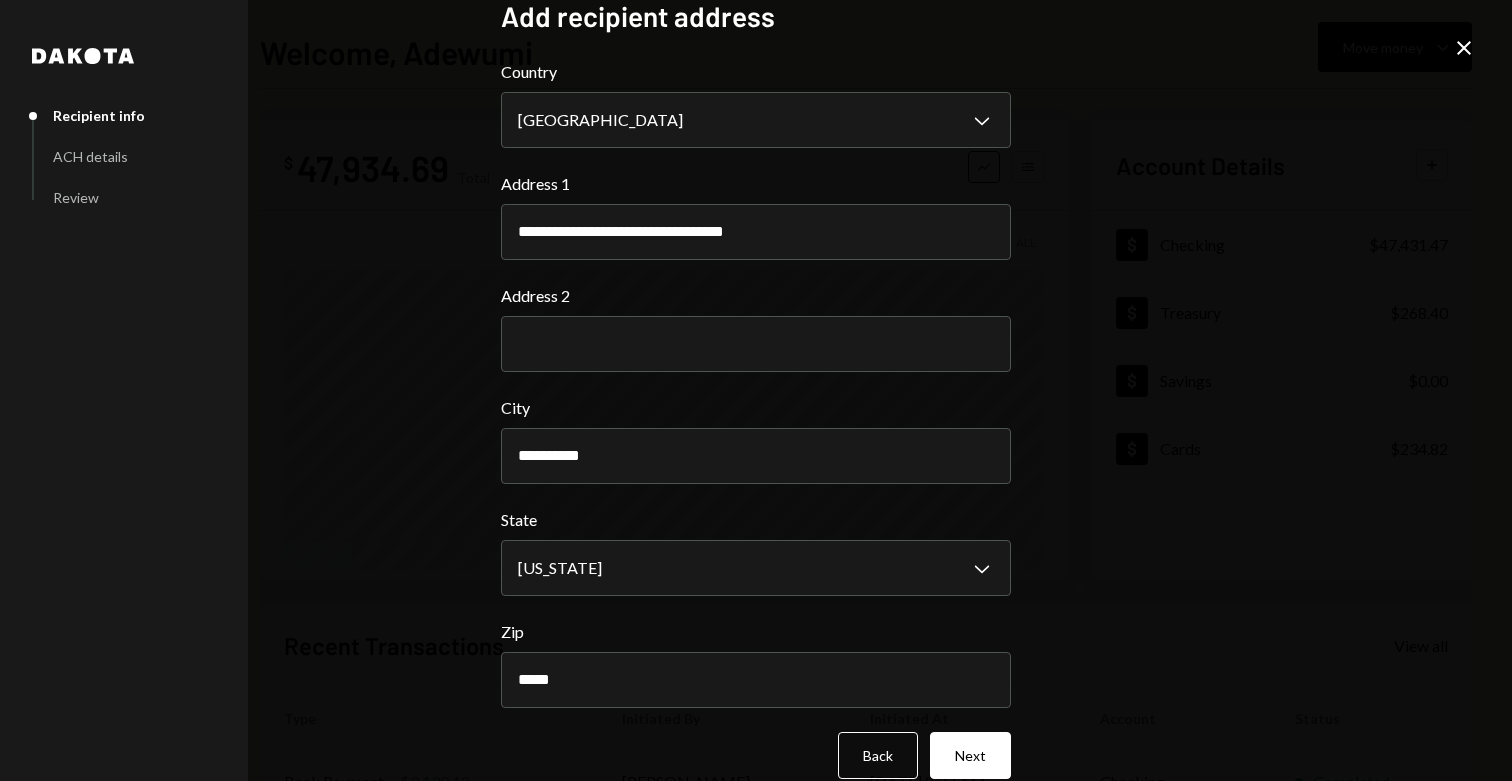 scroll, scrollTop: 54, scrollLeft: 0, axis: vertical 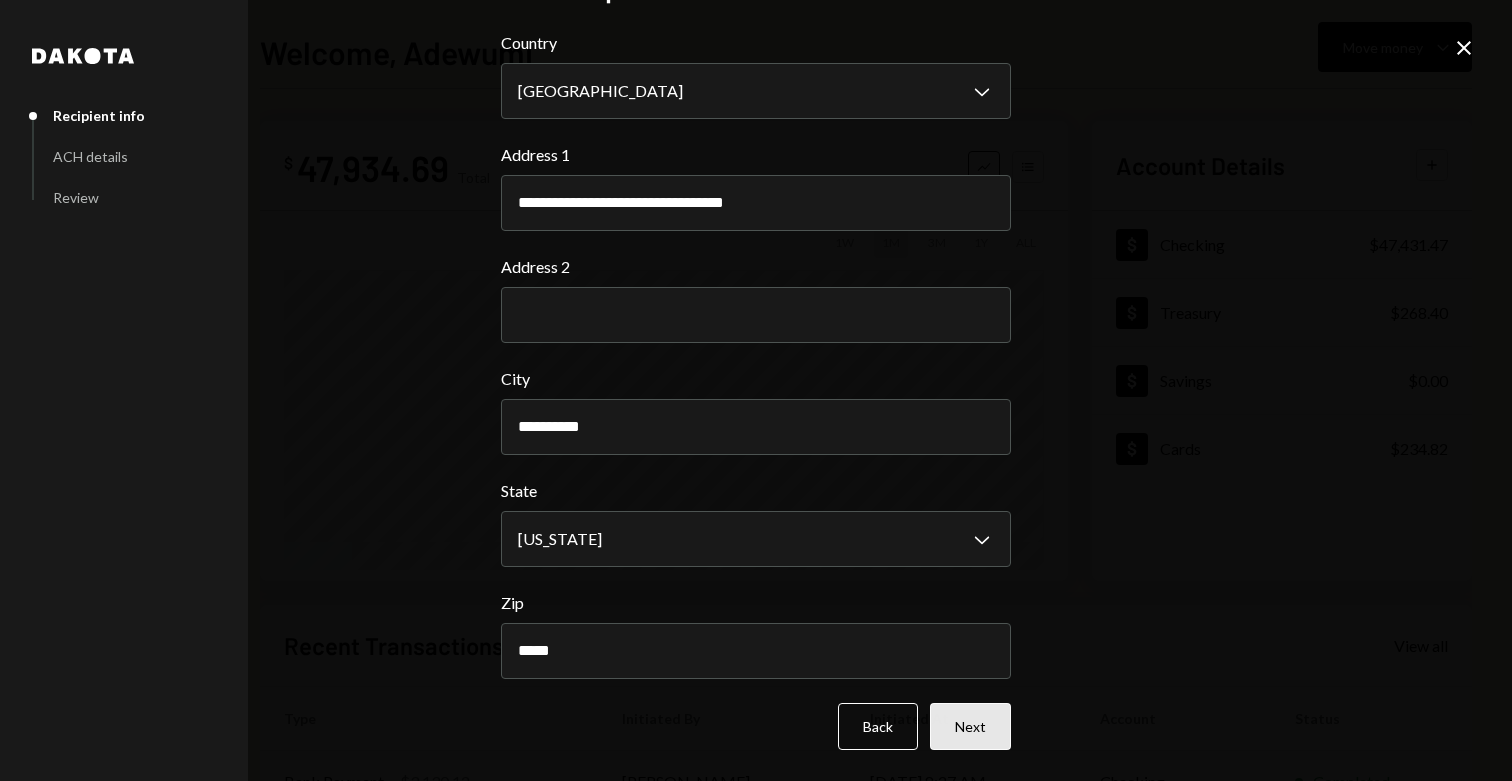 click on "Next" at bounding box center (970, 726) 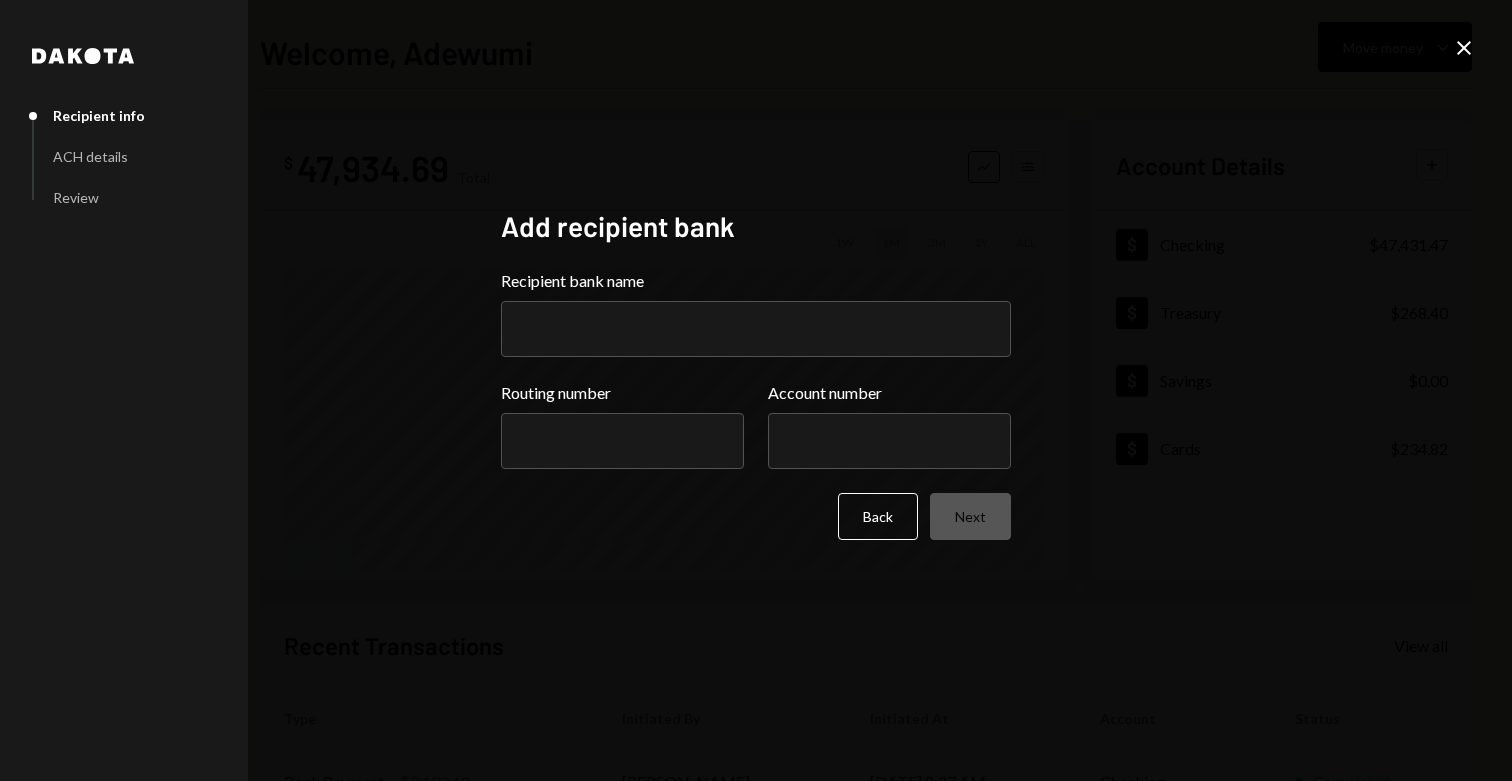 scroll, scrollTop: 0, scrollLeft: 0, axis: both 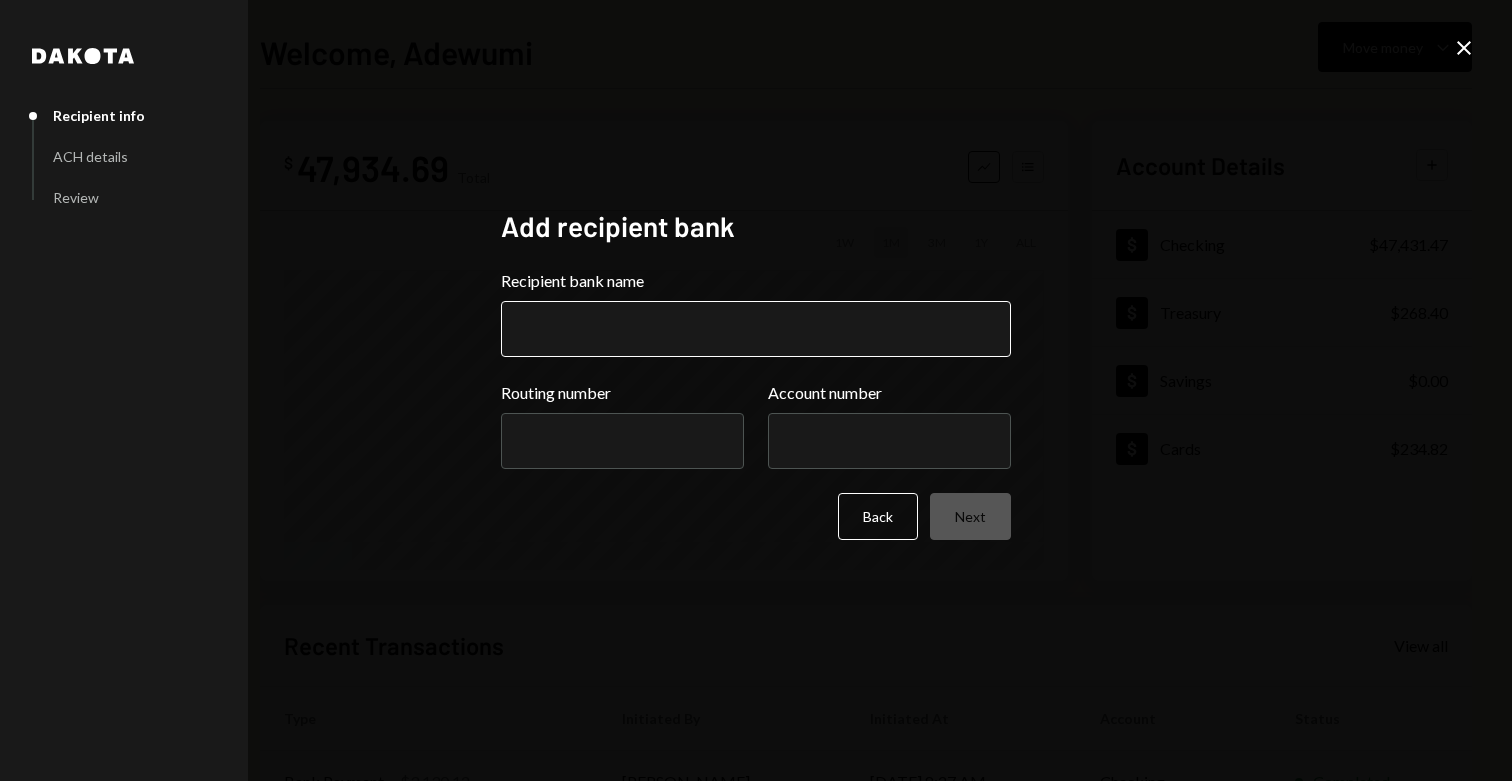 click on "Recipient bank name" at bounding box center [756, 329] 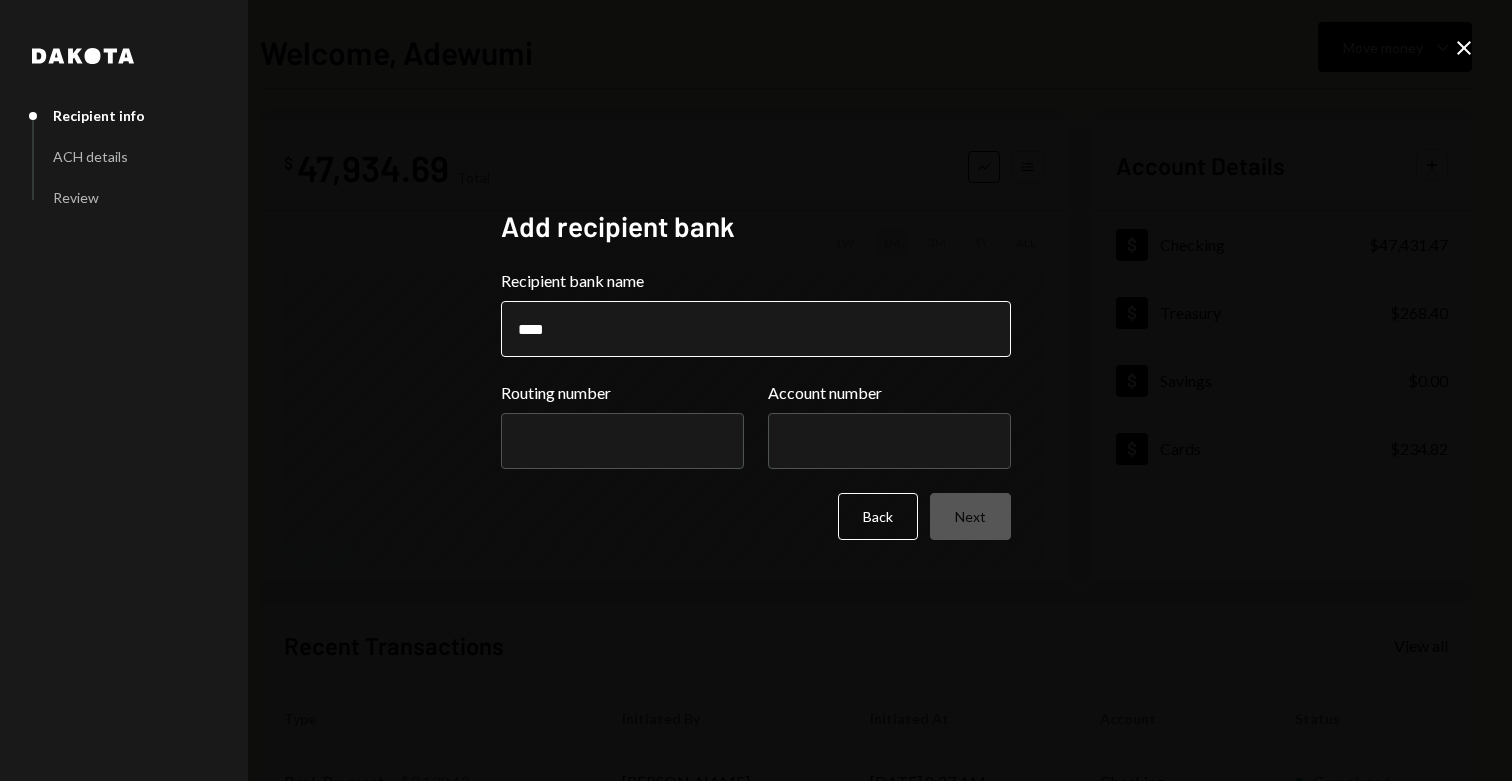 type on "****" 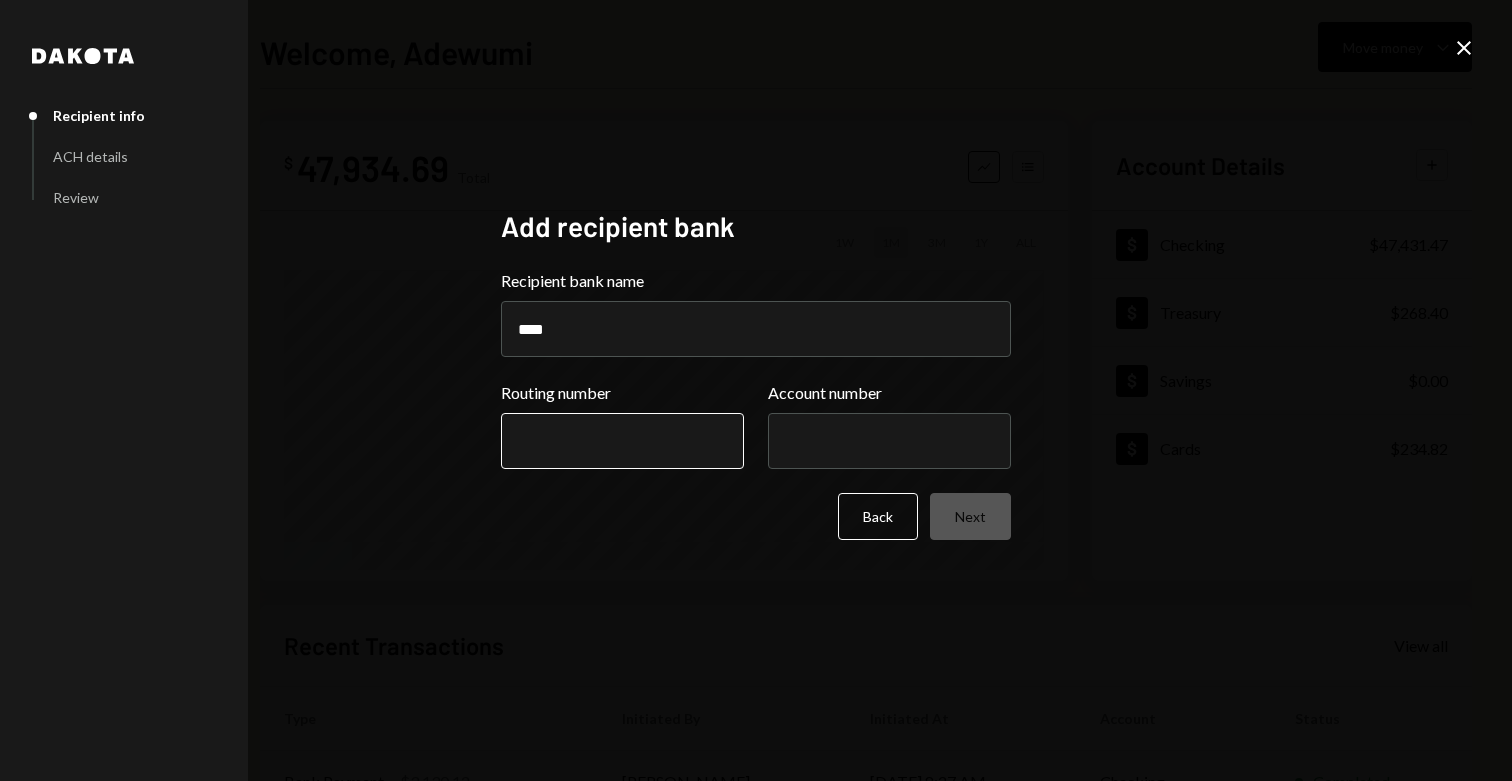 click on "Routing number" at bounding box center (622, 441) 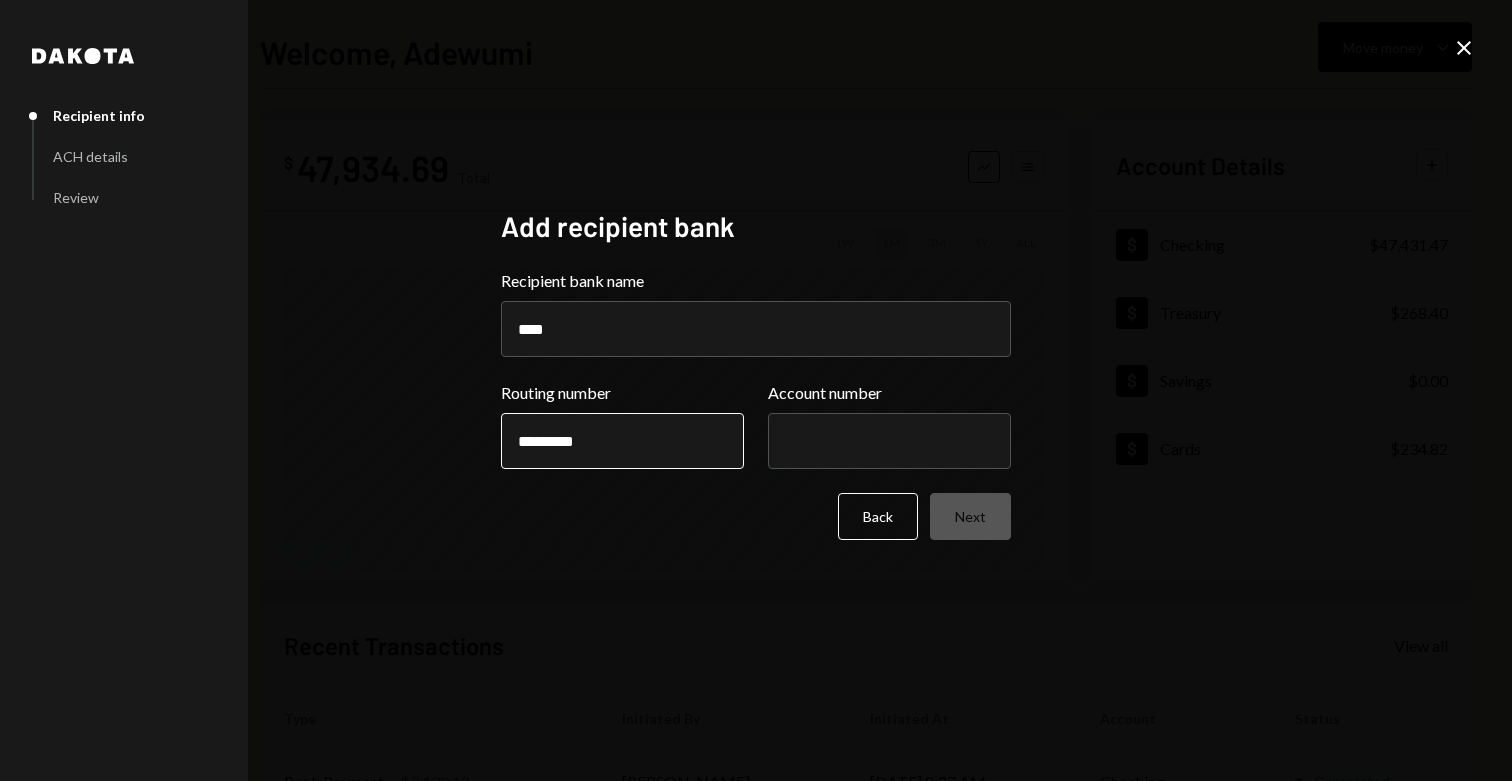 type on "*********" 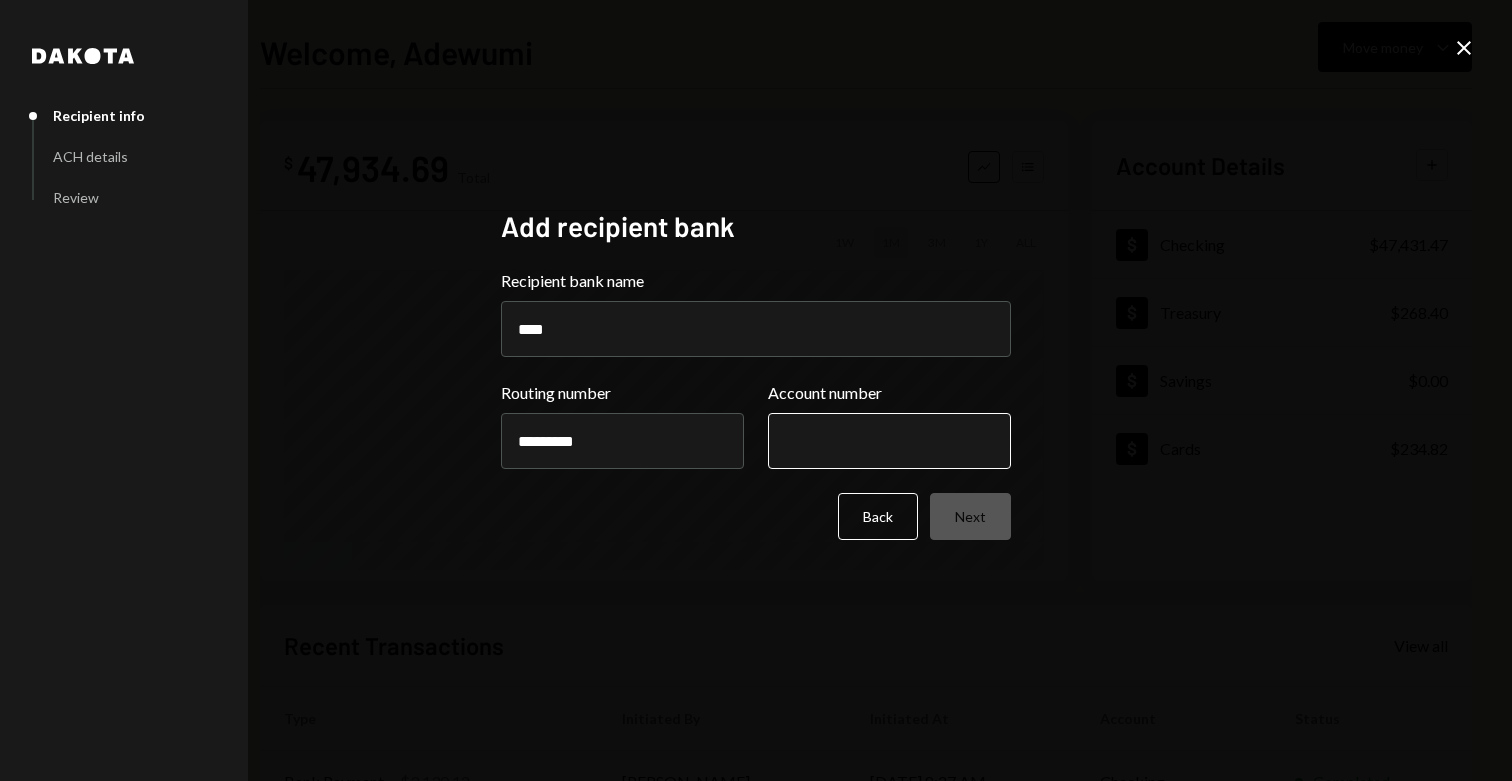 click on "Account number" at bounding box center [889, 441] 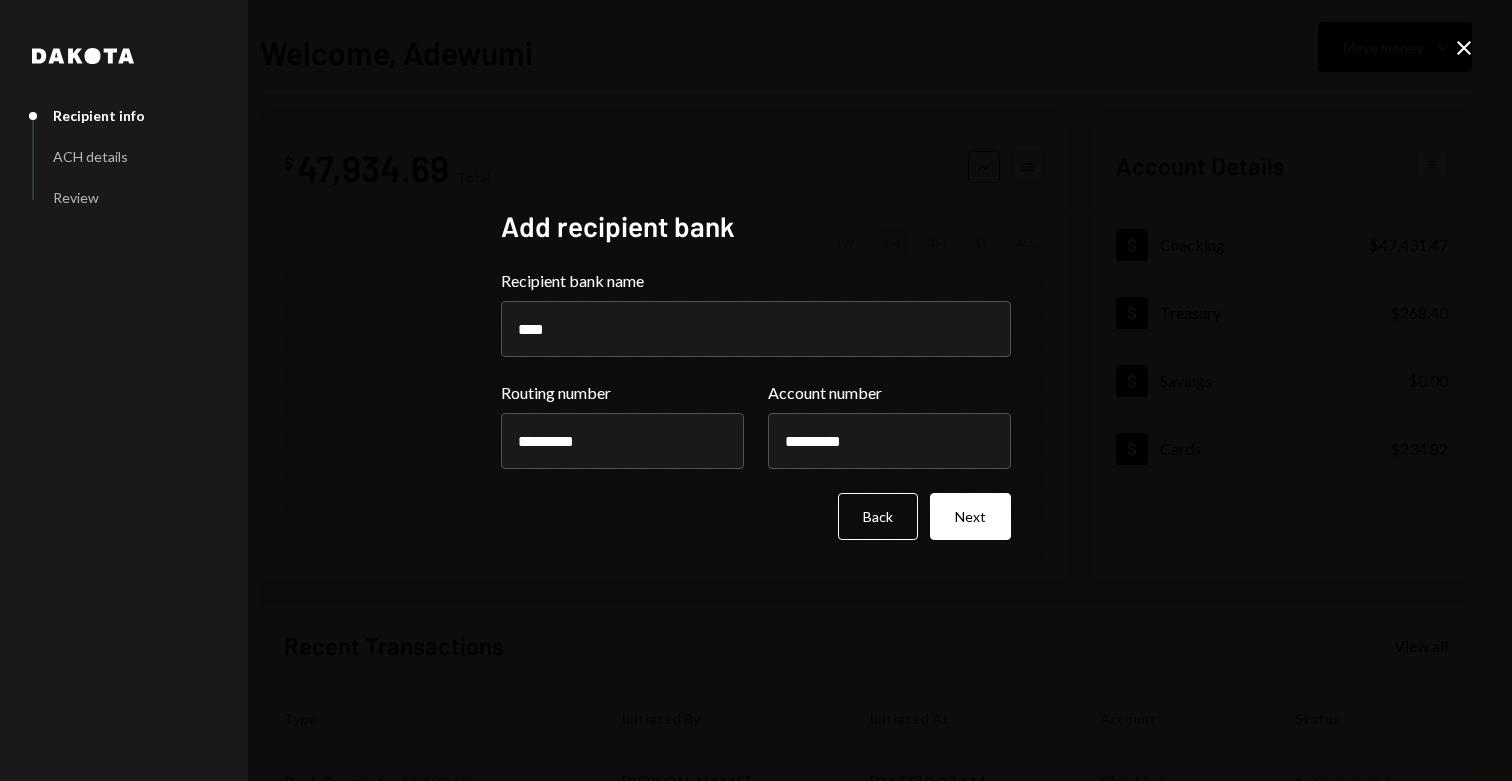 type on "*********" 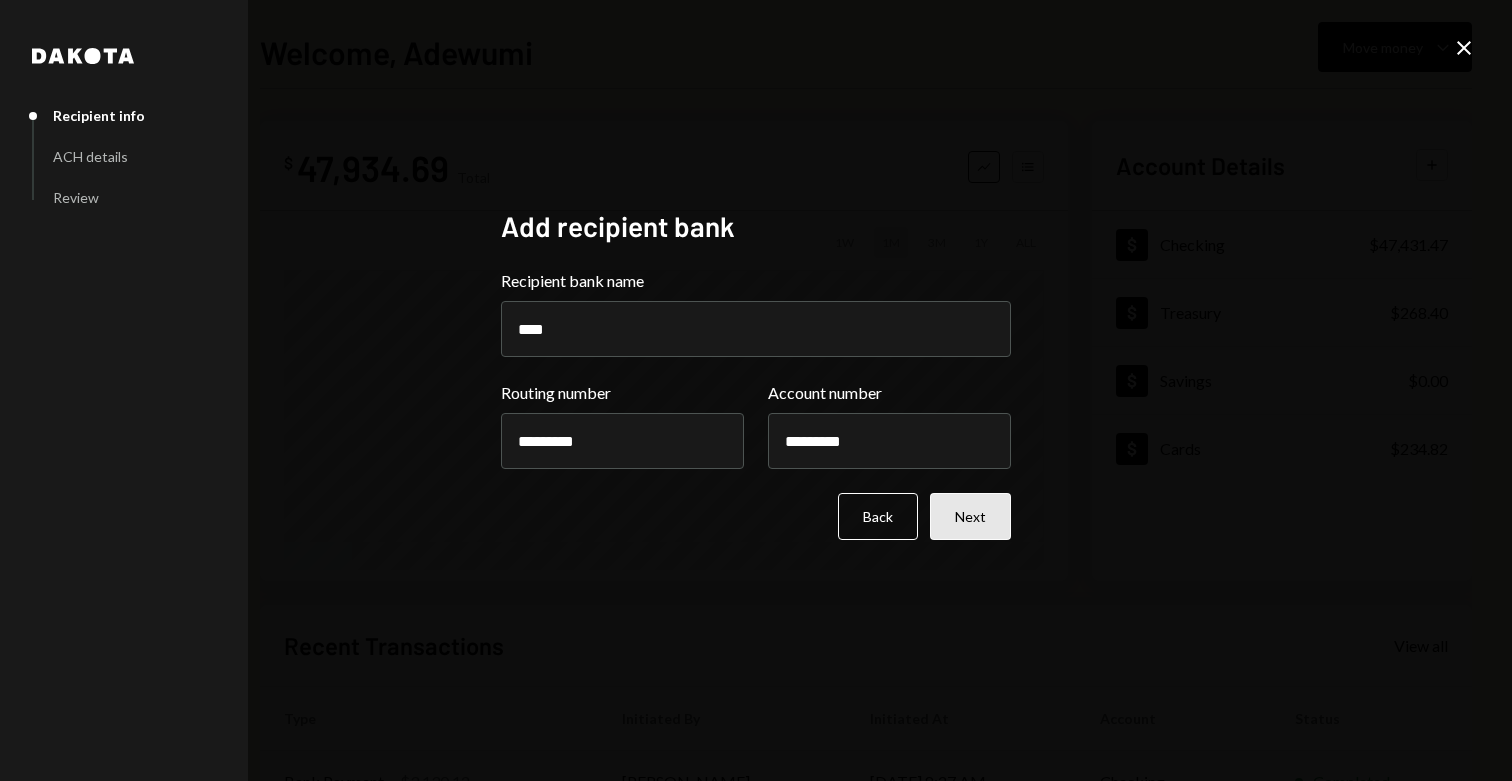 click on "Next" at bounding box center (970, 516) 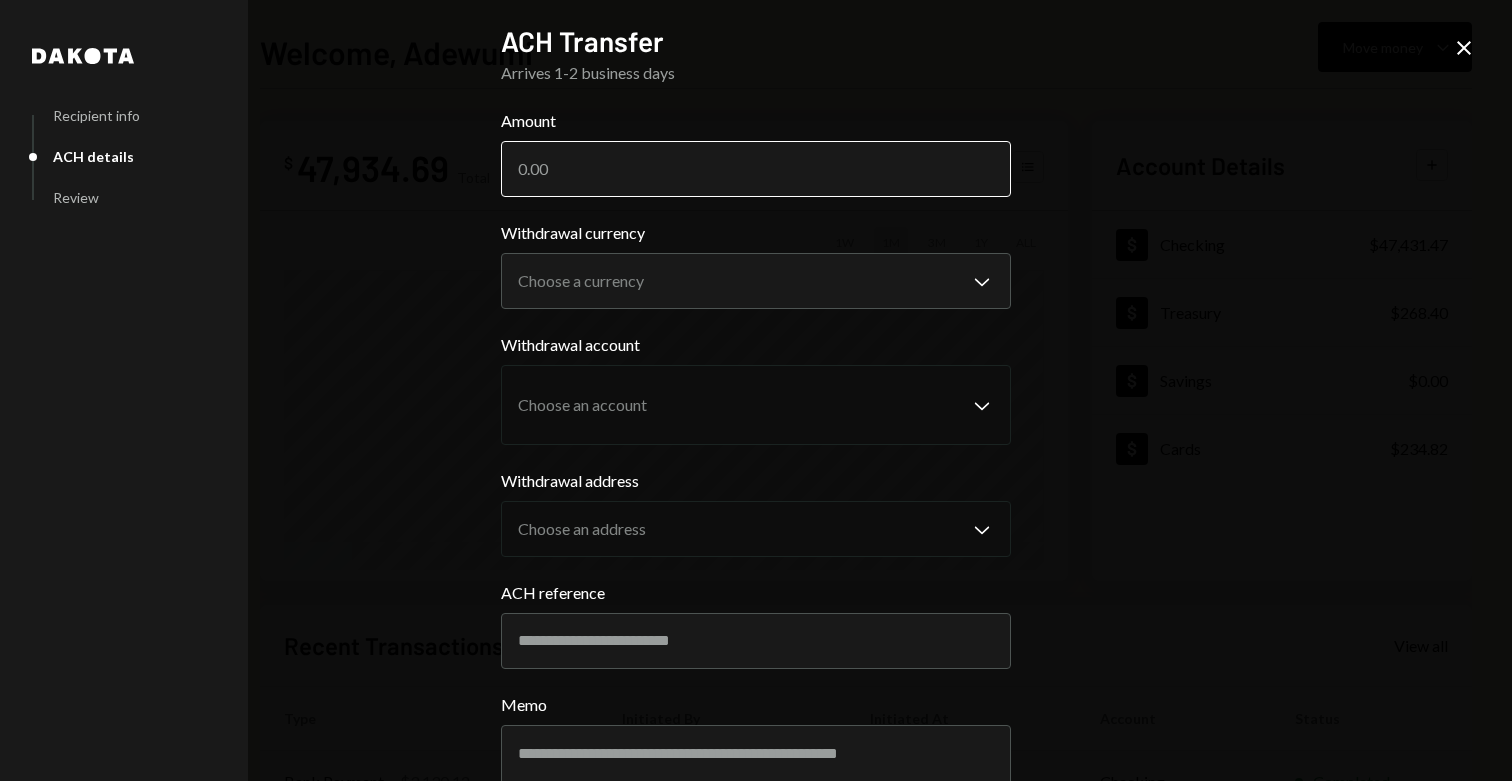 click on "Amount" at bounding box center [756, 169] 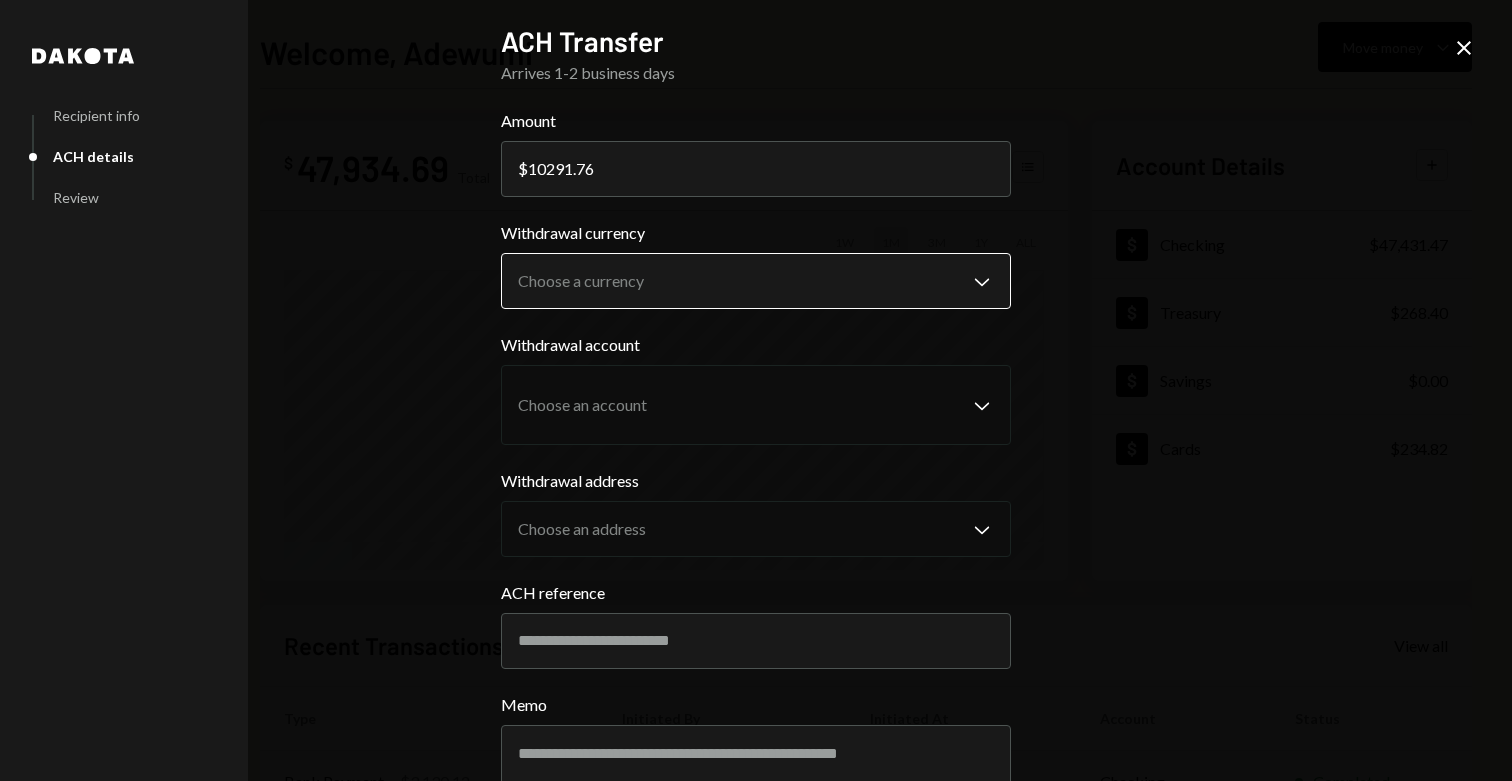 type on "10291.76" 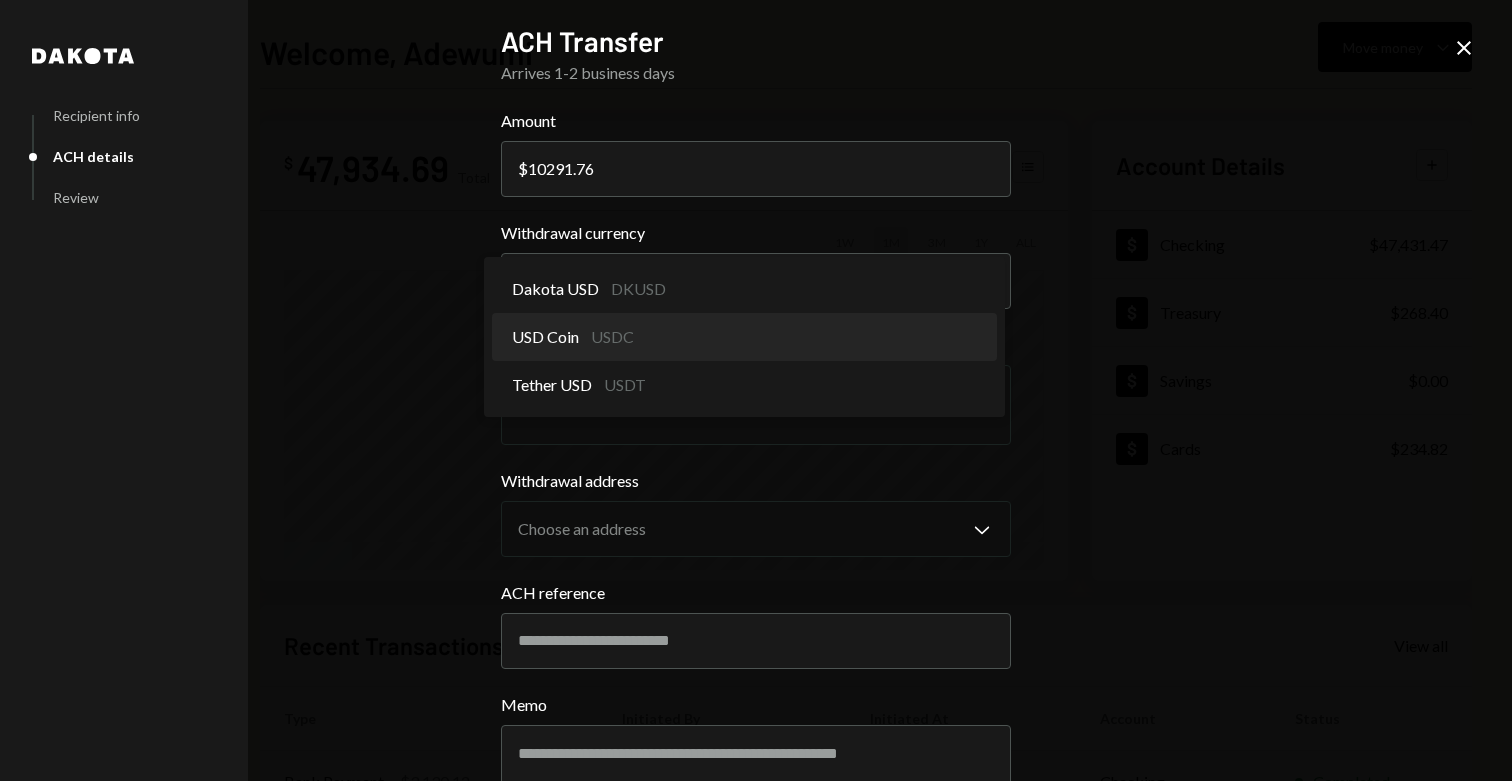 select on "****" 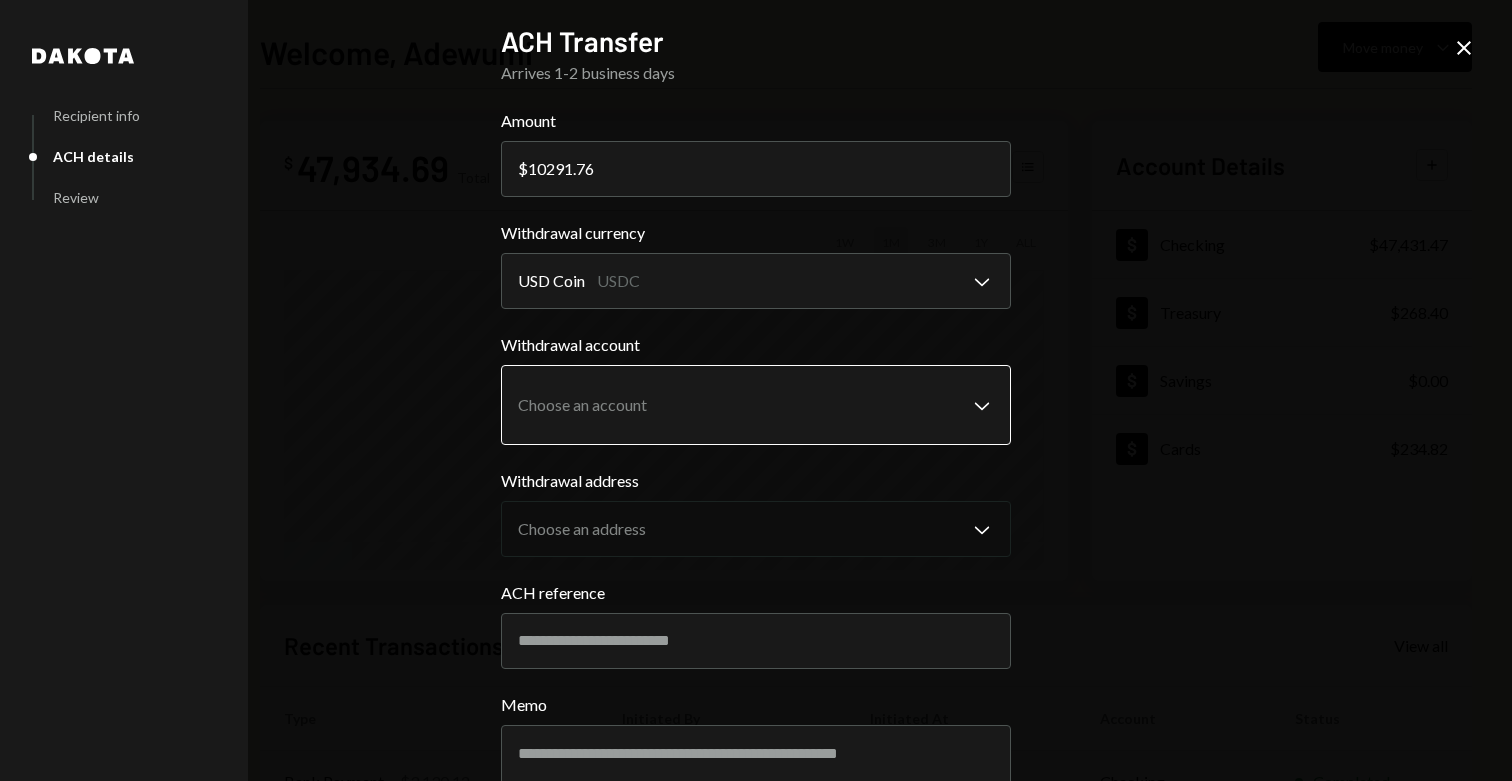 click on "S SPARK TECH HUB Caret Down Home Home Inbox Inbox Activities Transactions Accounts Accounts Caret Down Checking $47,431.47 Treasury $268.40 Savings $0.00 Cards $234.82 Dollar Rewards User Recipients Team Team Welcome, Adewumi Move money Caret Down $ 47,934.69 Total Graph Accounts 1W 1M 3M 1Y ALL Account Details Plus Dollar Checking $47,431.47 Dollar Treasury $268.40 Dollar Savings $0.00 Dollar Cards $234.82 Recent Transactions View all Type Initiated By Initiated At Account Status Bank Payment $3,130.12 Adewumi Hammed 07/24/25 8:27 AM Checking Completed Withdrawal 39,000  USDC Olusola Kolawole 07/24/25 4:50 AM Checking Completed Withdrawal 19,600  USDC Olusola Kolawole 07/23/25 6:12 PM Checking Completed Card Transaction $958.97 Company Utilities 07/23/25 2:52 PM Organization Failed Bank Payment $2,502.50 Adewumi Hammed 07/23/25 1:13 PM Checking Completed /dashboard Dakota Recipient info ACH details Review ACH Transfer Arrives 1-2 business days Amount $ 10291.76 Withdrawal currency USD Coin USDC Chevron Down" at bounding box center [756, 390] 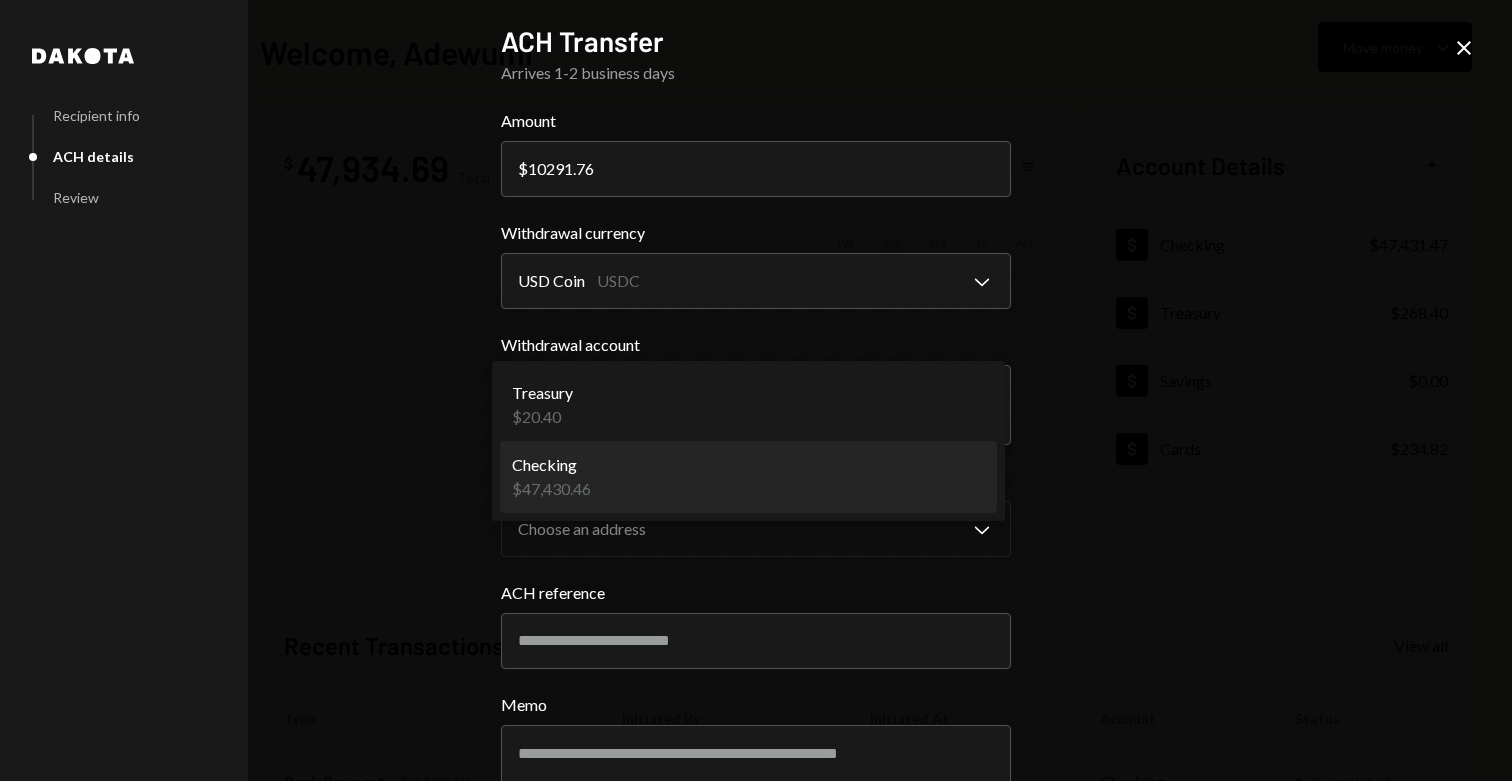 select on "**********" 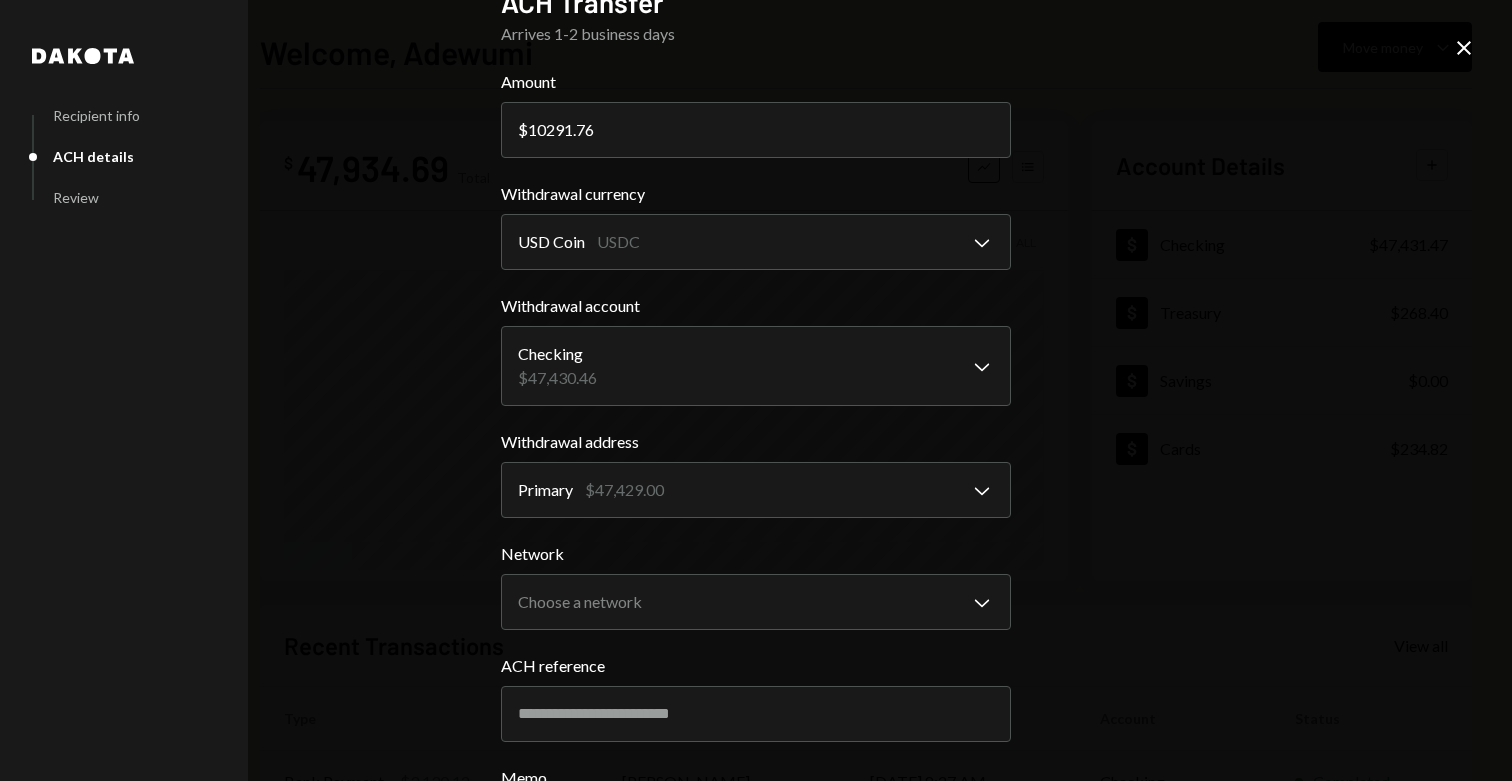 scroll, scrollTop: 66, scrollLeft: 0, axis: vertical 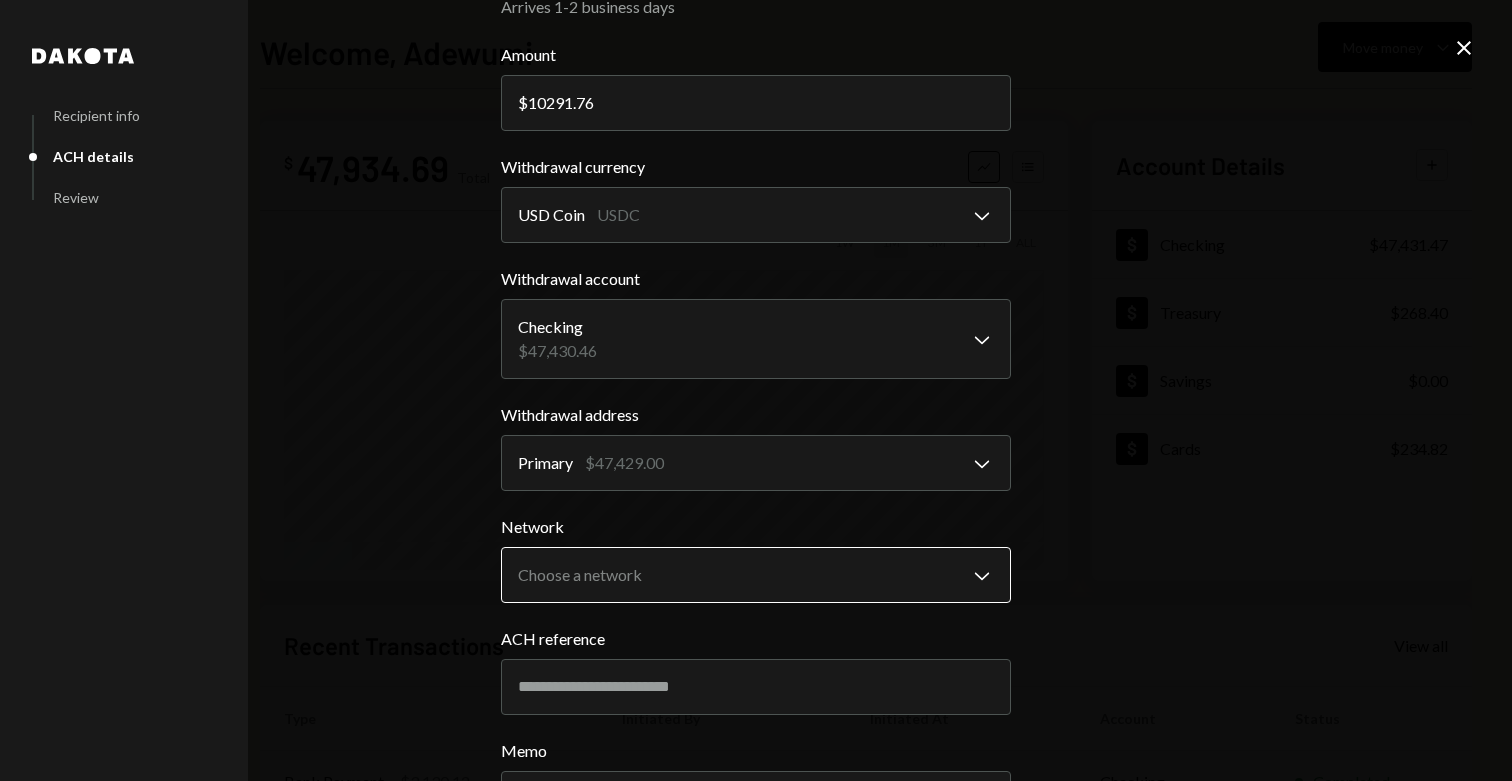 click on "S SPARK TECH HUB Caret Down Home Home Inbox Inbox Activities Transactions Accounts Accounts Caret Down Checking $47,431.47 Treasury $268.40 Savings $0.00 Cards $234.82 Dollar Rewards User Recipients Team Team Welcome, Adewumi Move money Caret Down $ 47,934.69 Total Graph Accounts 1W 1M 3M 1Y ALL Account Details Plus Dollar Checking $47,431.47 Dollar Treasury $268.40 Dollar Savings $0.00 Dollar Cards $234.82 Recent Transactions View all Type Initiated By Initiated At Account Status Bank Payment $3,130.12 Adewumi Hammed 07/24/25 8:27 AM Checking Completed Withdrawal 39,000  USDC Olusola Kolawole 07/24/25 4:50 AM Checking Completed Withdrawal 19,600  USDC Olusola Kolawole 07/23/25 6:12 PM Checking Completed Card Transaction $958.97 Company Utilities 07/23/25 2:52 PM Organization Failed Bank Payment $2,502.50 Adewumi Hammed 07/23/25 1:13 PM Checking Completed /dashboard Dakota Recipient info ACH details Review ACH Transfer Arrives 1-2 business days Amount $ 10291.76 Withdrawal currency USD Coin USDC Chevron Down" at bounding box center (756, 390) 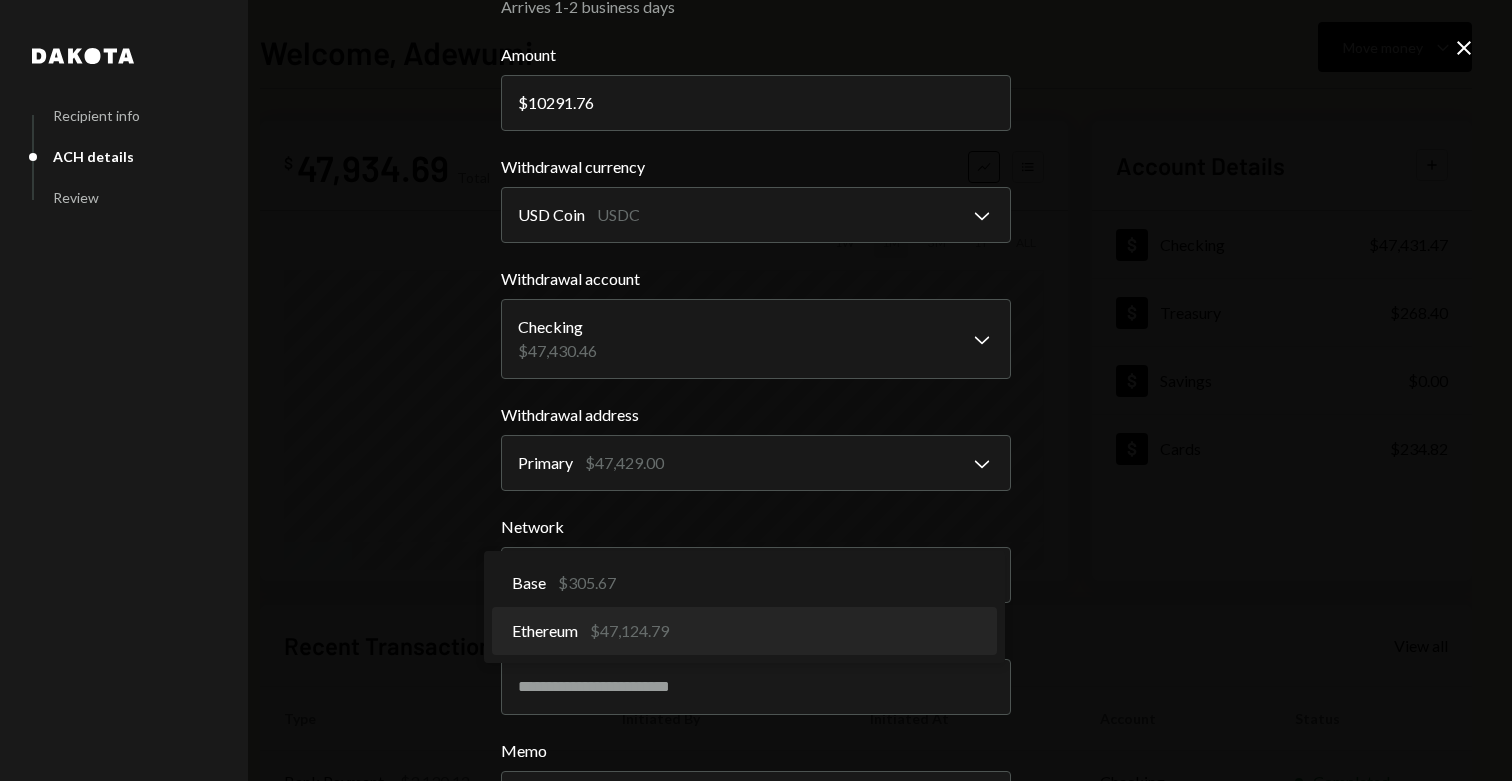 select on "**********" 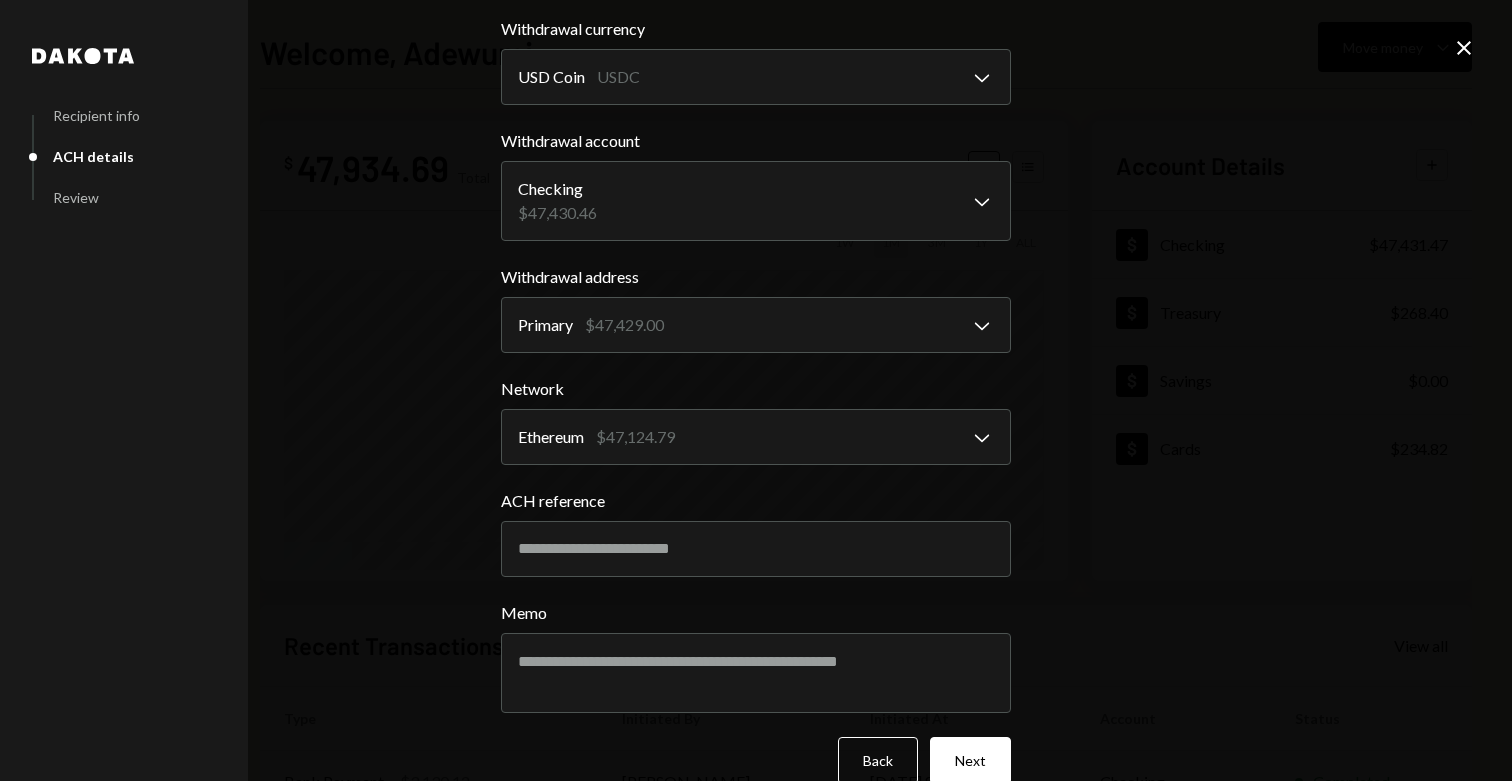 scroll, scrollTop: 238, scrollLeft: 0, axis: vertical 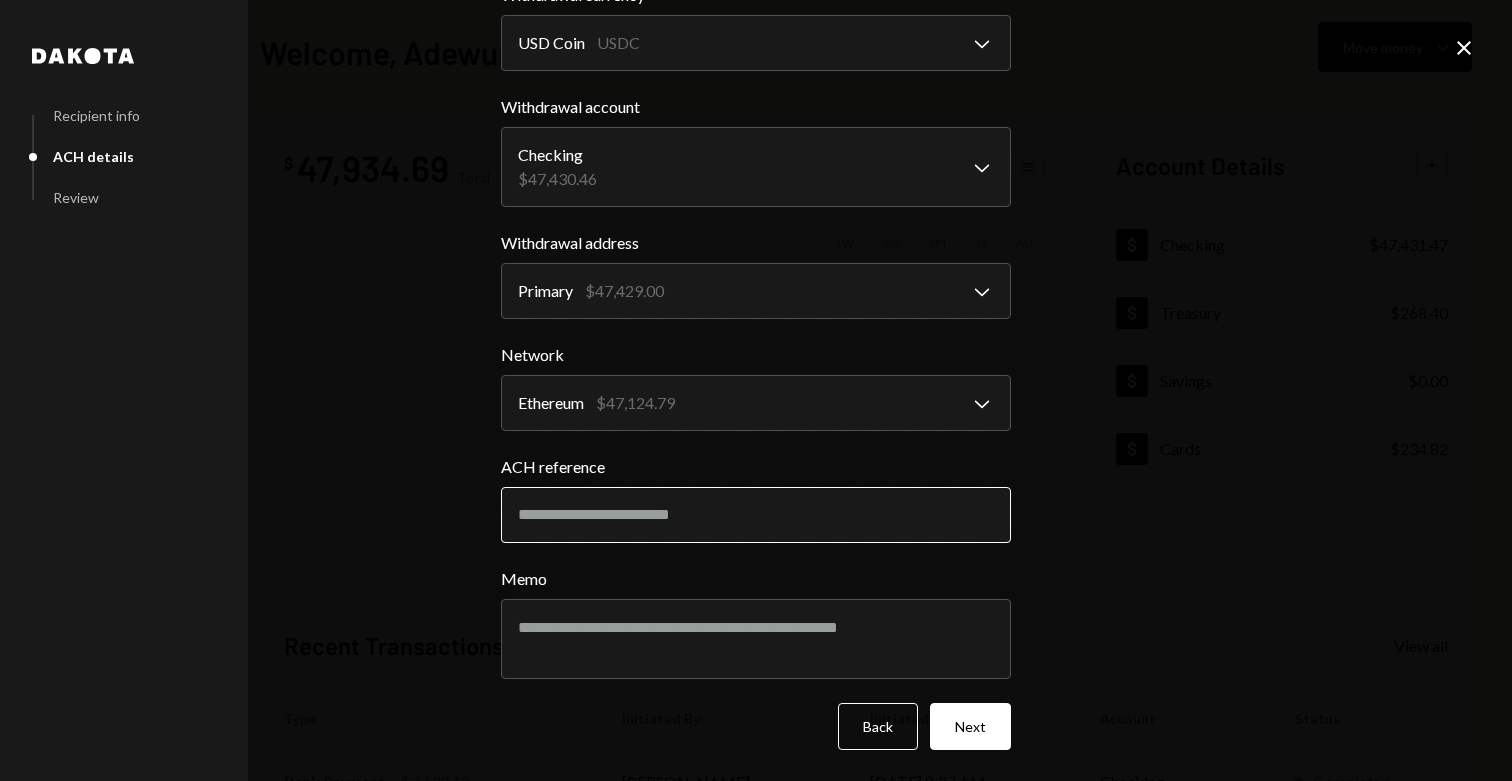 click on "ACH reference" at bounding box center [756, 515] 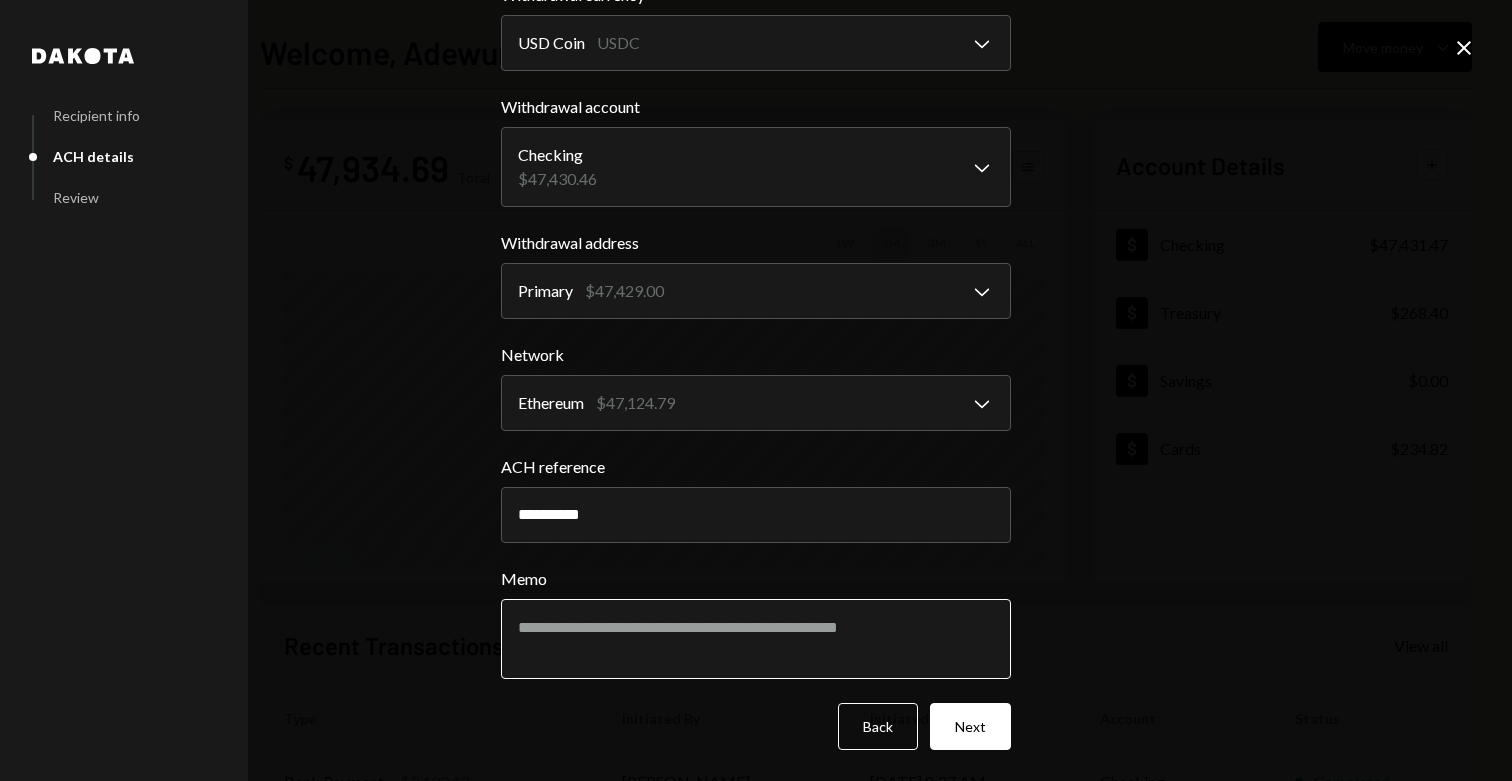 type on "**********" 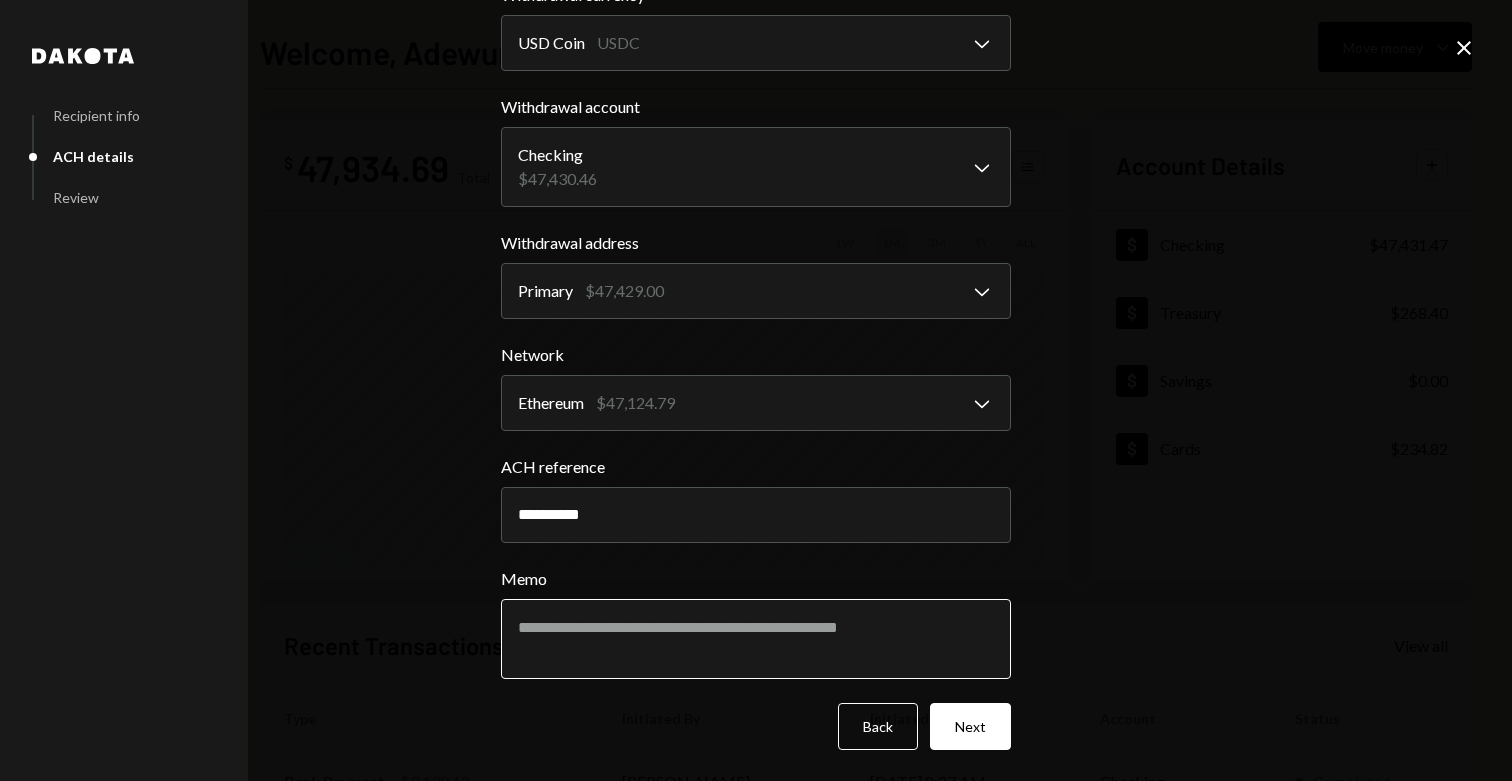 paste on "**********" 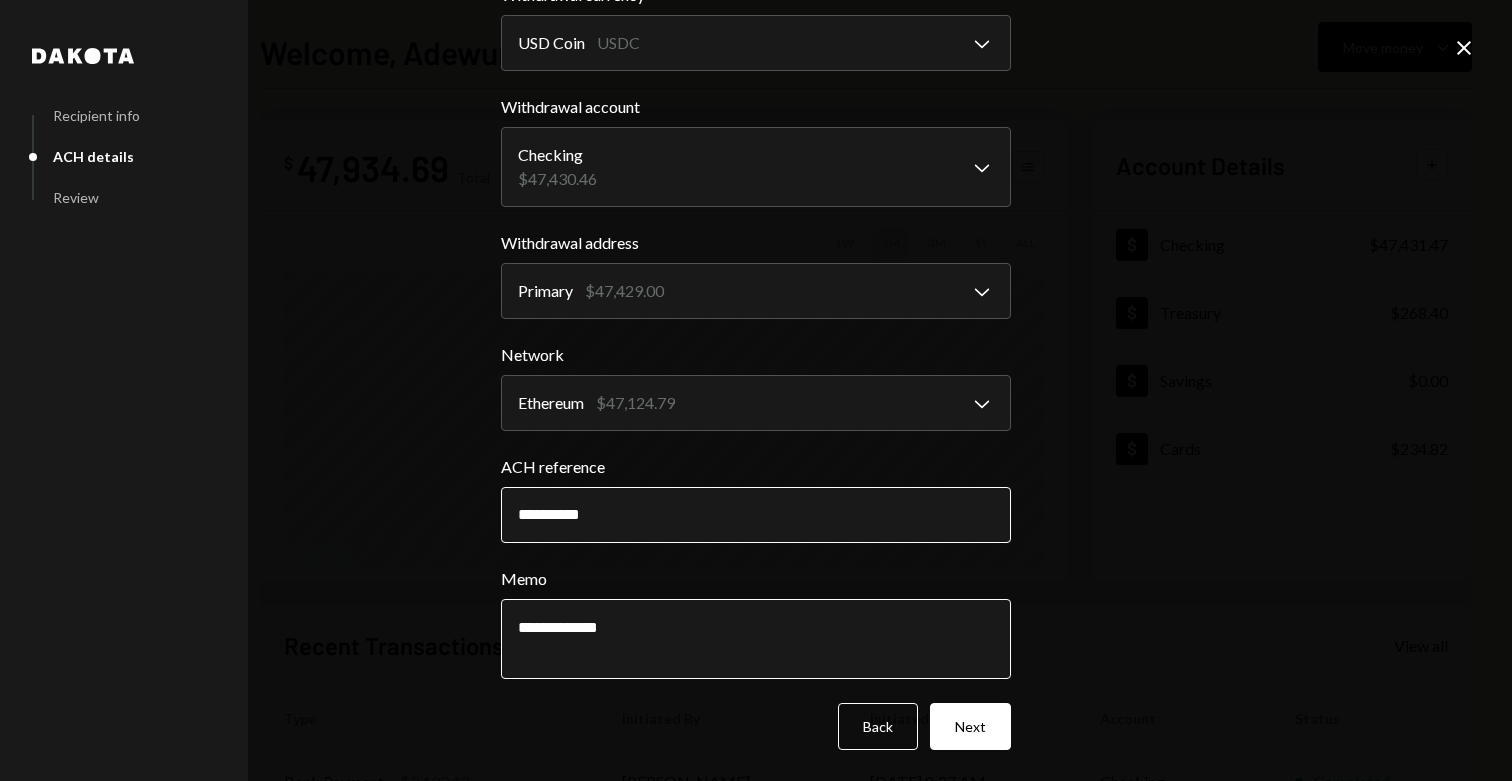 type on "**********" 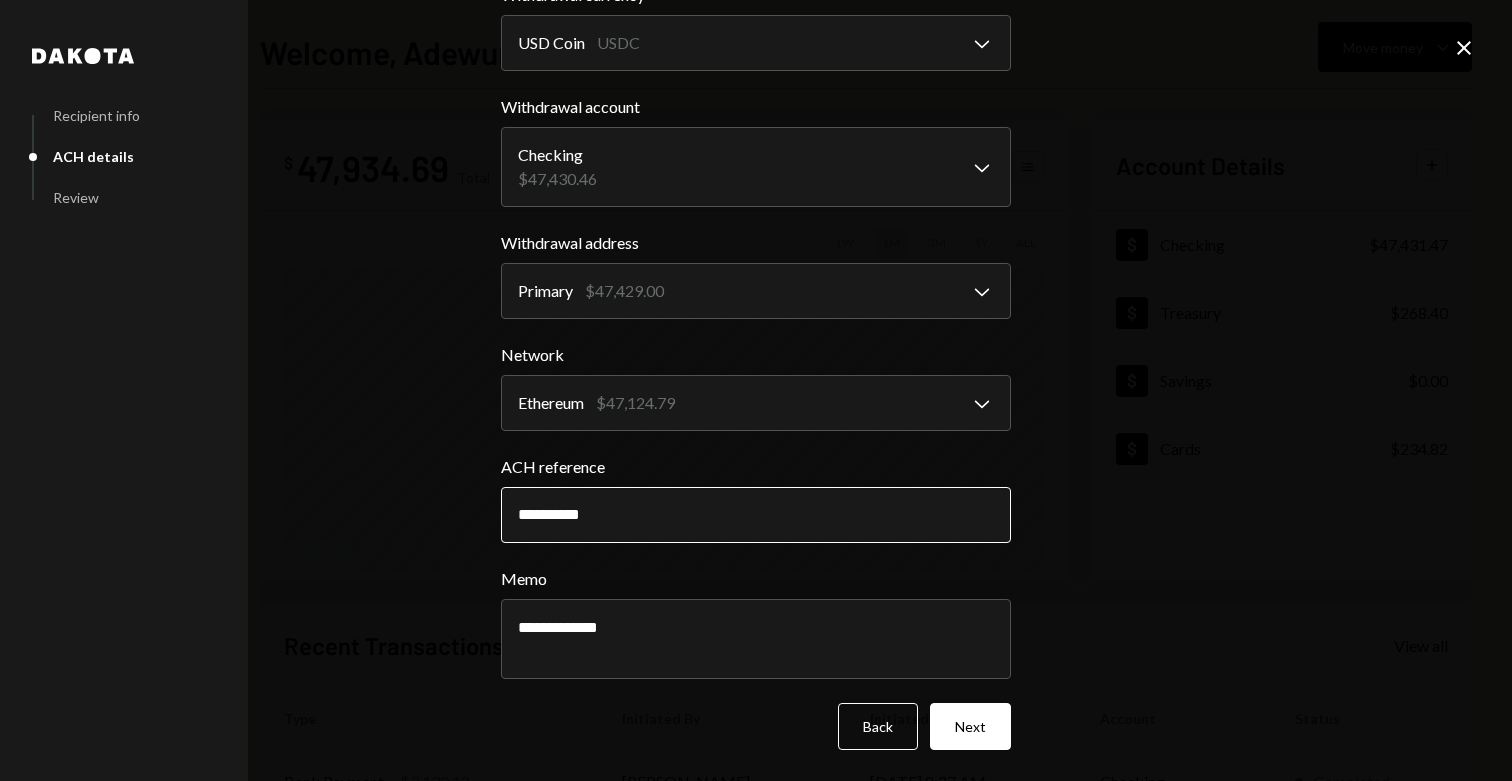click on "**********" at bounding box center (756, 515) 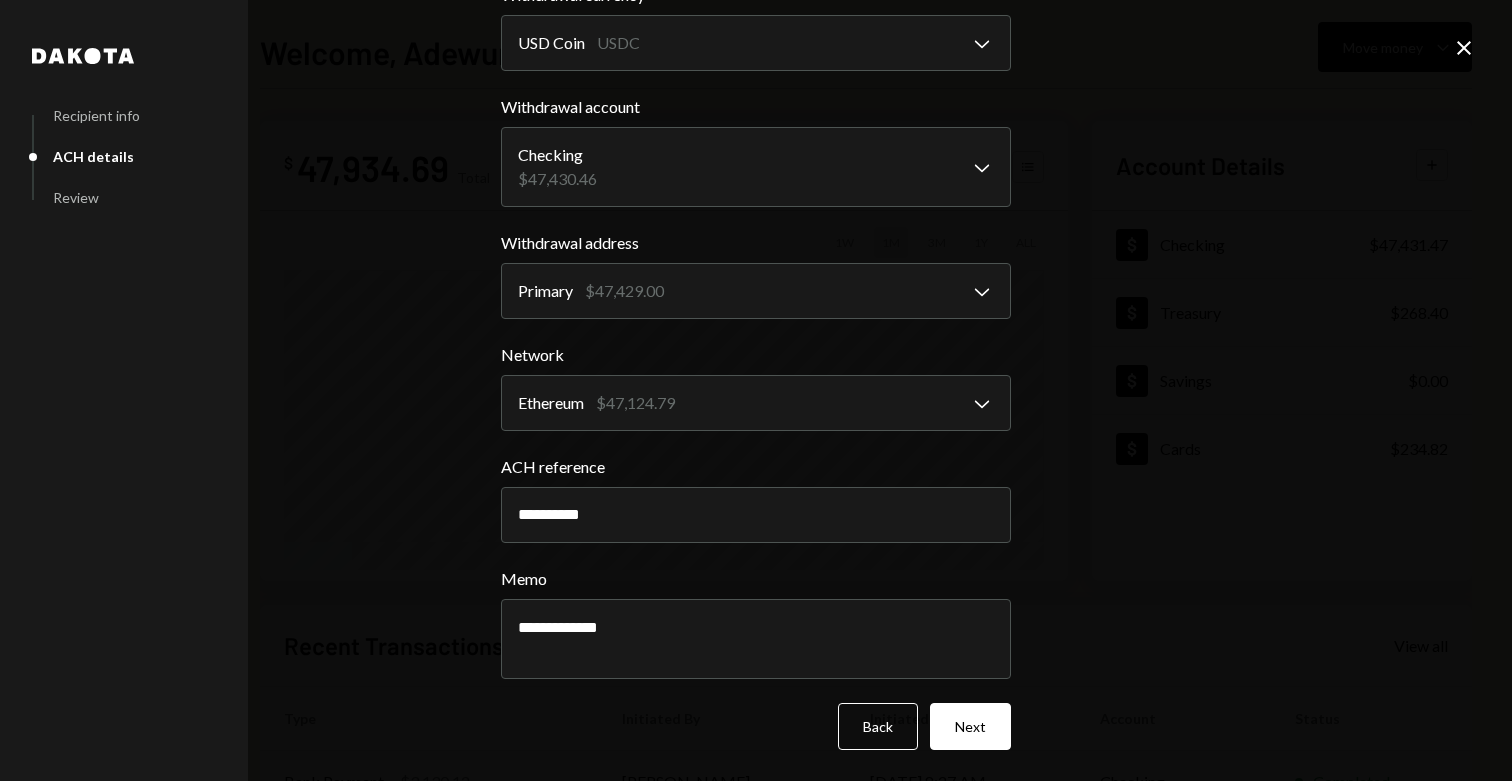 drag, startPoint x: 540, startPoint y: 514, endPoint x: 469, endPoint y: 519, distance: 71.17584 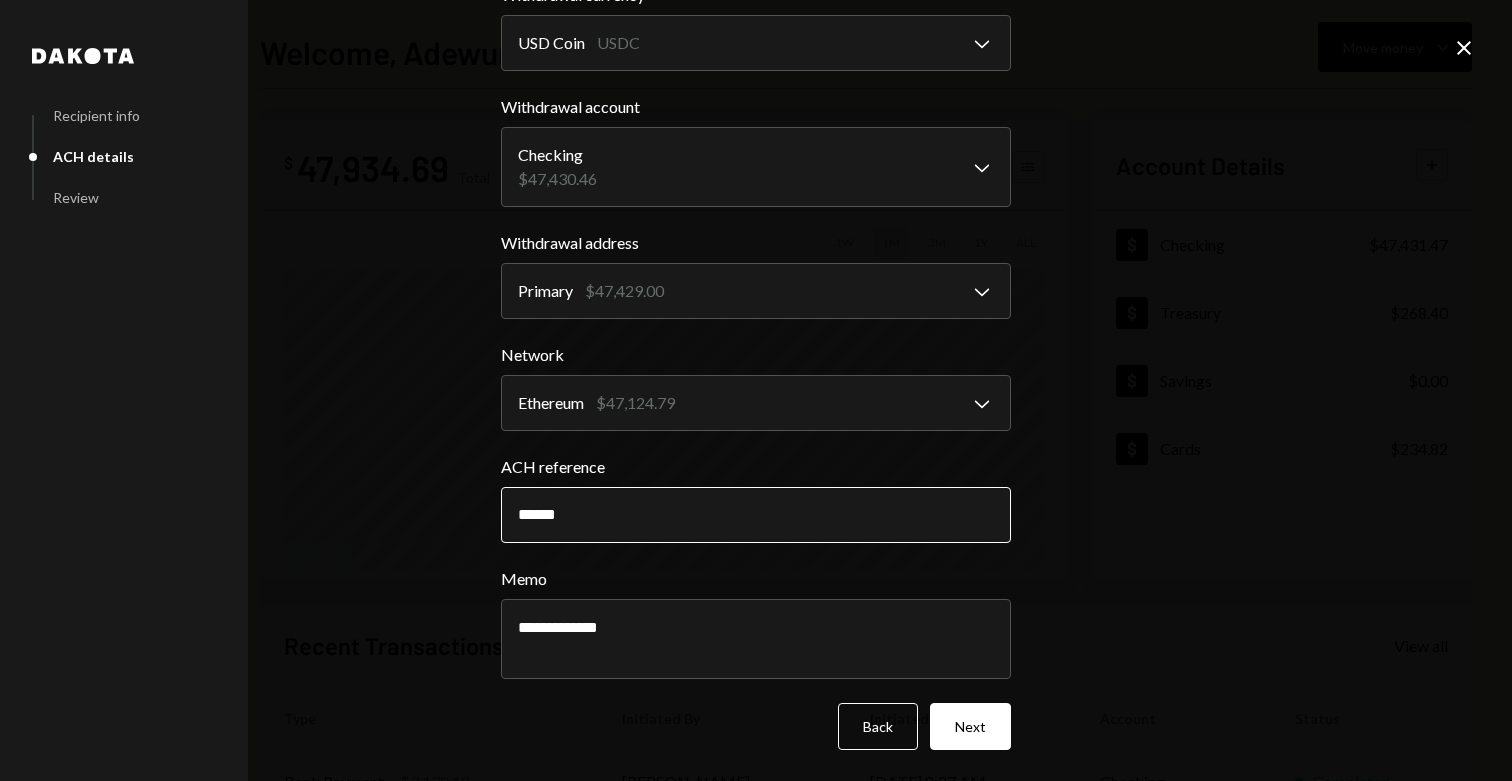 click on "******" at bounding box center [756, 515] 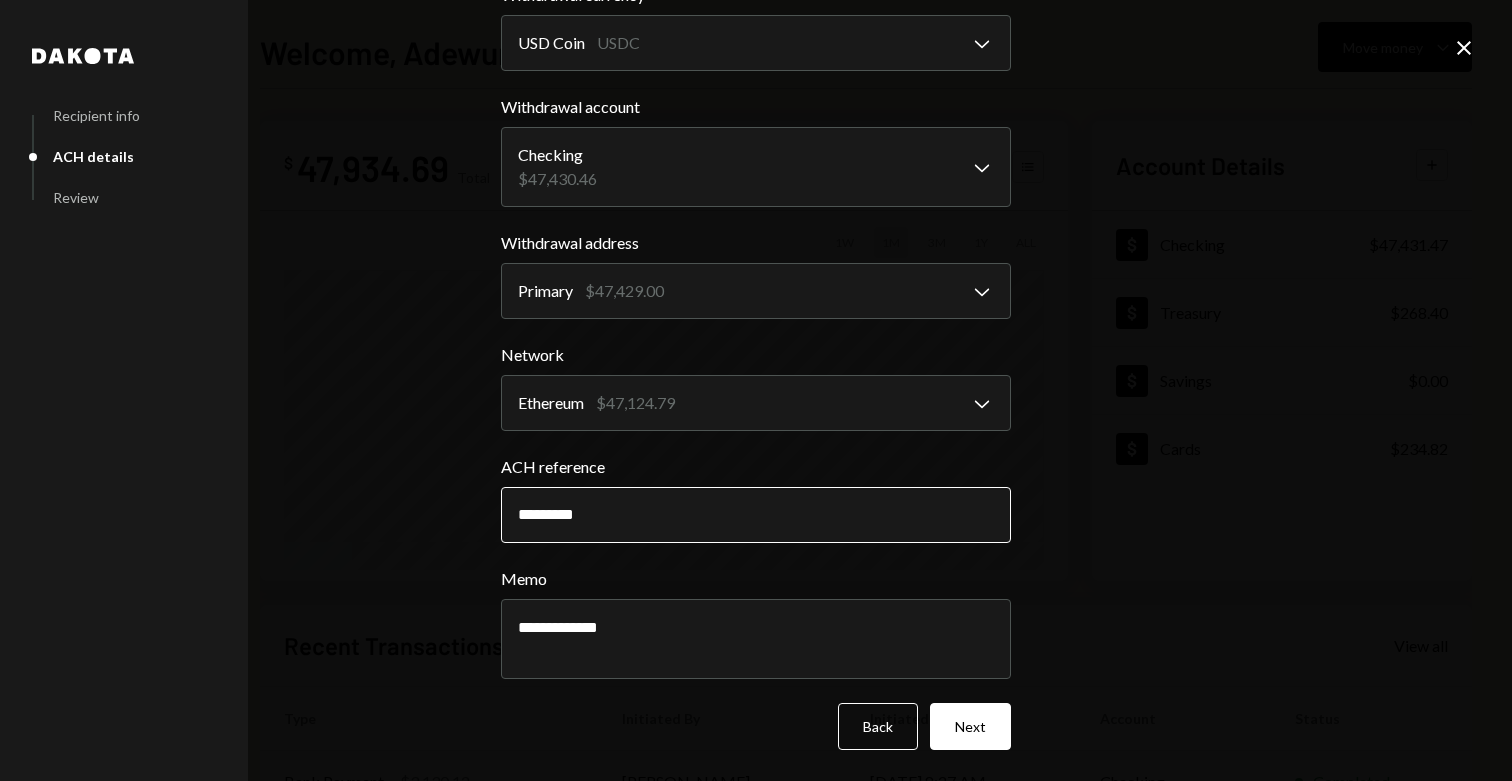 type on "*********" 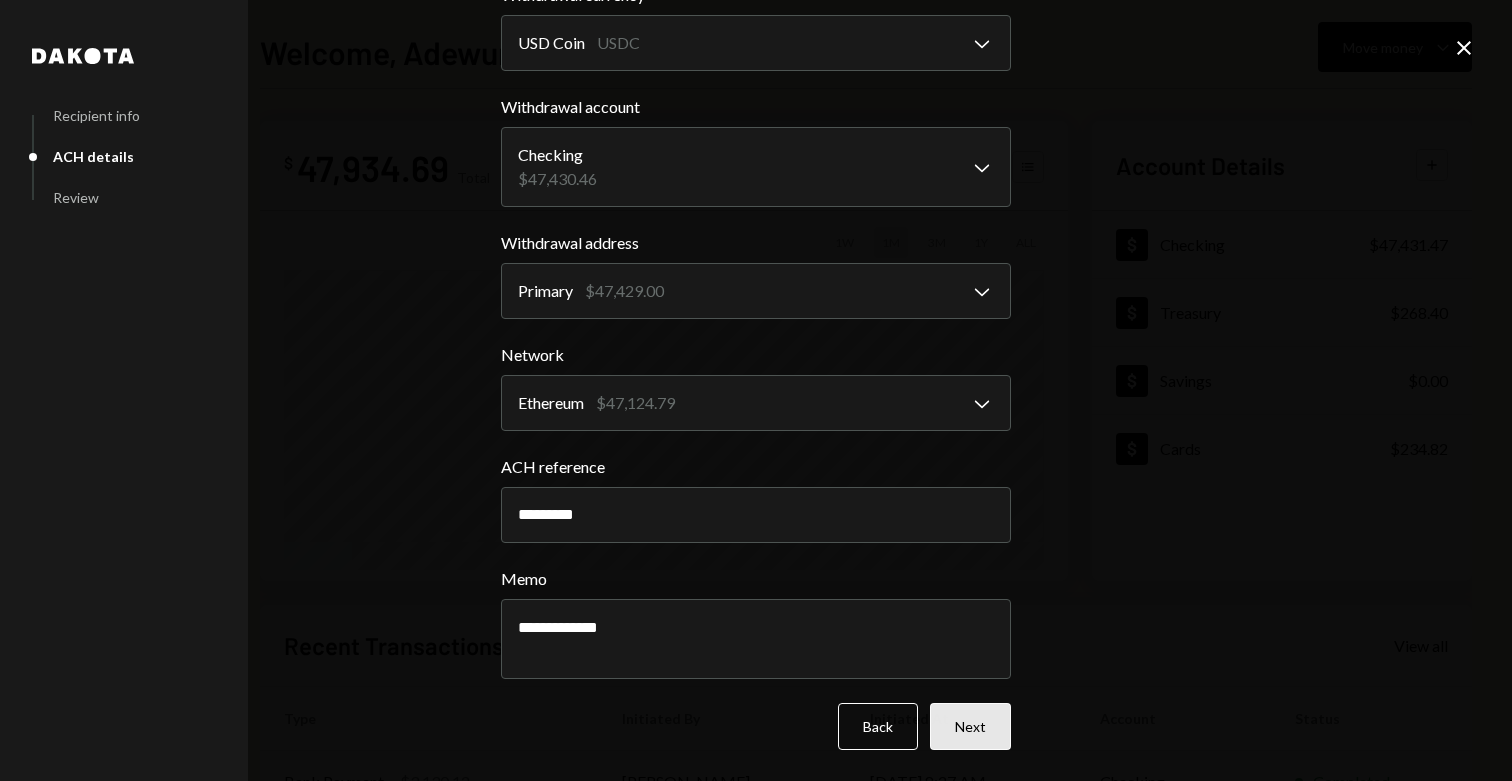 click on "Next" at bounding box center (970, 726) 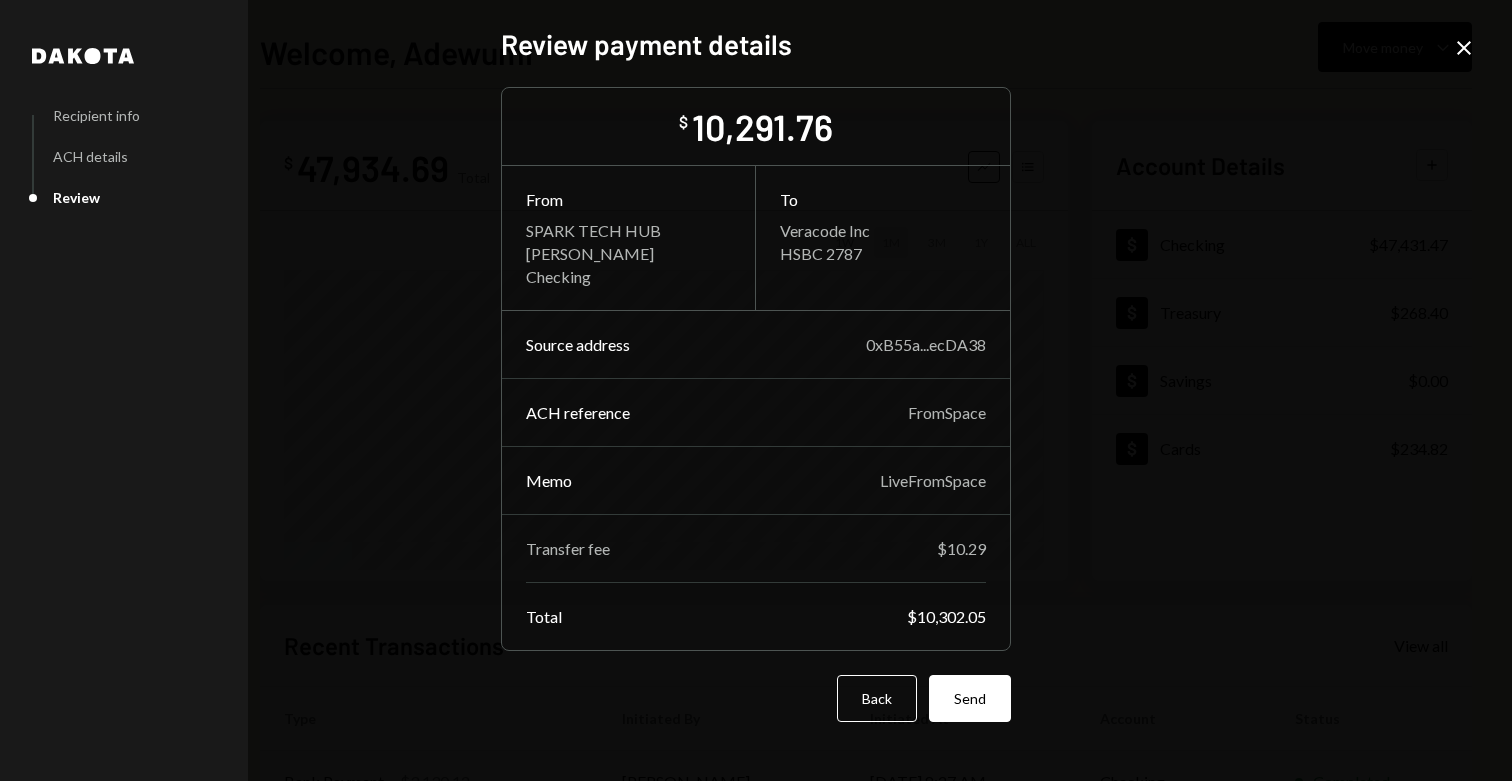 scroll, scrollTop: 0, scrollLeft: 0, axis: both 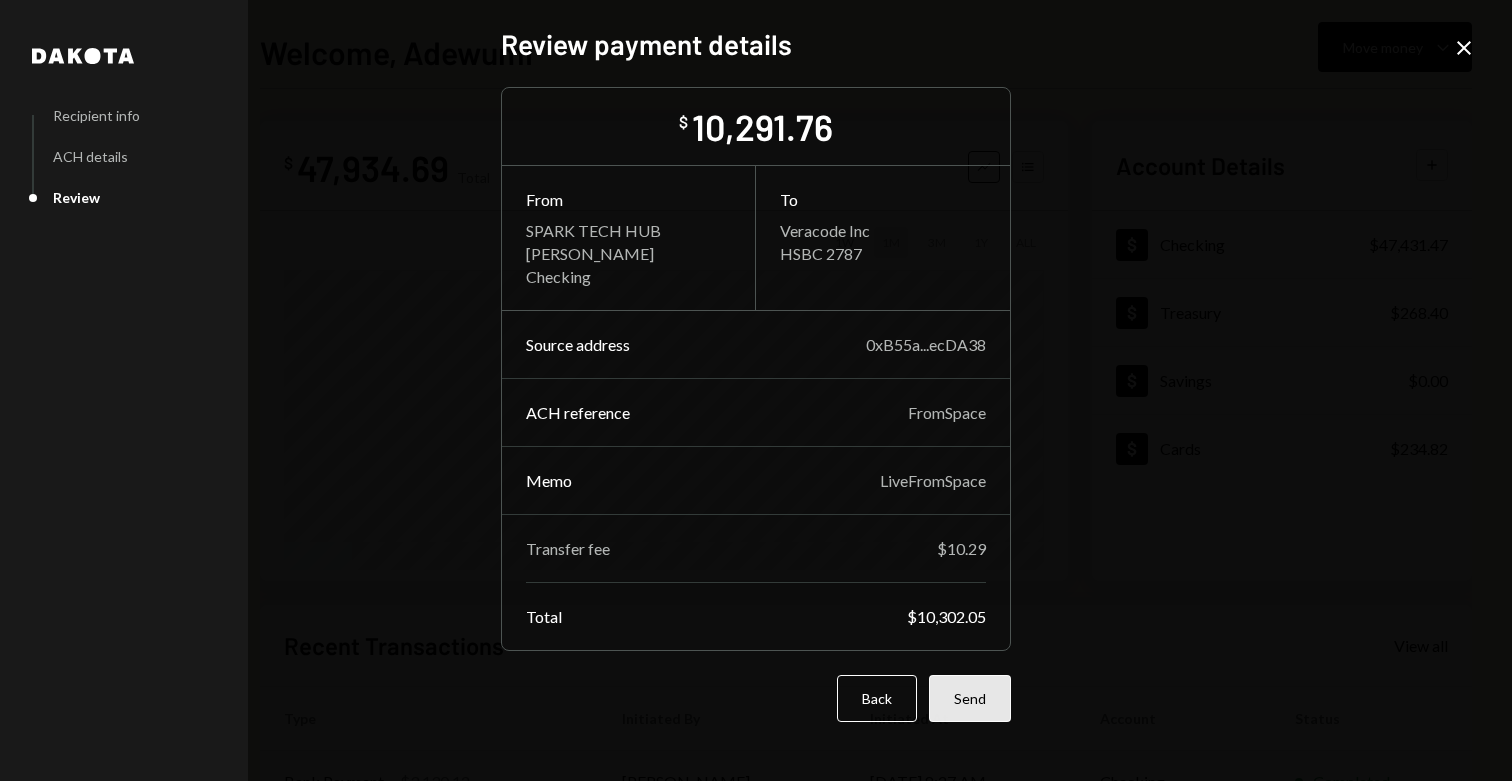 click on "Send" at bounding box center [970, 698] 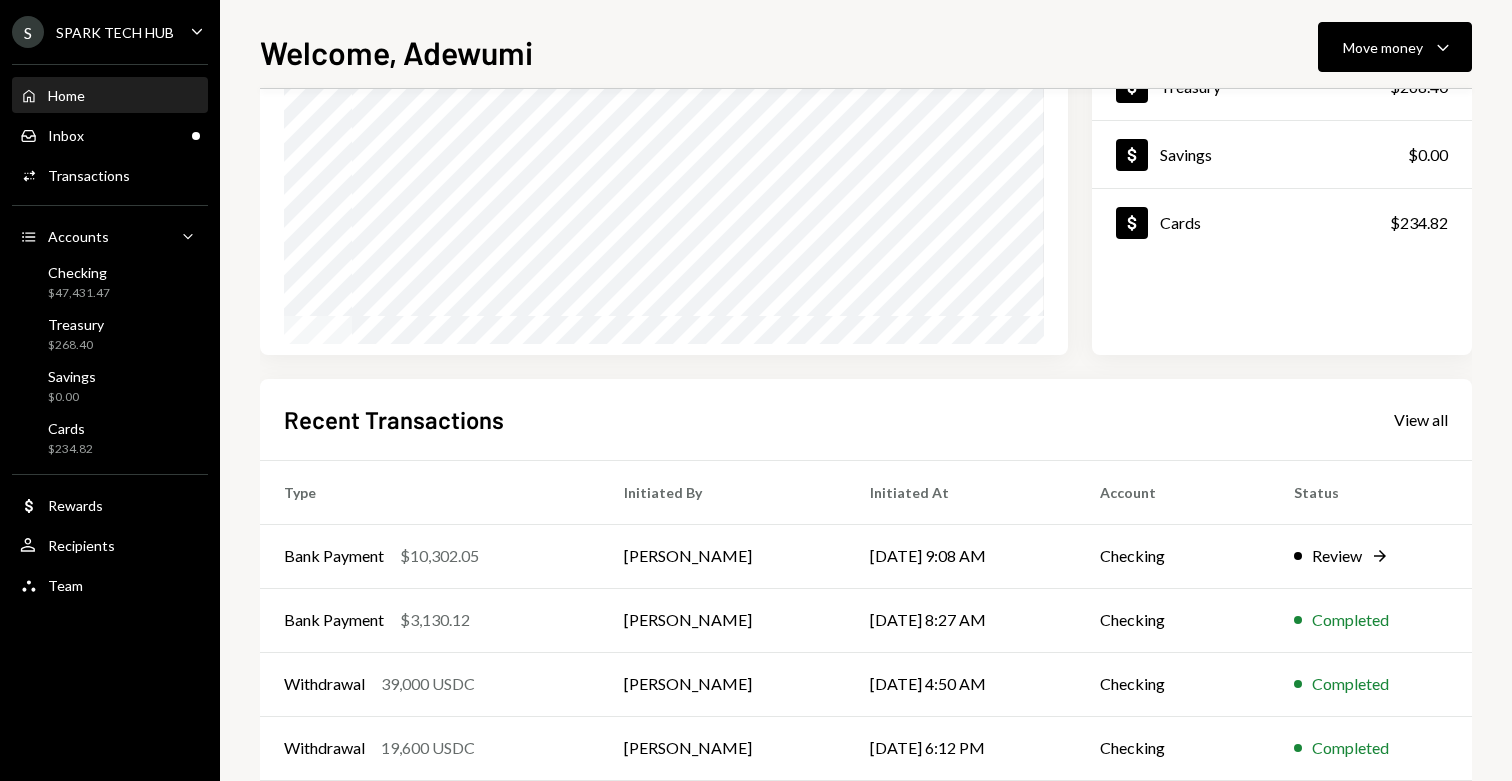 scroll, scrollTop: 239, scrollLeft: 0, axis: vertical 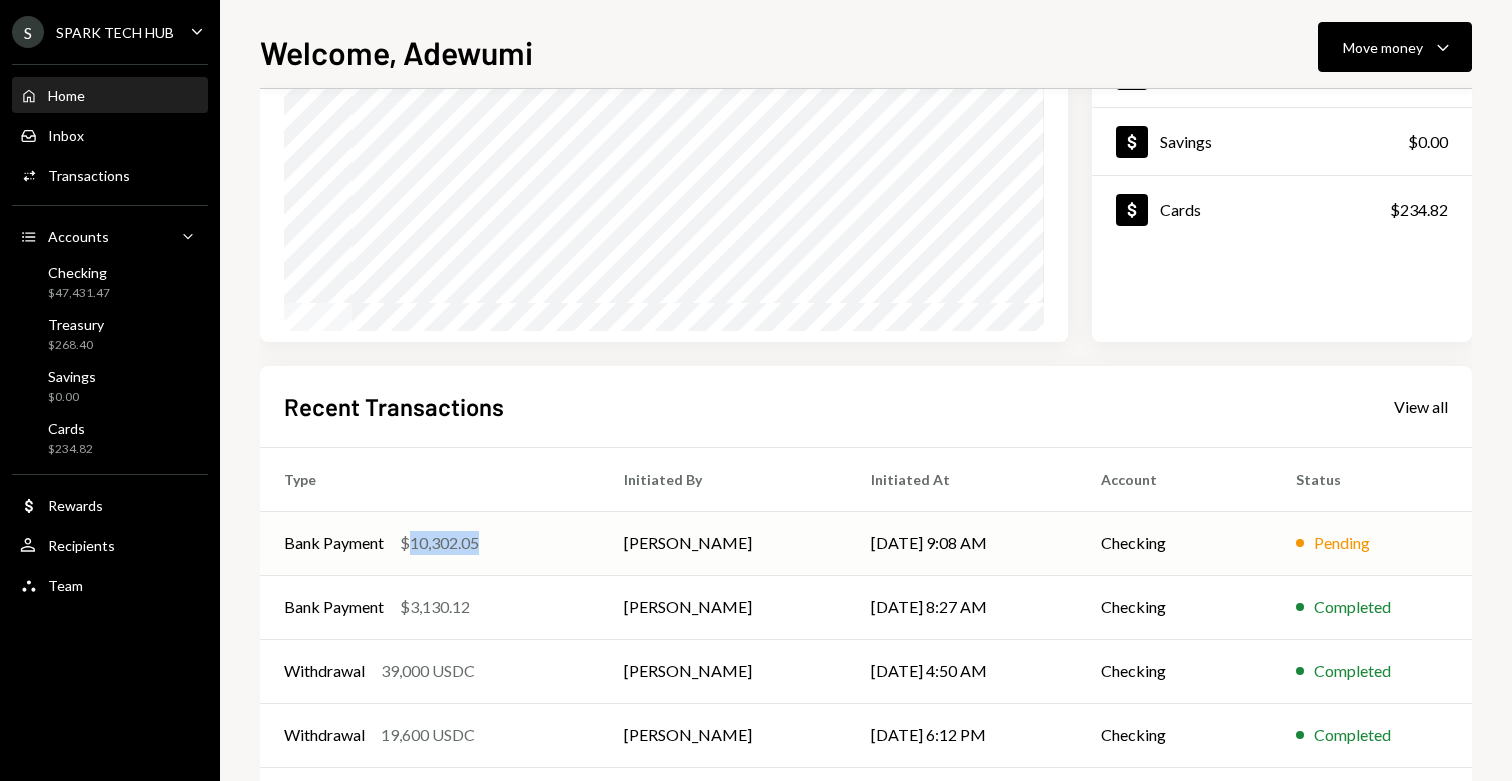 drag, startPoint x: 488, startPoint y: 541, endPoint x: 411, endPoint y: 541, distance: 77 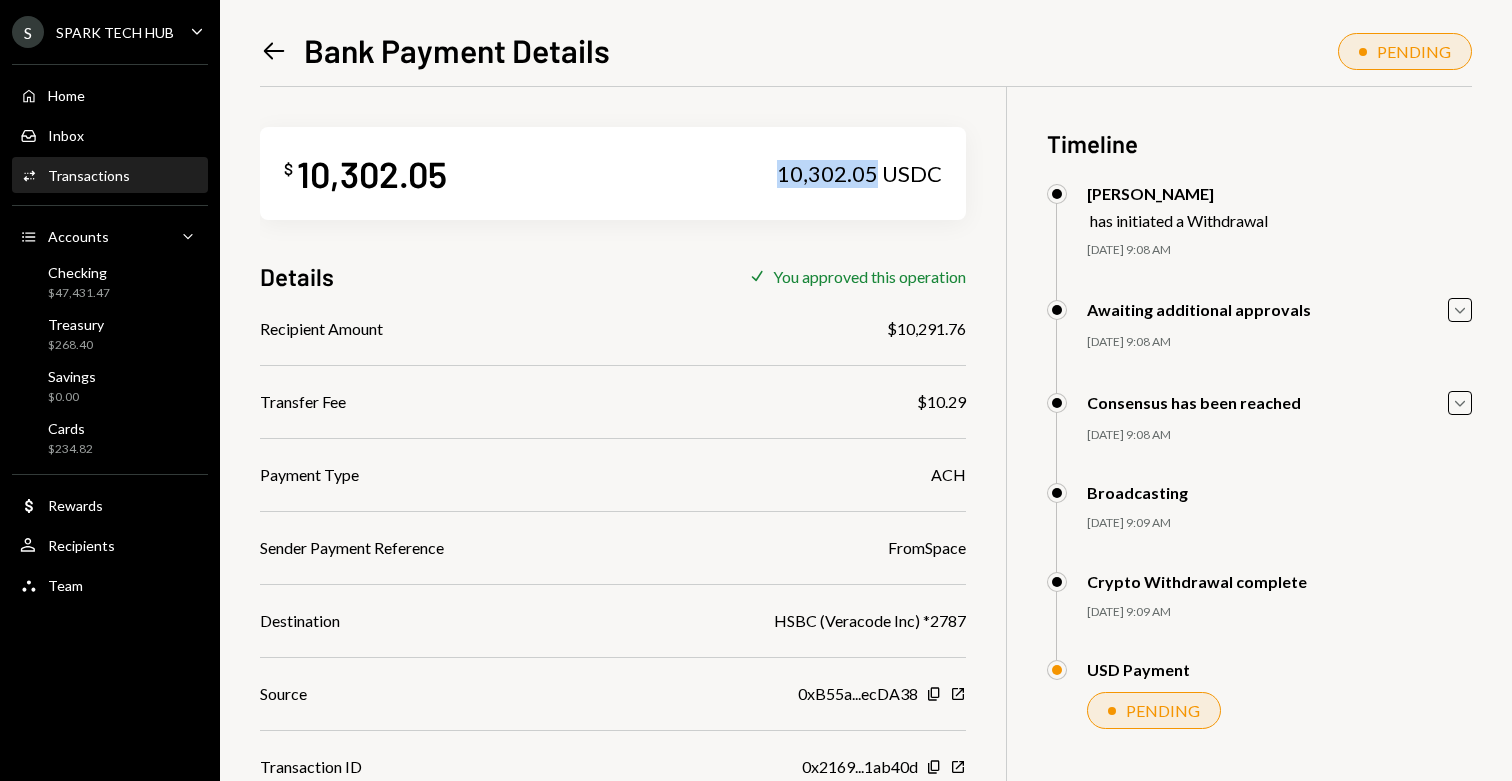 drag, startPoint x: 765, startPoint y: 171, endPoint x: 874, endPoint y: 179, distance: 109.29318 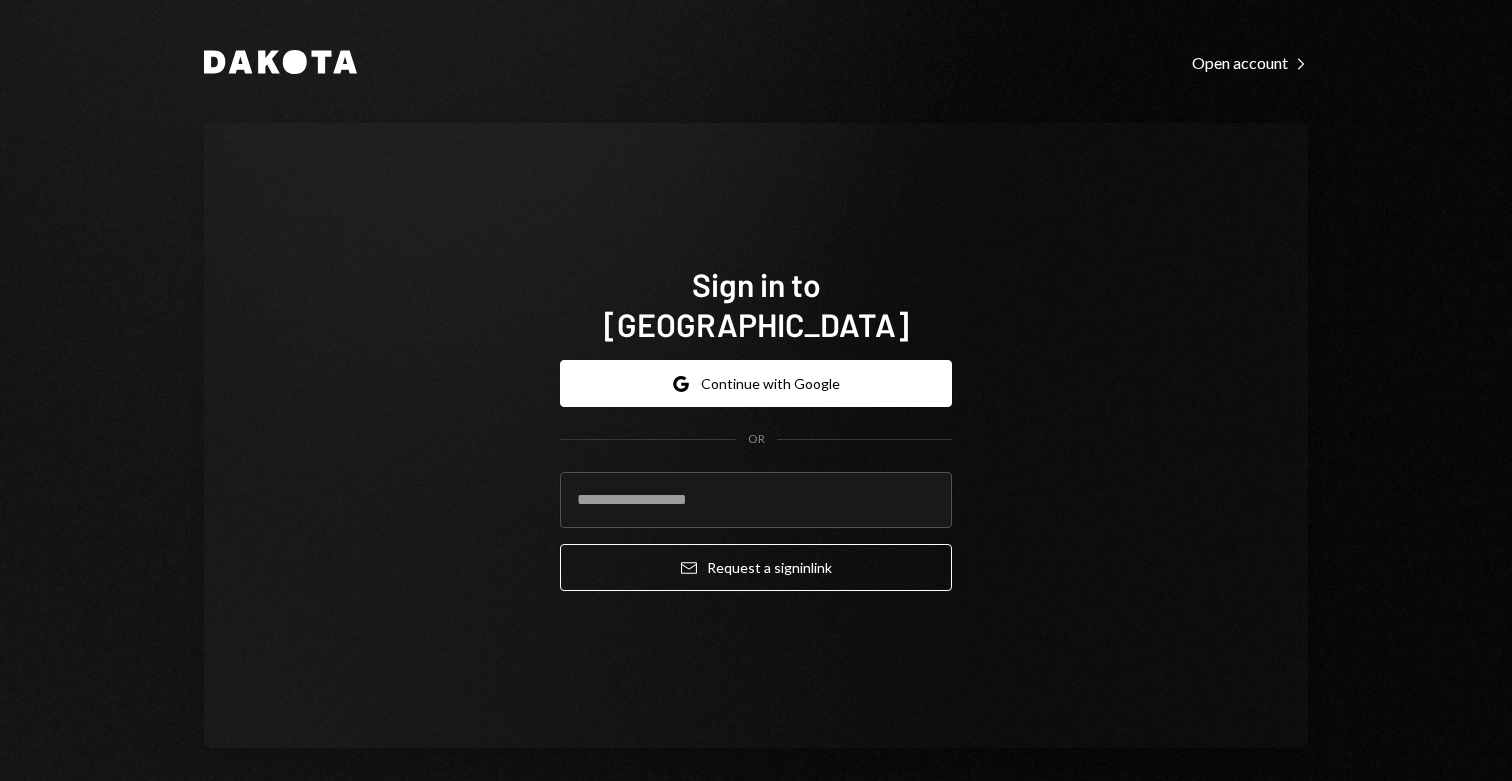 scroll, scrollTop: 0, scrollLeft: 0, axis: both 